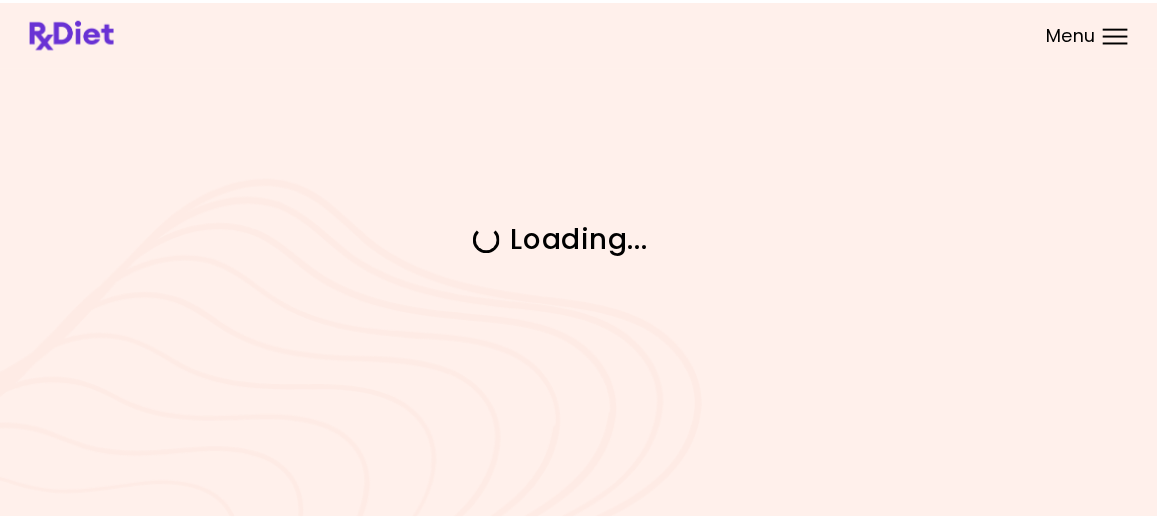 scroll, scrollTop: 0, scrollLeft: 0, axis: both 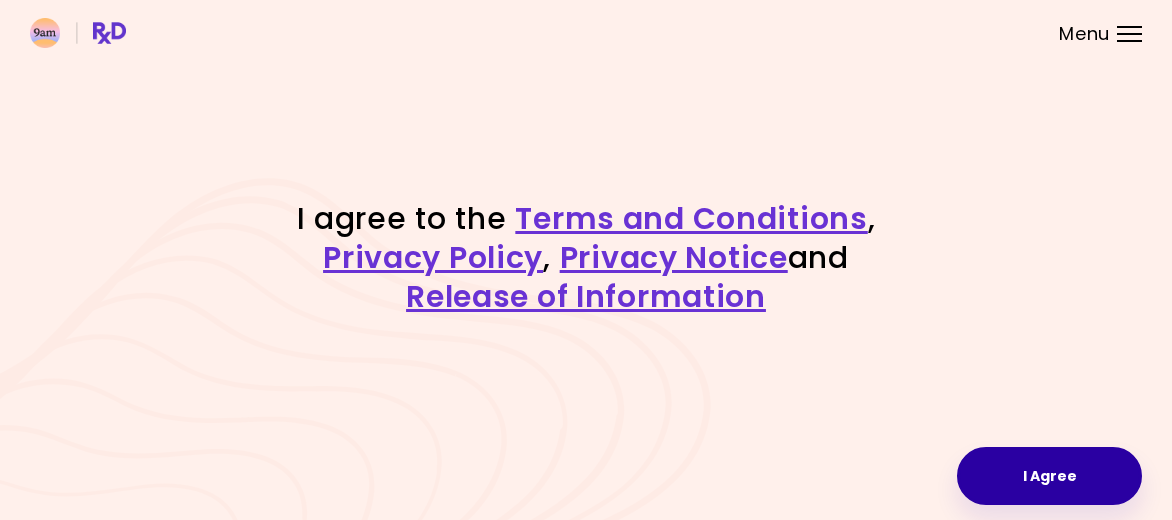 click on "I Agree" at bounding box center [1049, 476] 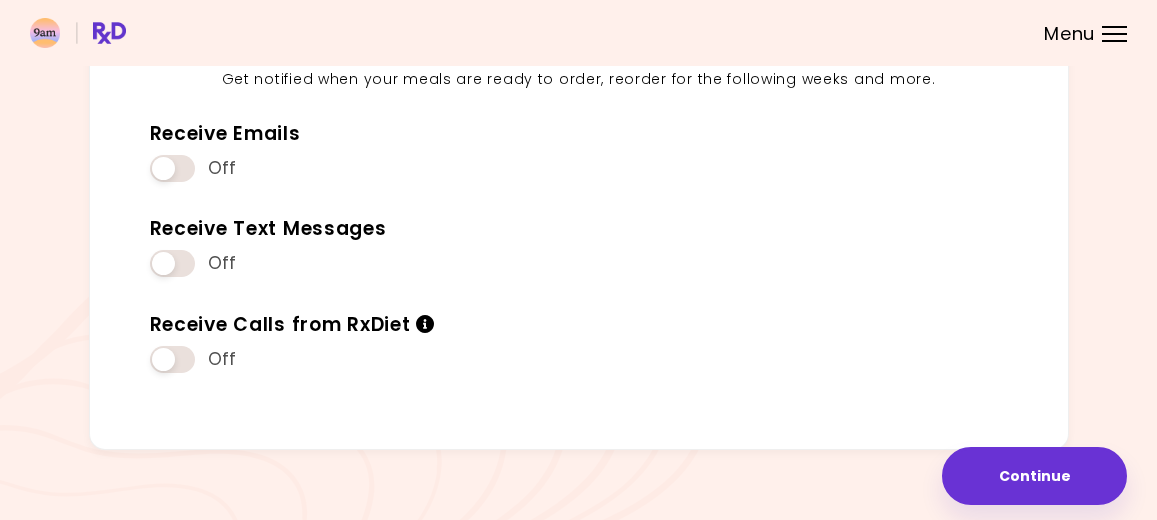 scroll, scrollTop: 260, scrollLeft: 0, axis: vertical 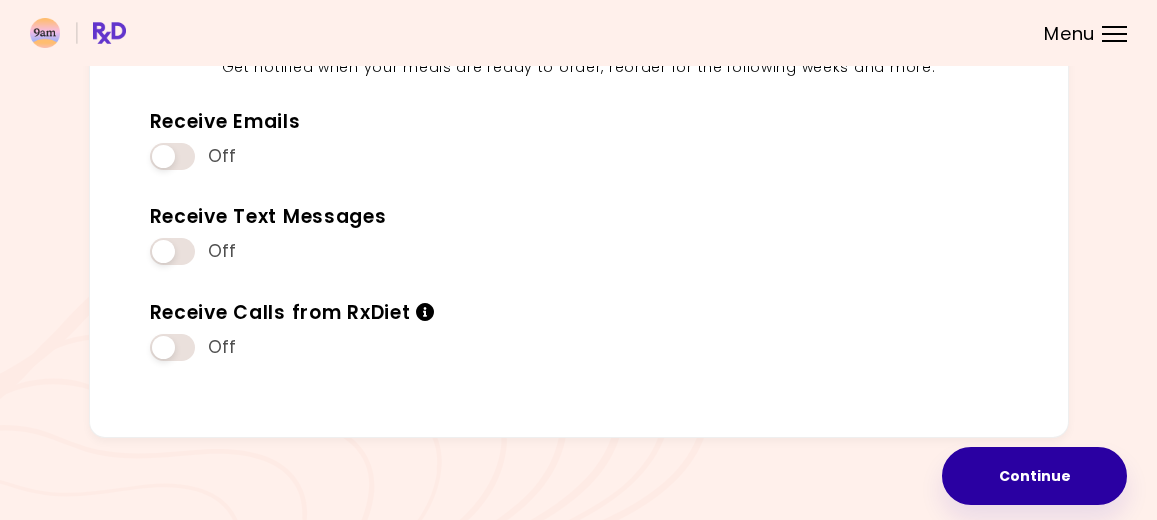click on "Continue" at bounding box center (1034, 476) 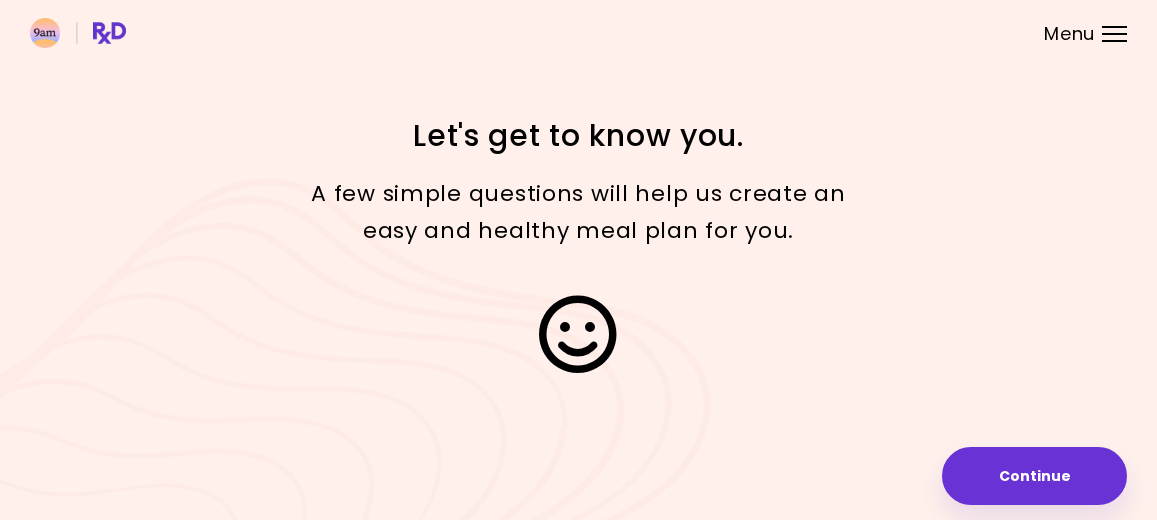 scroll, scrollTop: 0, scrollLeft: 0, axis: both 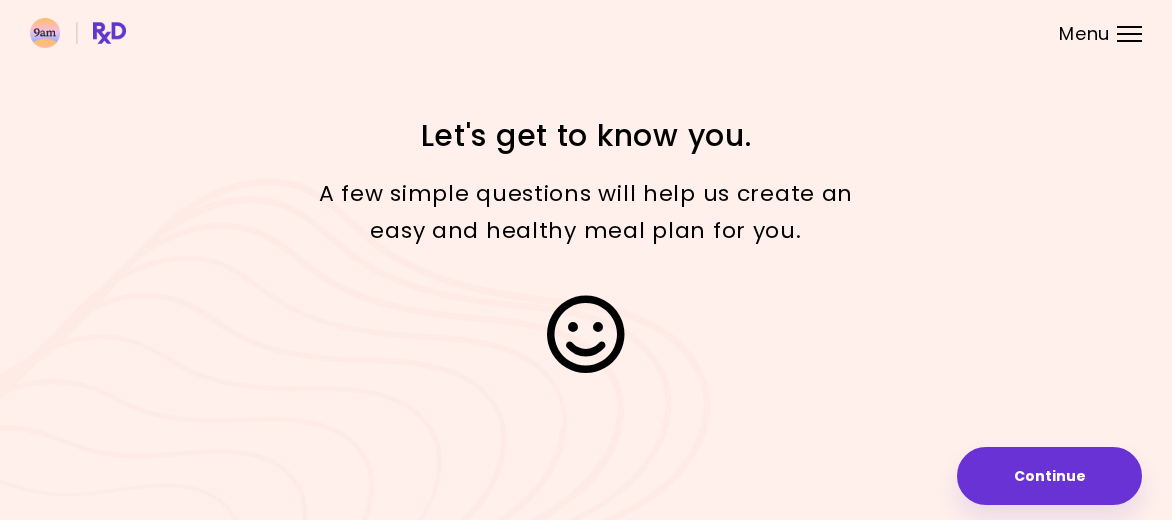 click on "Continue" at bounding box center (1049, 476) 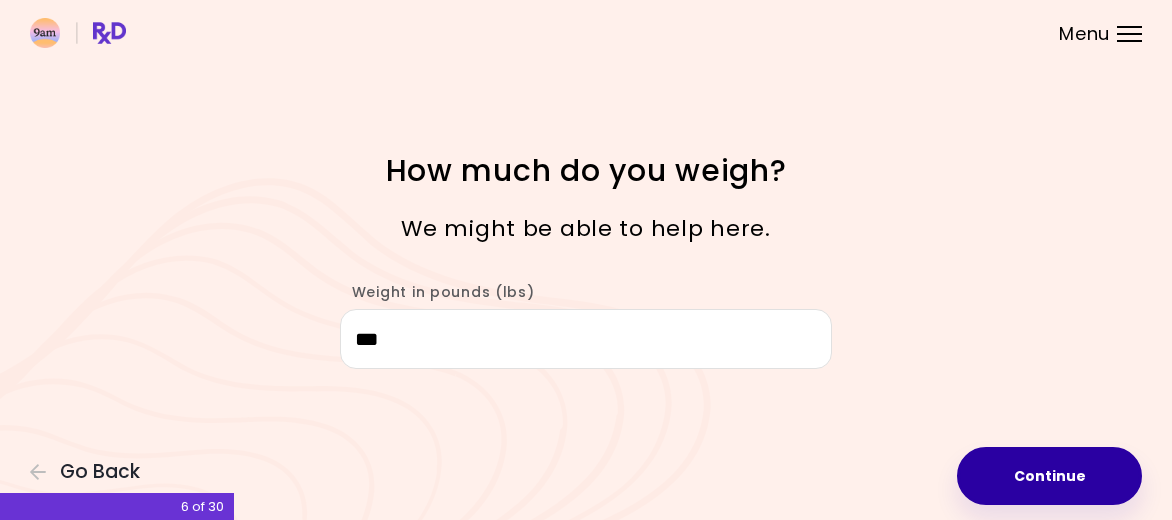 type on "***" 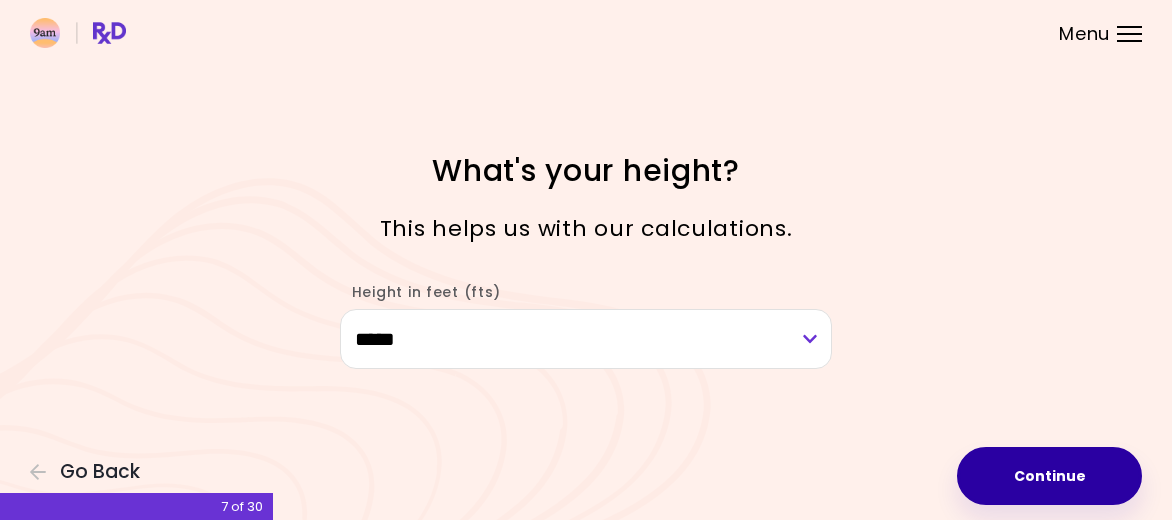 click on "Continue" at bounding box center [1049, 476] 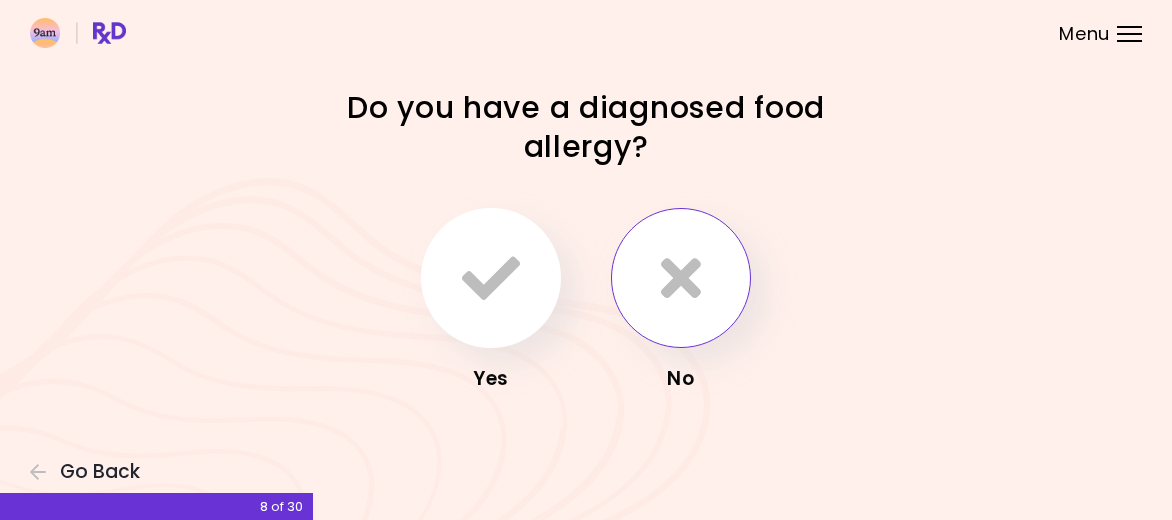 click at bounding box center (681, 278) 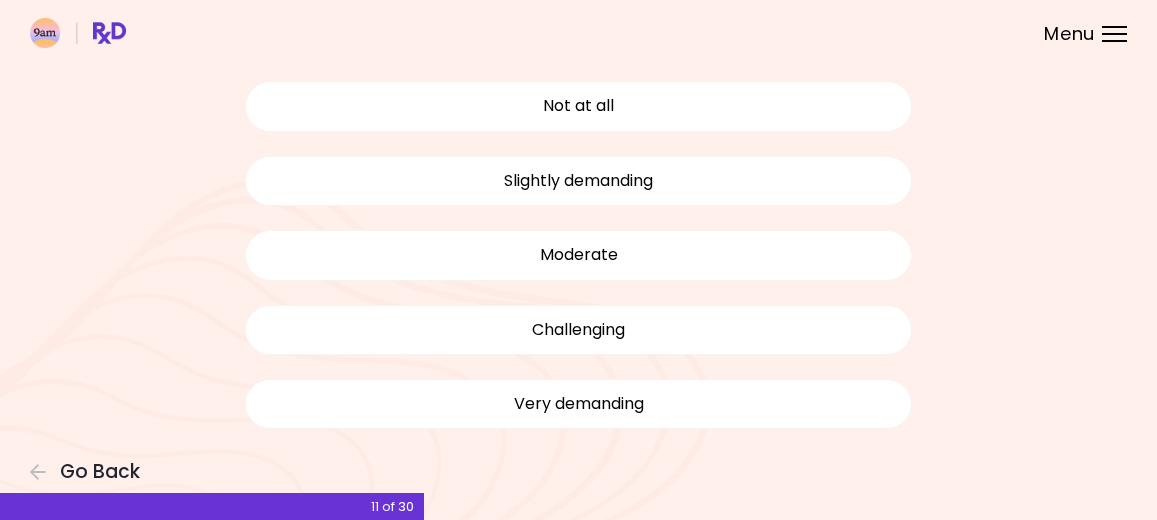 scroll, scrollTop: 188, scrollLeft: 0, axis: vertical 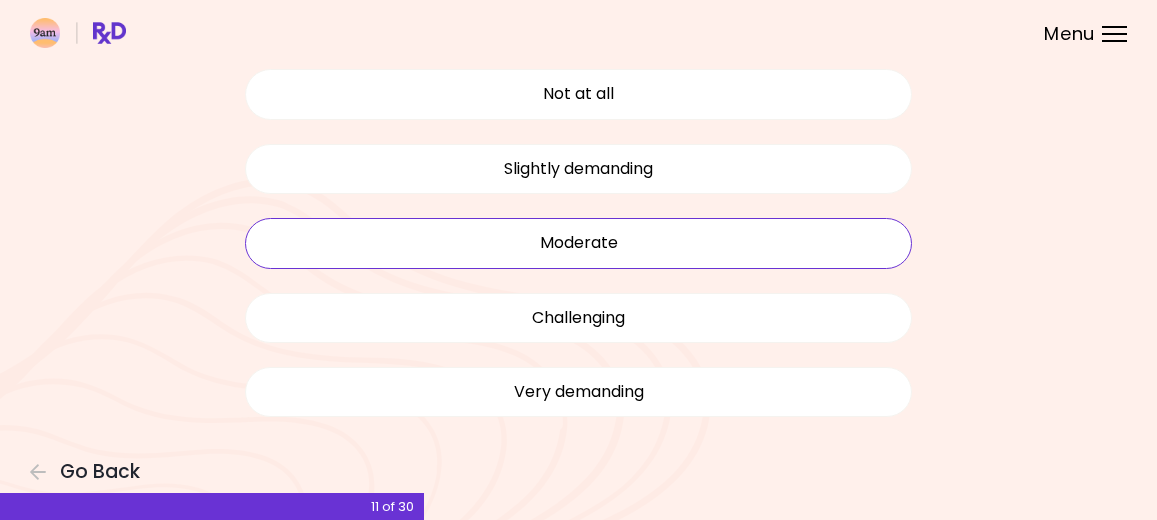 click on "Moderate" at bounding box center (579, 243) 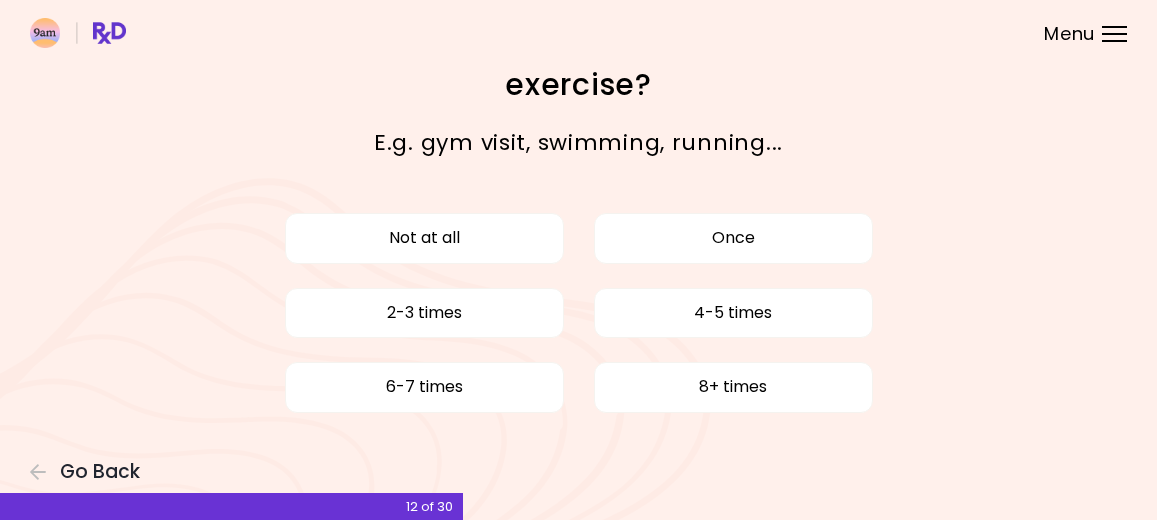 scroll, scrollTop: 0, scrollLeft: 0, axis: both 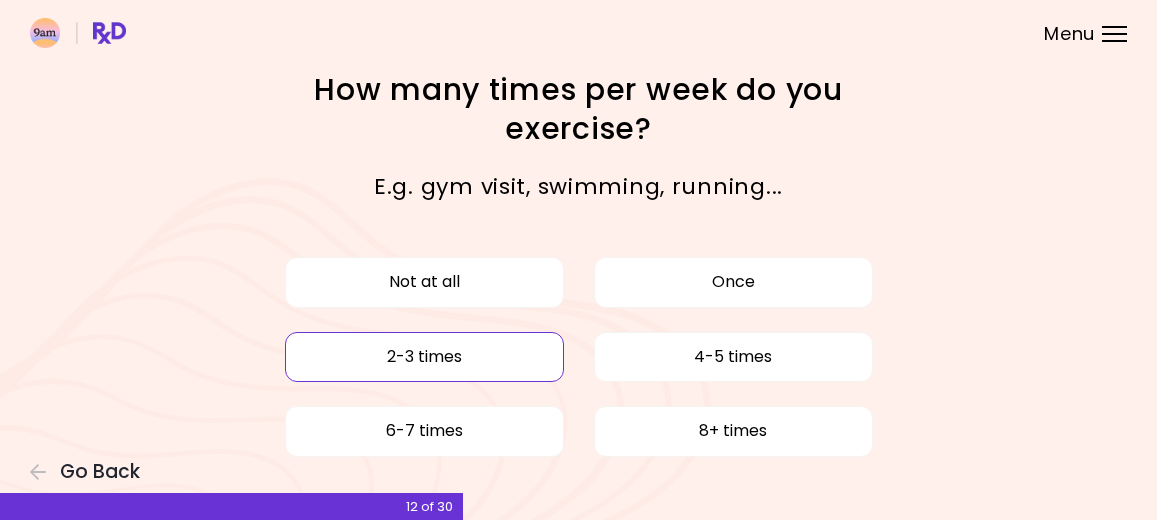 click on "2-3 times" at bounding box center [424, 357] 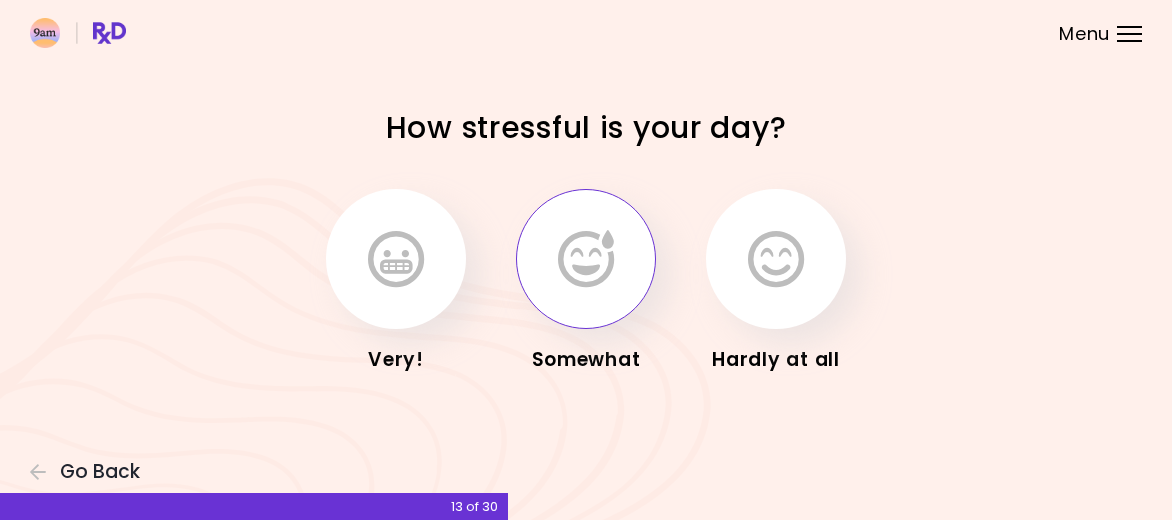 click at bounding box center (586, 259) 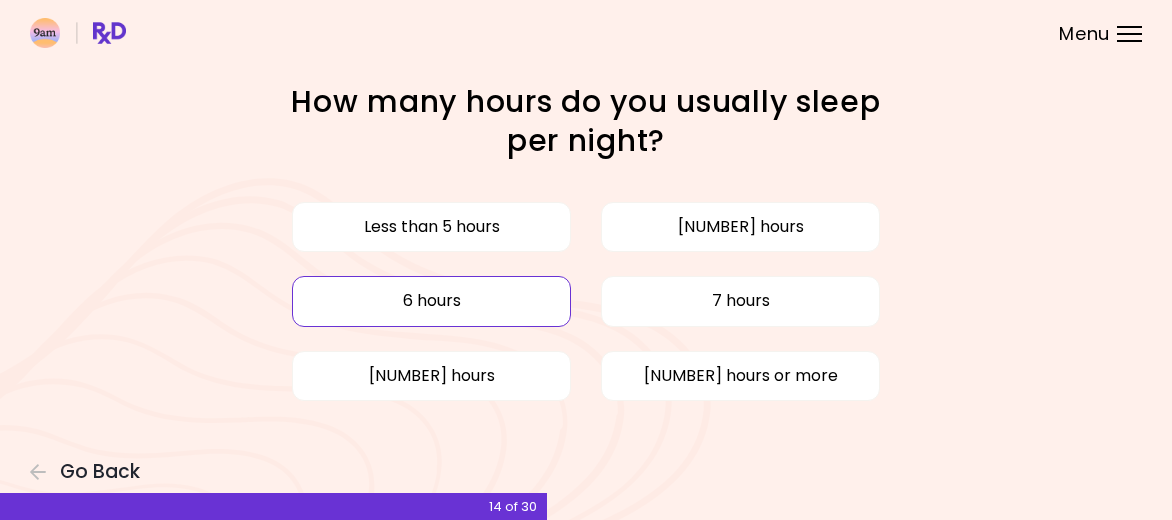 click on "6 hours" at bounding box center (431, 301) 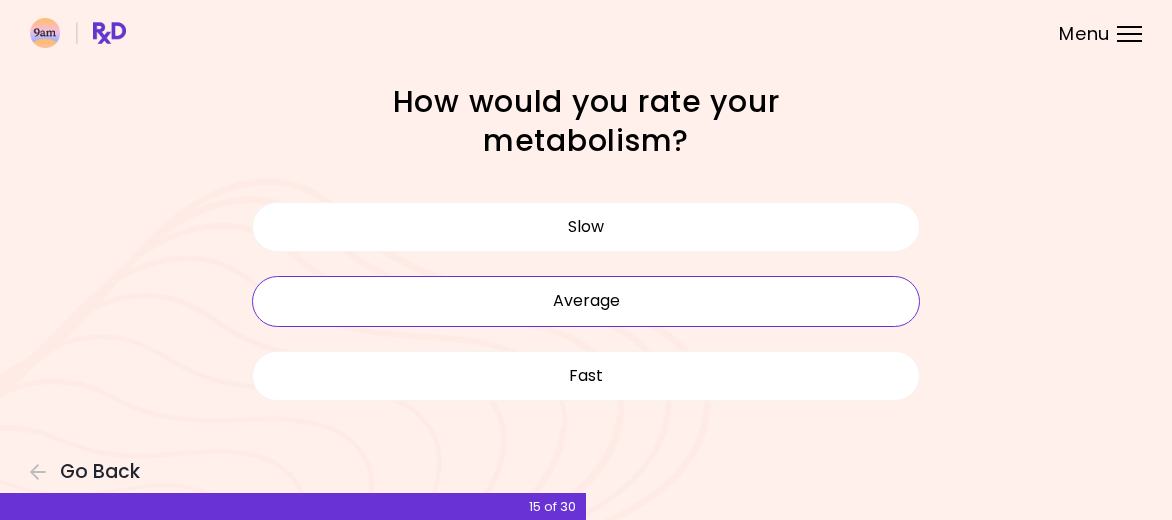 click on "Average" at bounding box center (586, 301) 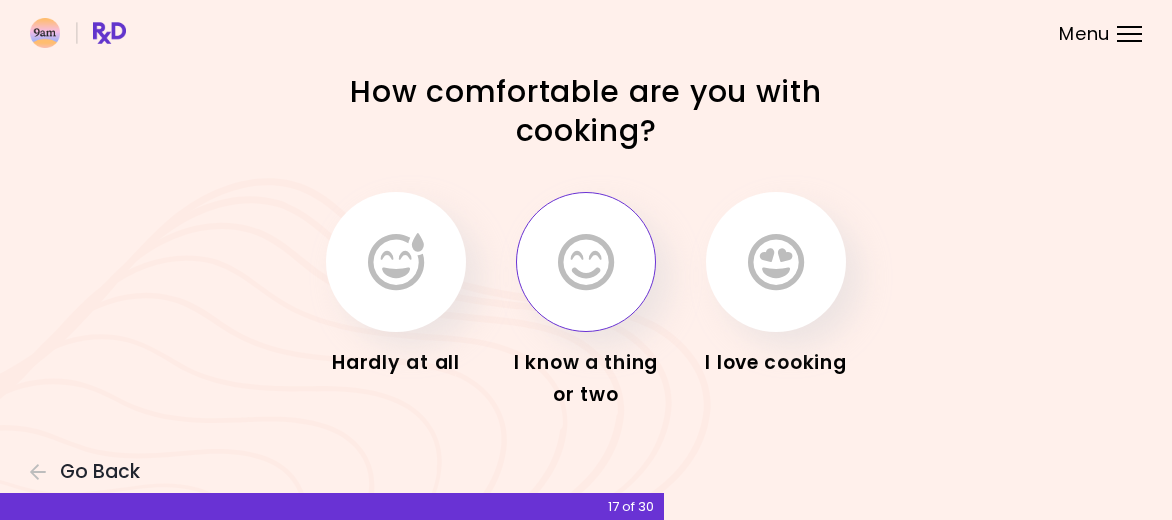 click at bounding box center (586, 262) 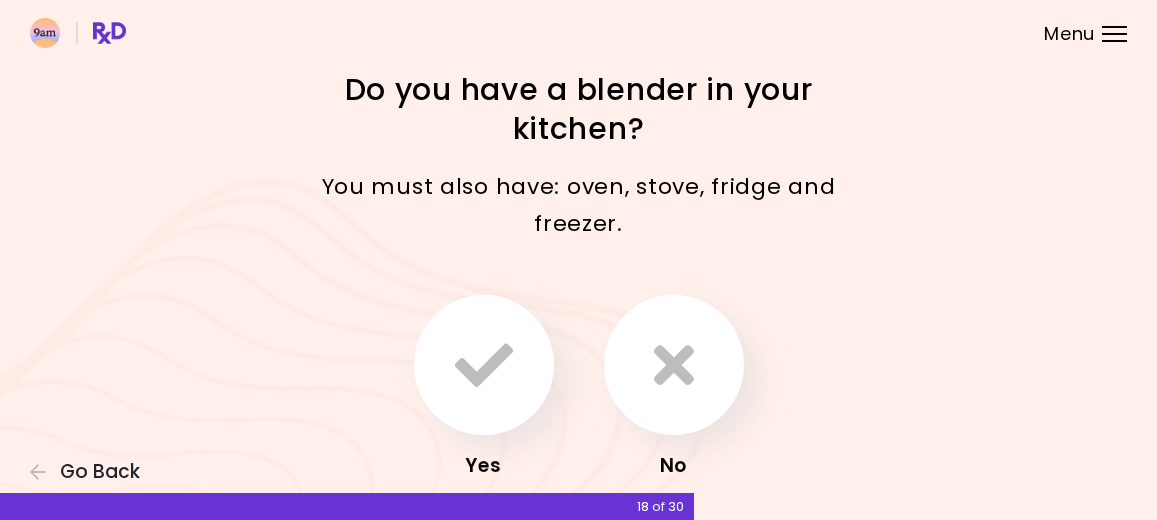 scroll, scrollTop: 67, scrollLeft: 0, axis: vertical 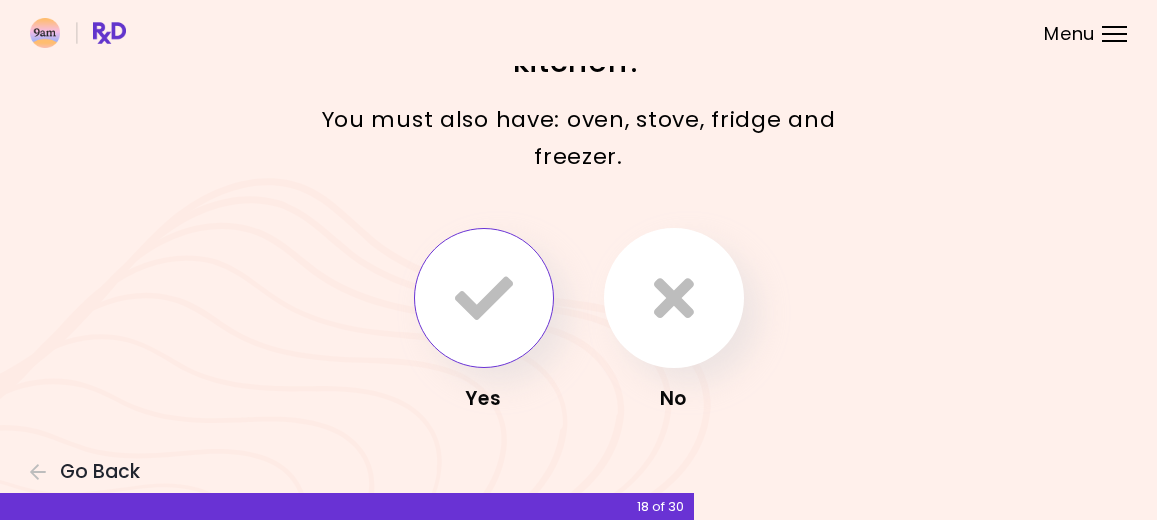 click at bounding box center (484, 298) 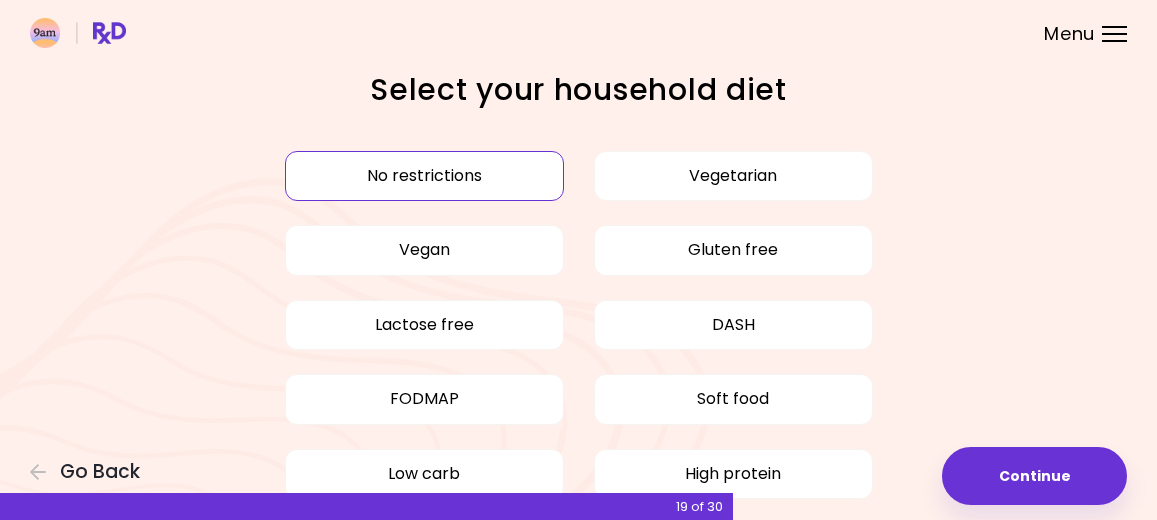 click on "No restrictions" at bounding box center (424, 176) 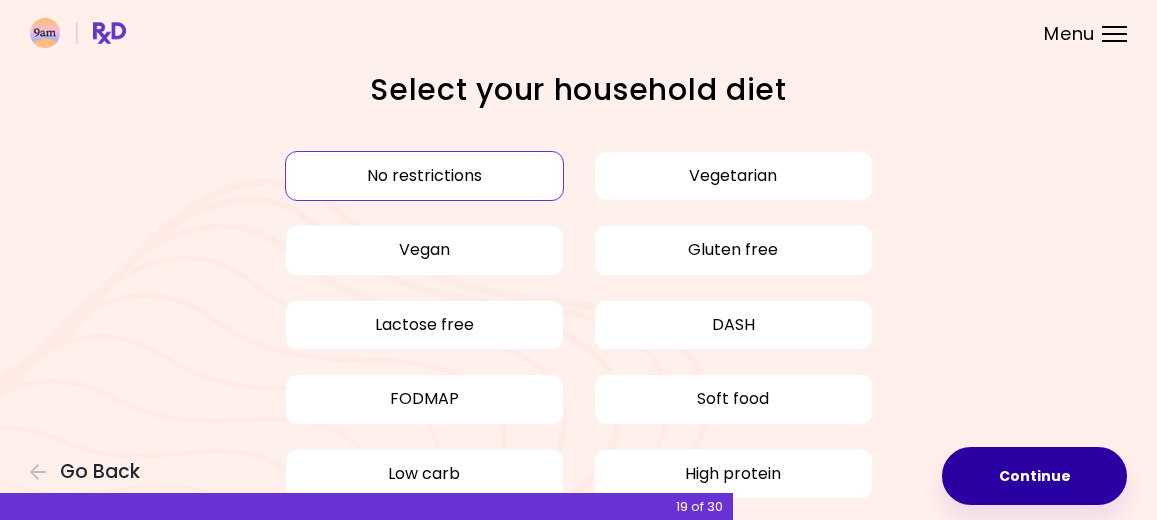 click on "Continue" at bounding box center [1034, 476] 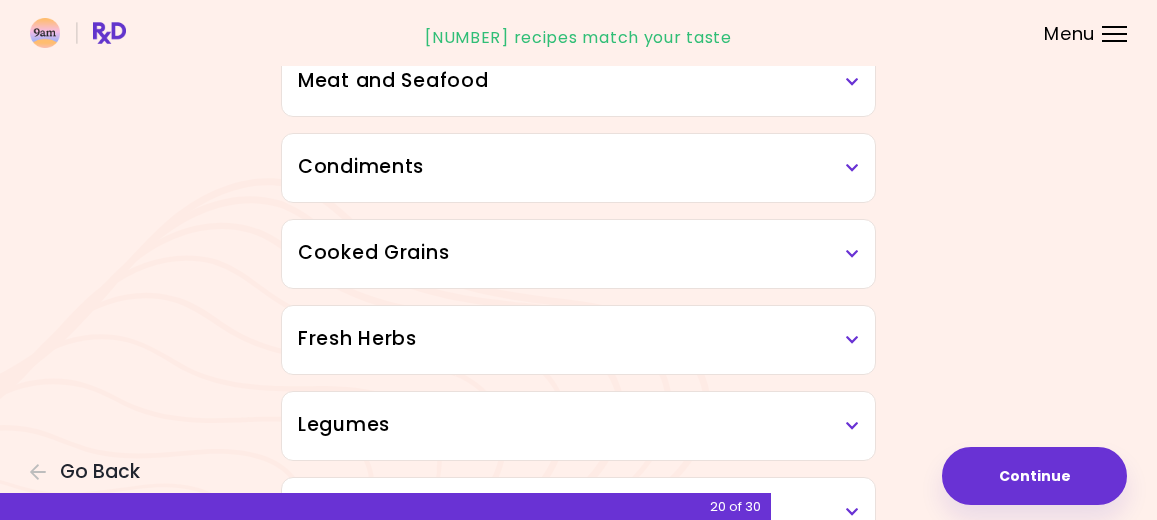 scroll, scrollTop: 500, scrollLeft: 0, axis: vertical 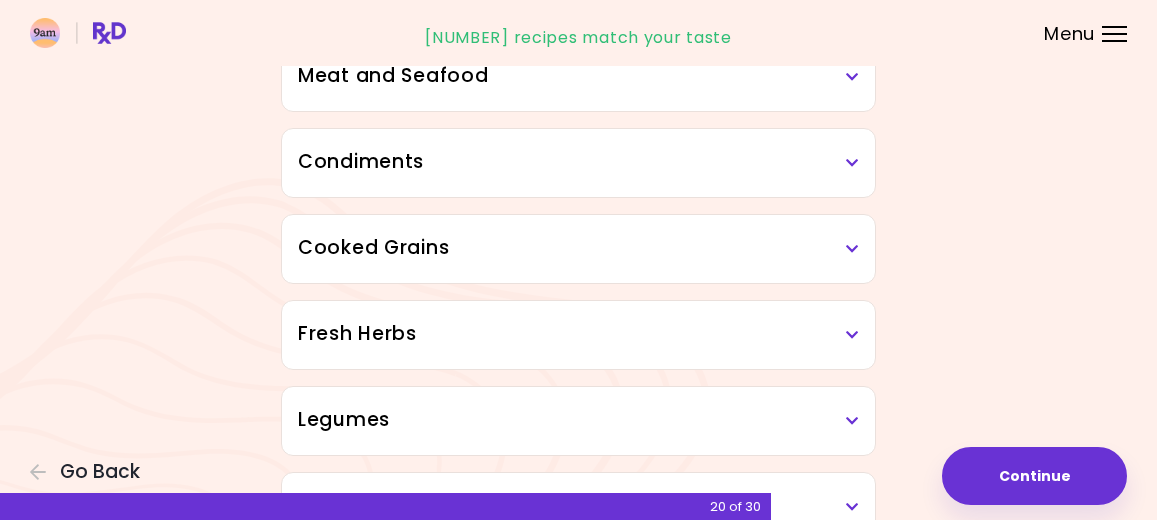 click on "Cooked Grains" at bounding box center (578, 248) 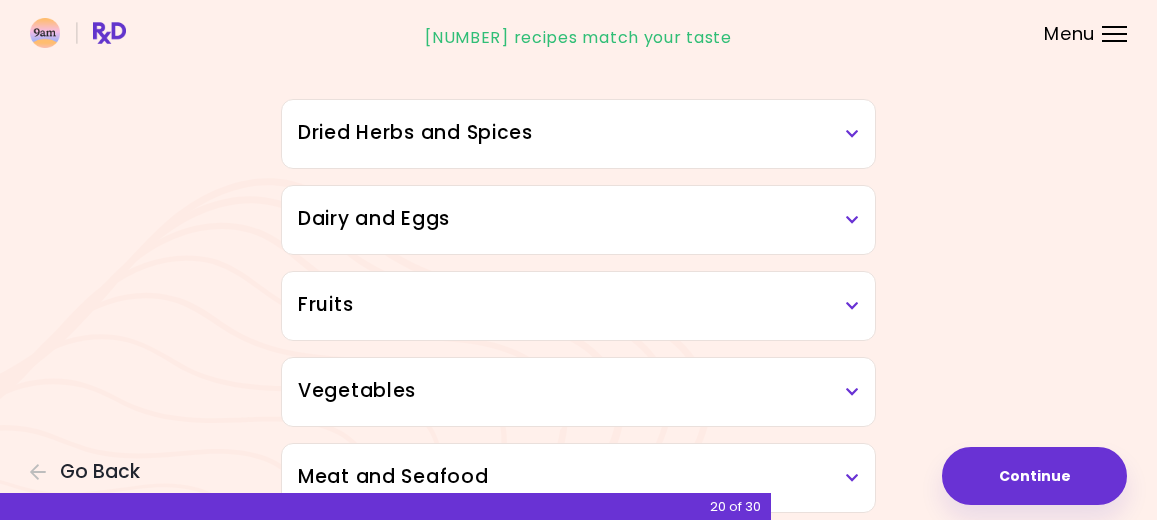 scroll, scrollTop: 0, scrollLeft: 0, axis: both 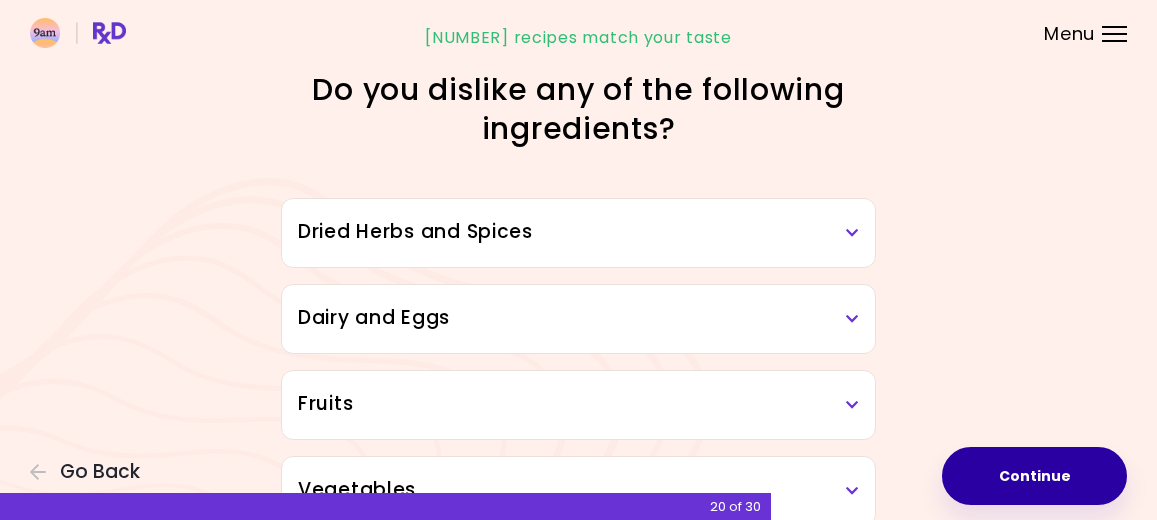 click on "Continue" at bounding box center (1034, 476) 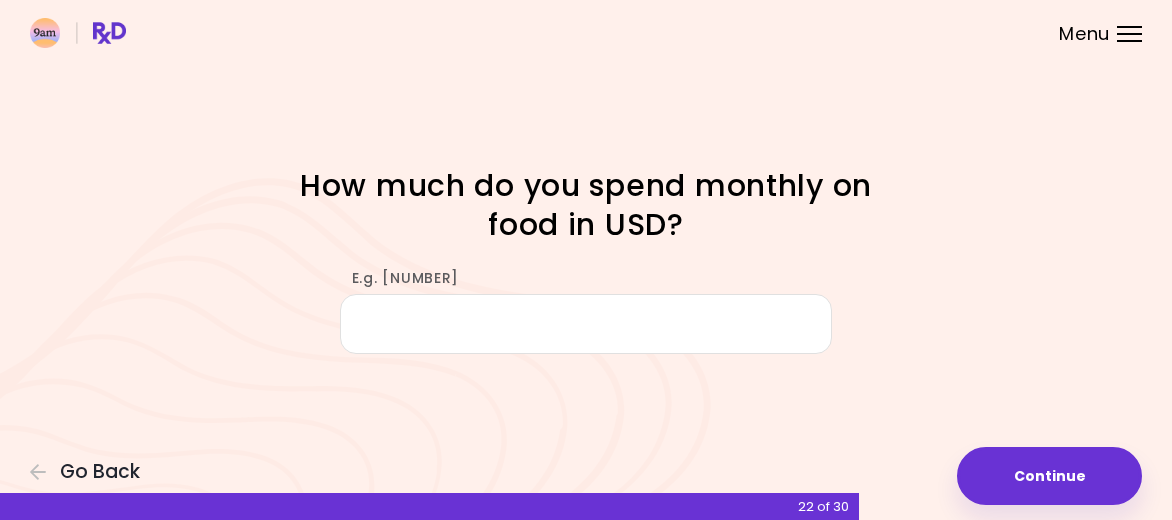click on "E.g. [NUMBER]" at bounding box center [586, 324] 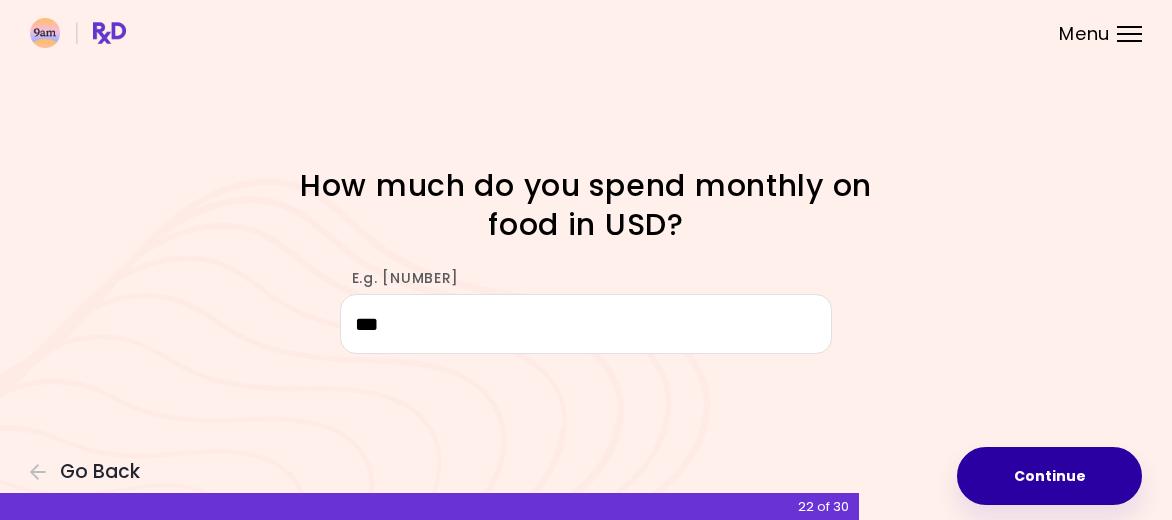type on "***" 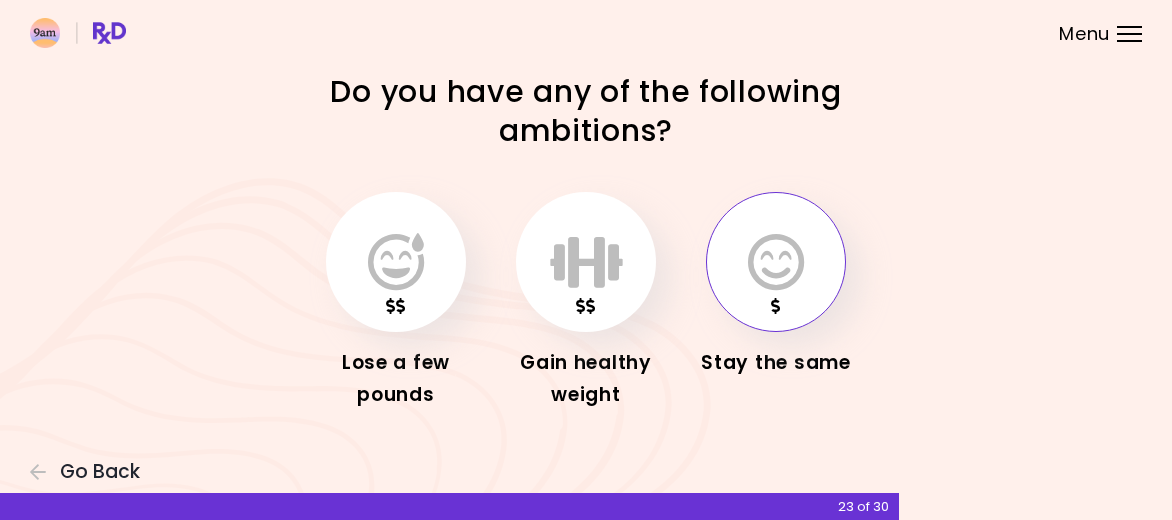 click at bounding box center (776, 262) 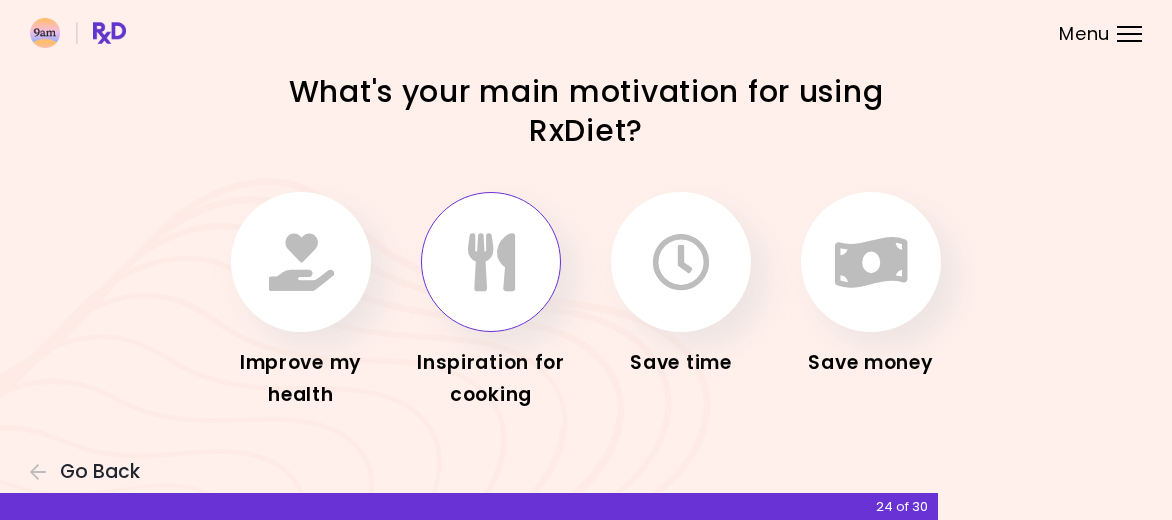 click at bounding box center (491, 262) 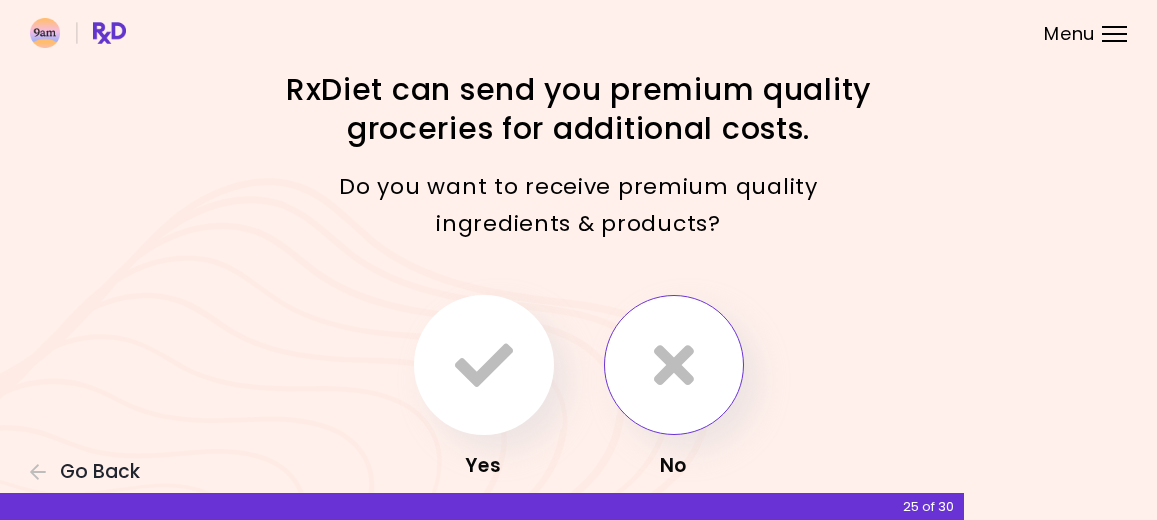 click at bounding box center (674, 365) 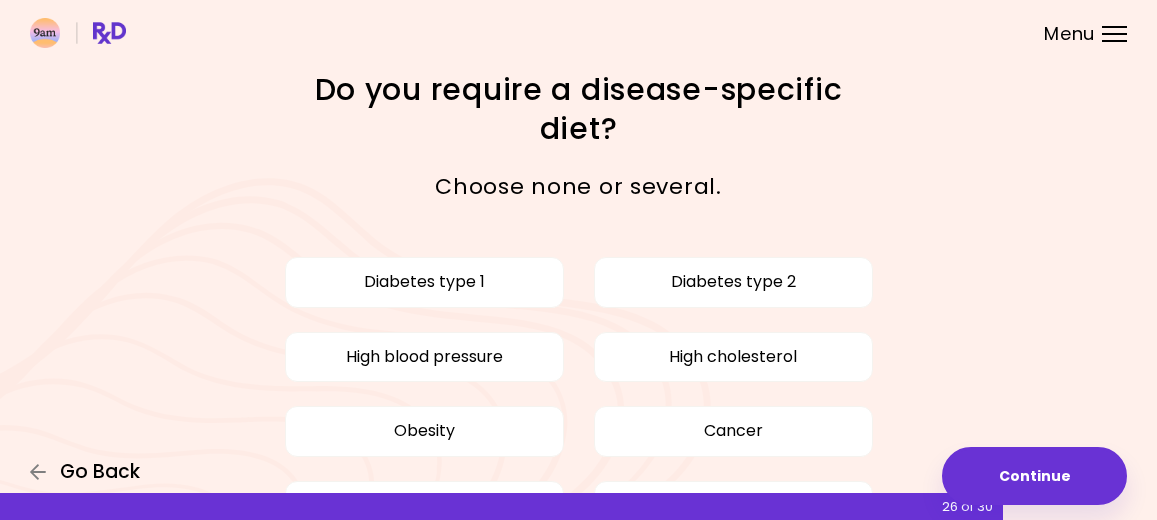 click on "Go Back" at bounding box center [100, 472] 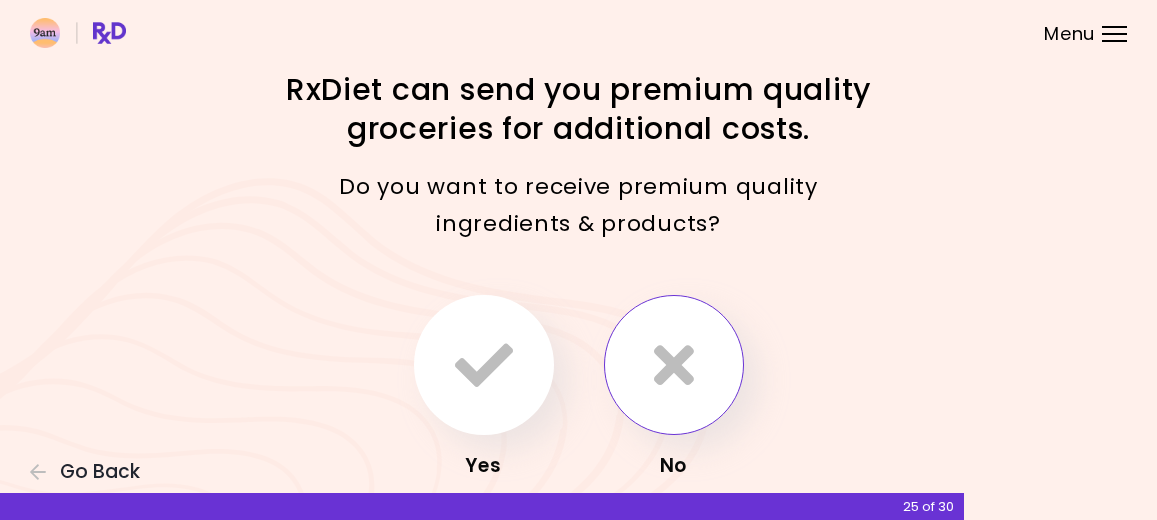 click at bounding box center (674, 365) 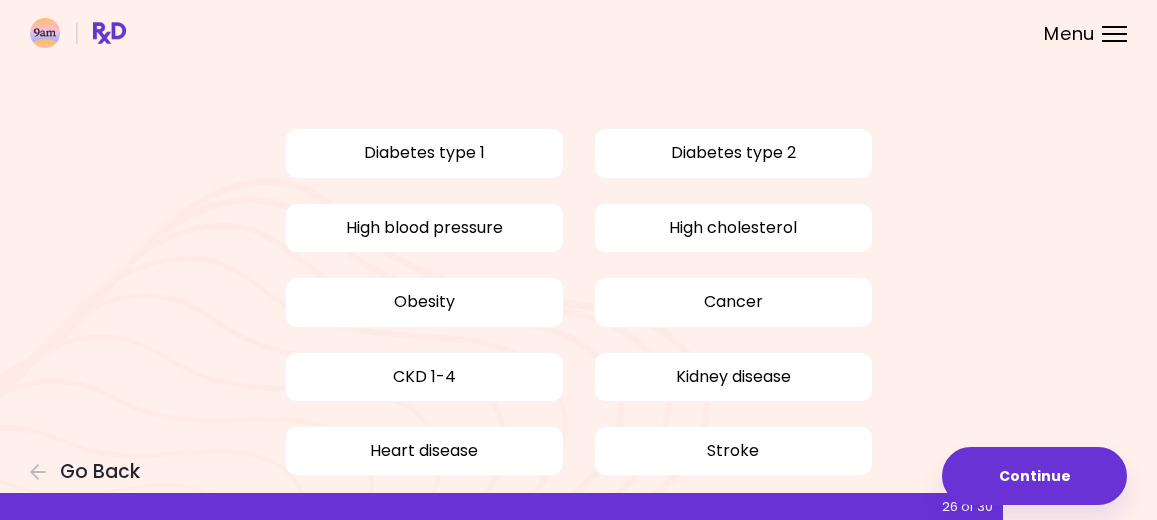 scroll, scrollTop: 262, scrollLeft: 0, axis: vertical 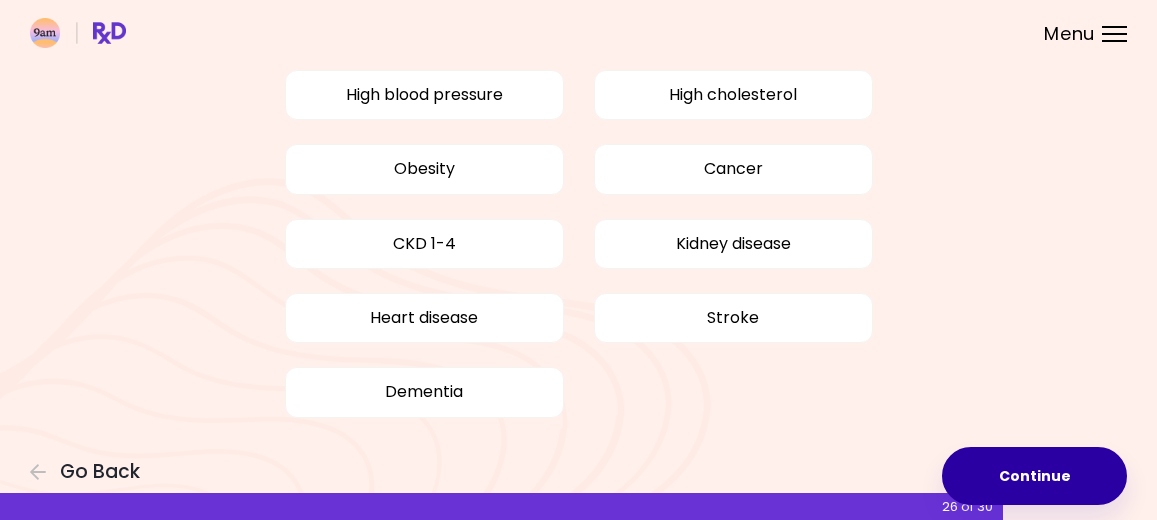 click on "Continue" at bounding box center (1034, 476) 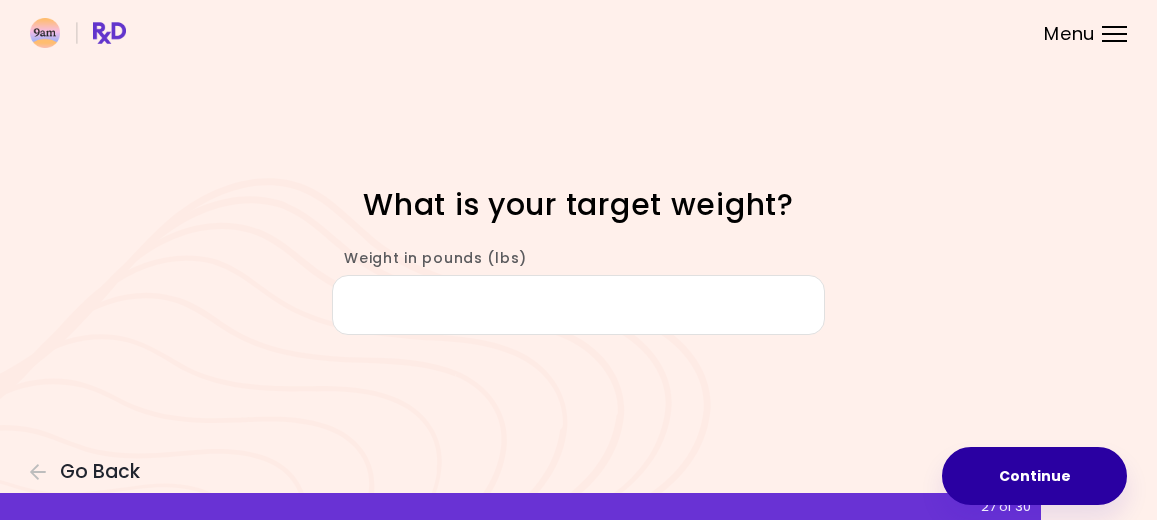 scroll, scrollTop: 0, scrollLeft: 0, axis: both 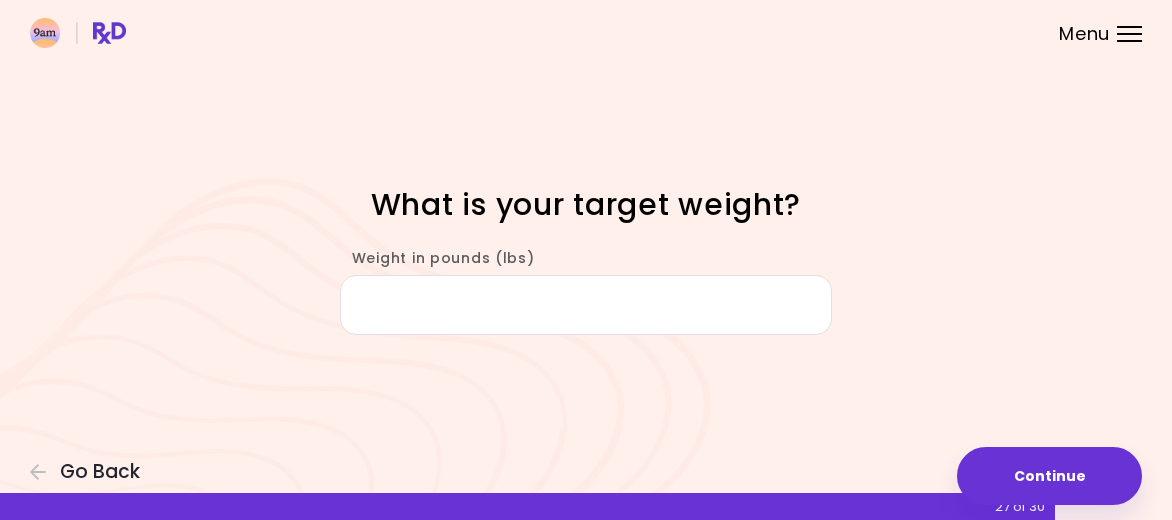 click on "Weight in pounds (lbs)" at bounding box center [586, 305] 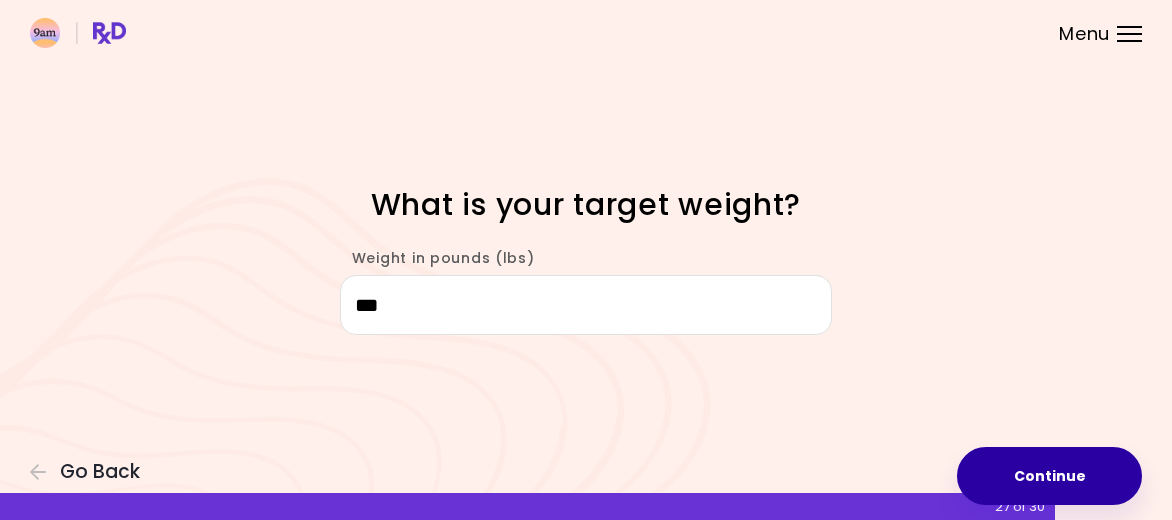 type on "***" 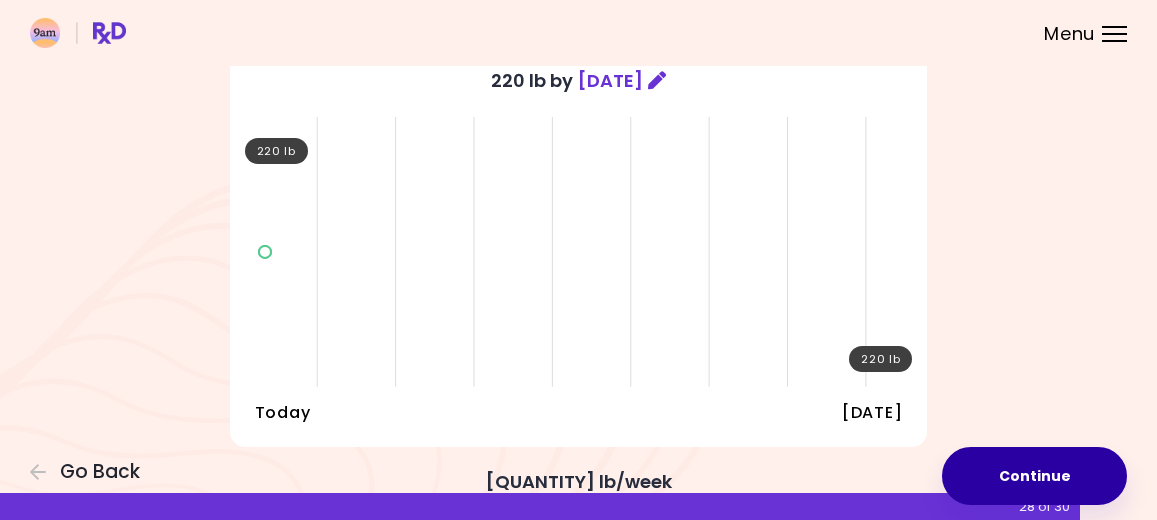 scroll, scrollTop: 199, scrollLeft: 0, axis: vertical 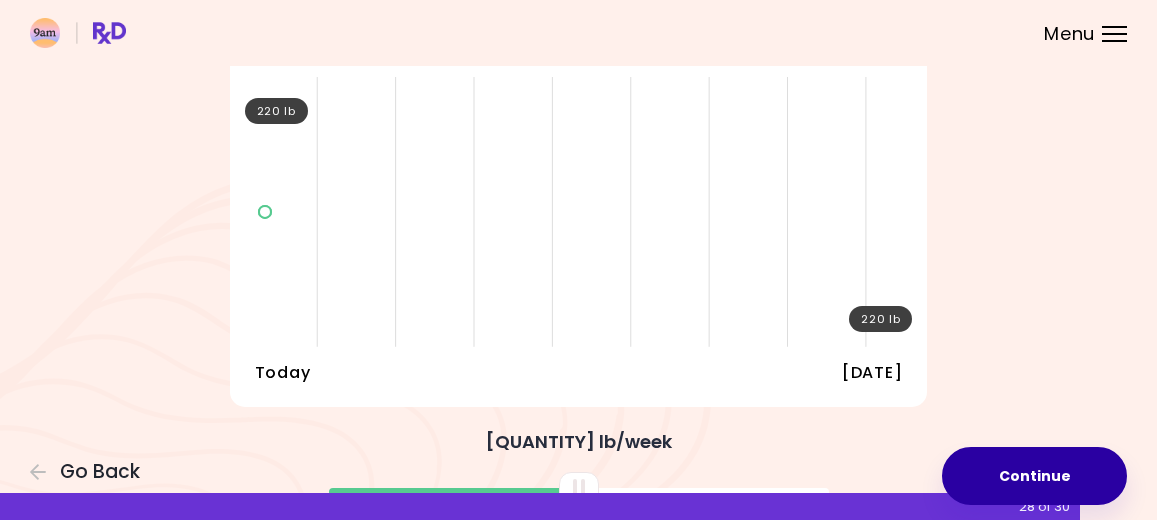 click on "Continue" at bounding box center (1034, 476) 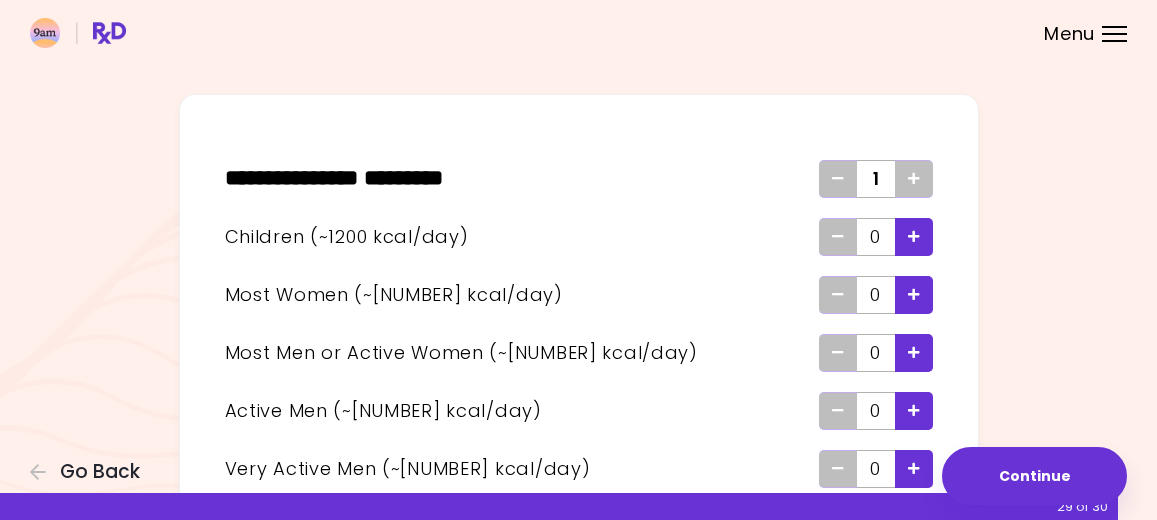 scroll, scrollTop: 99, scrollLeft: 0, axis: vertical 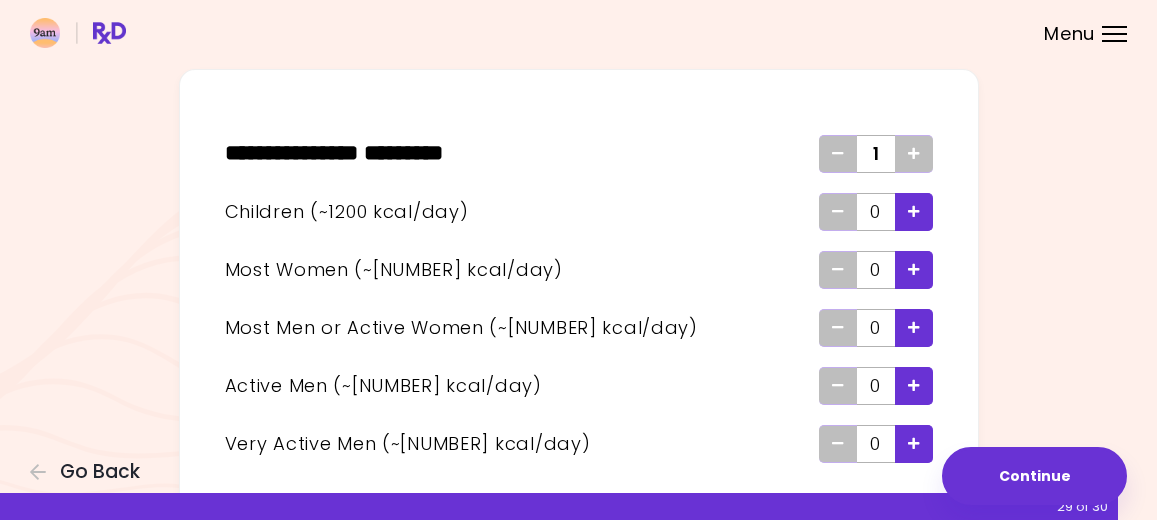 click at bounding box center [914, 211] 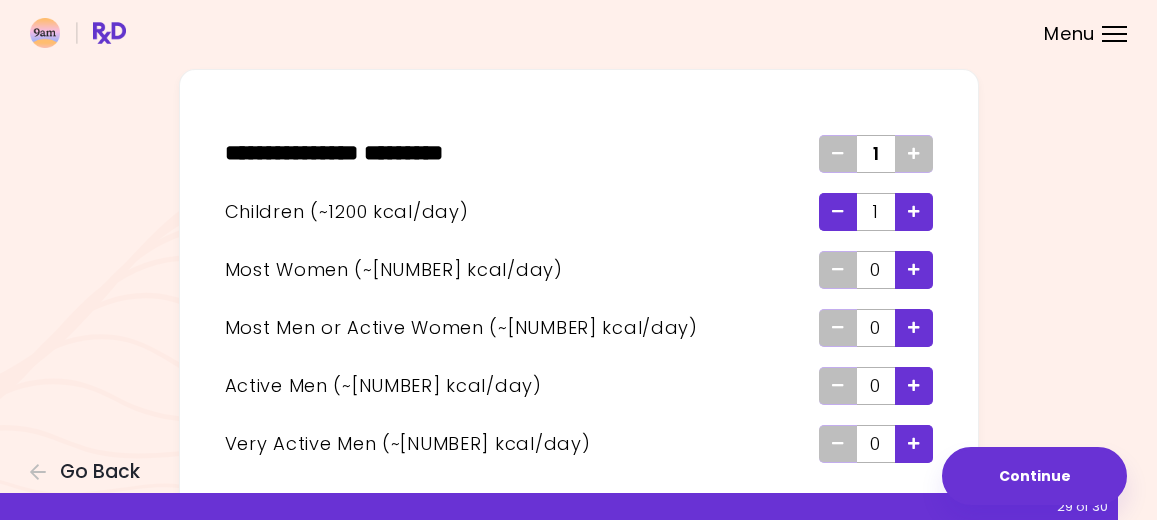 click at bounding box center [914, 211] 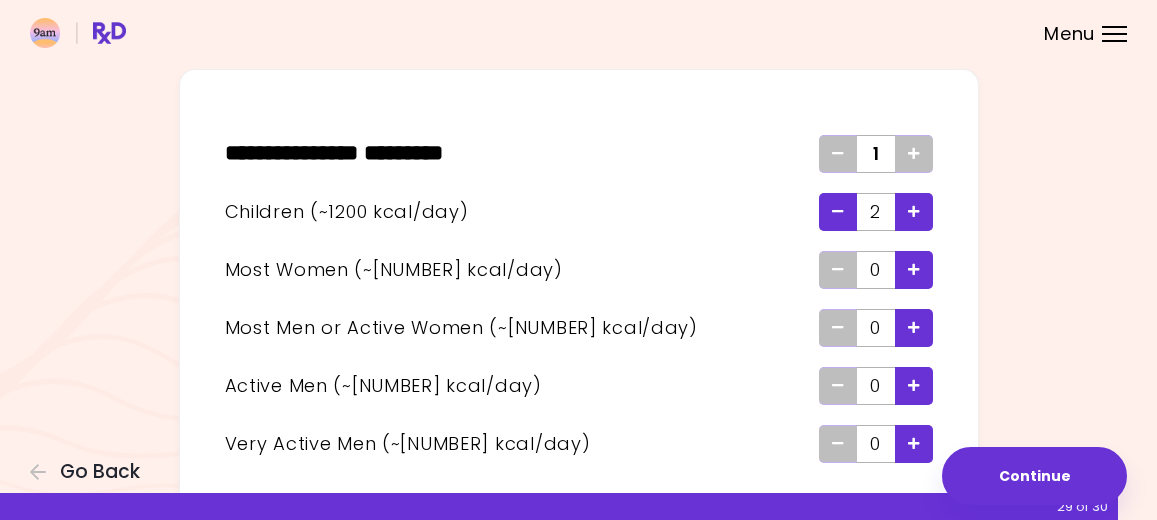 click at bounding box center (914, 211) 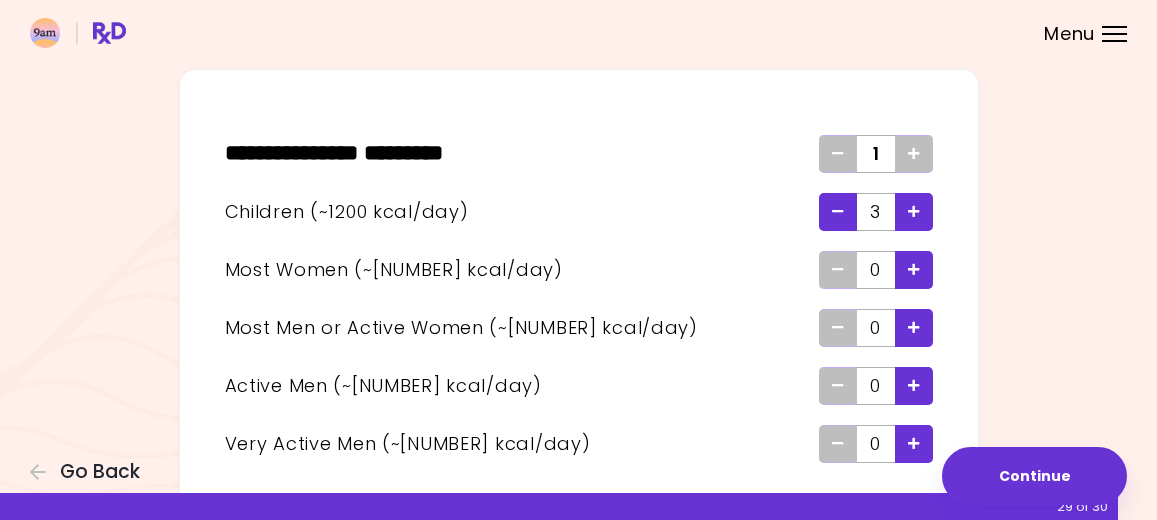 click at bounding box center (914, 211) 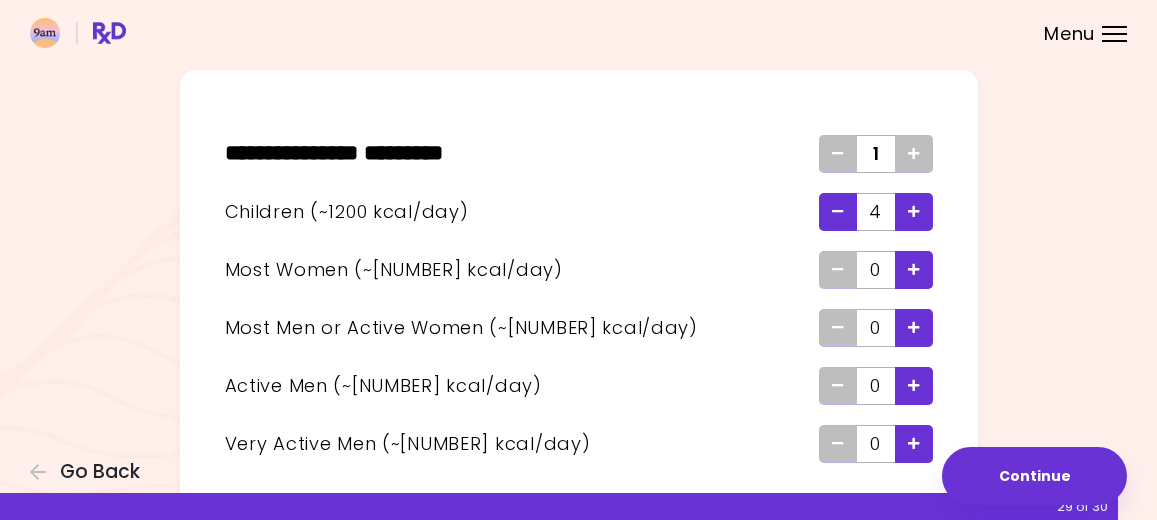 click at bounding box center (914, 269) 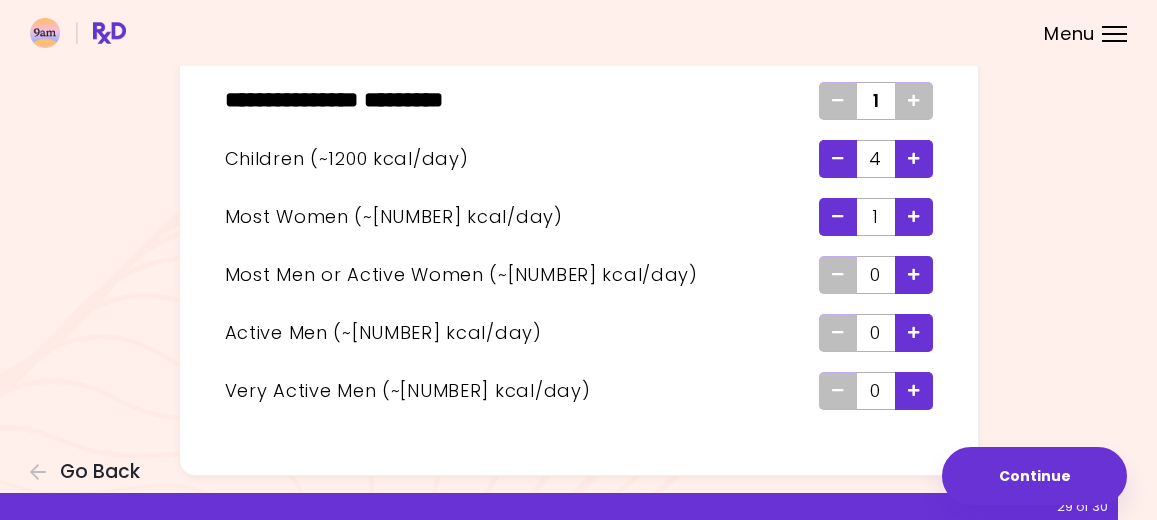 scroll, scrollTop: 176, scrollLeft: 0, axis: vertical 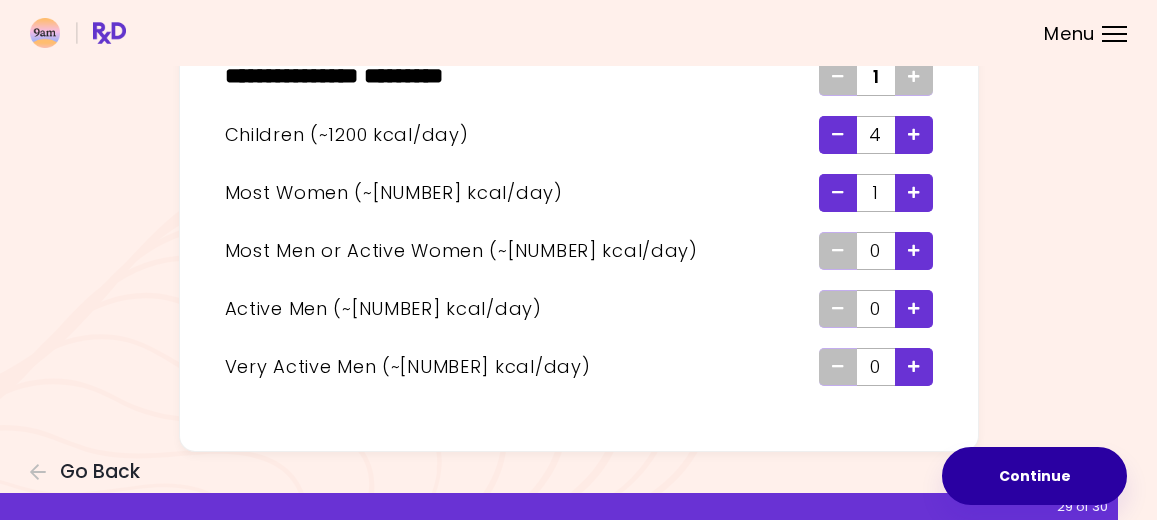 click on "Continue" at bounding box center [1034, 476] 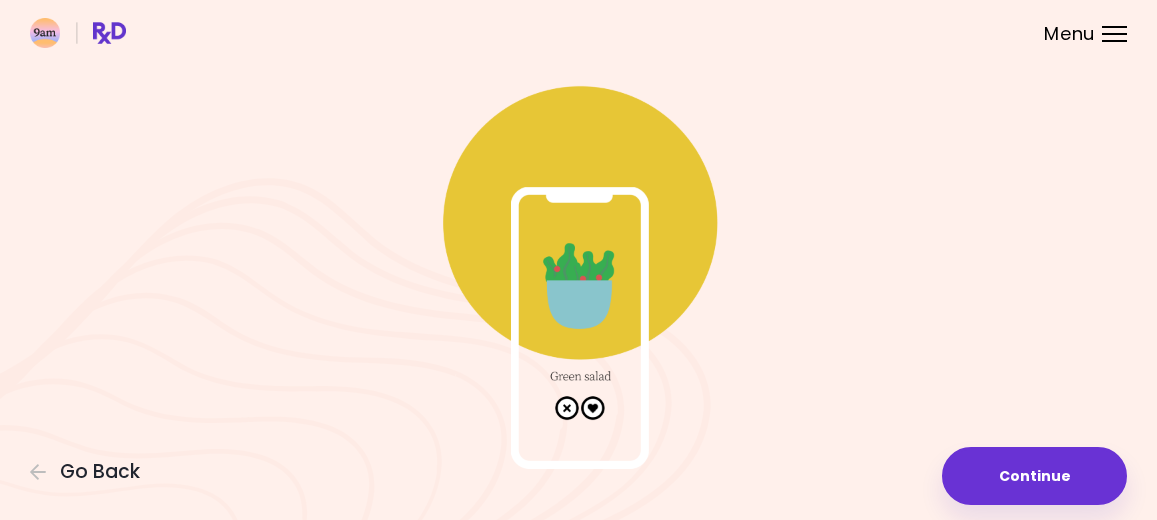 scroll, scrollTop: 93, scrollLeft: 0, axis: vertical 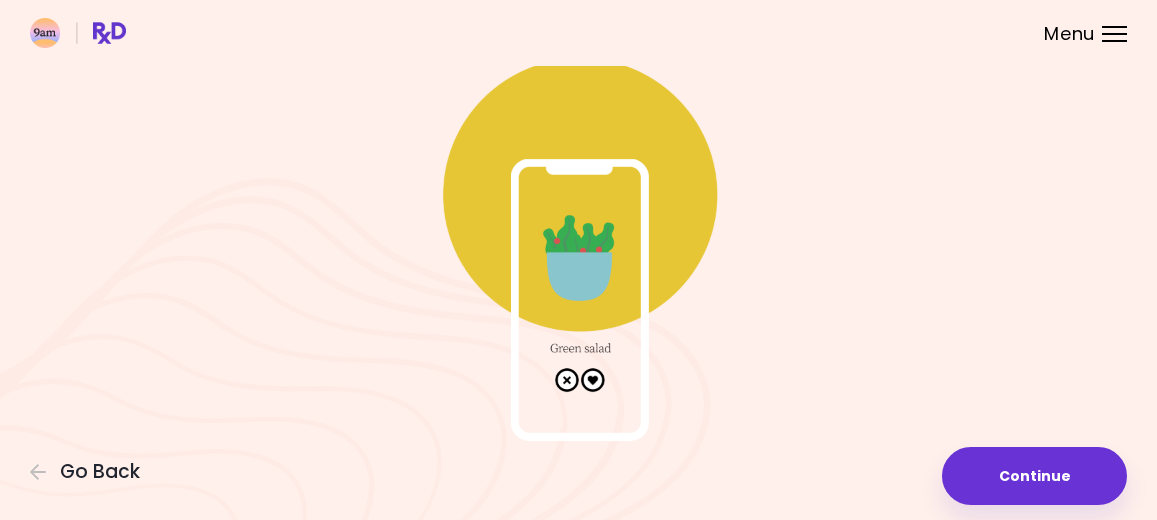 click at bounding box center [579, 241] 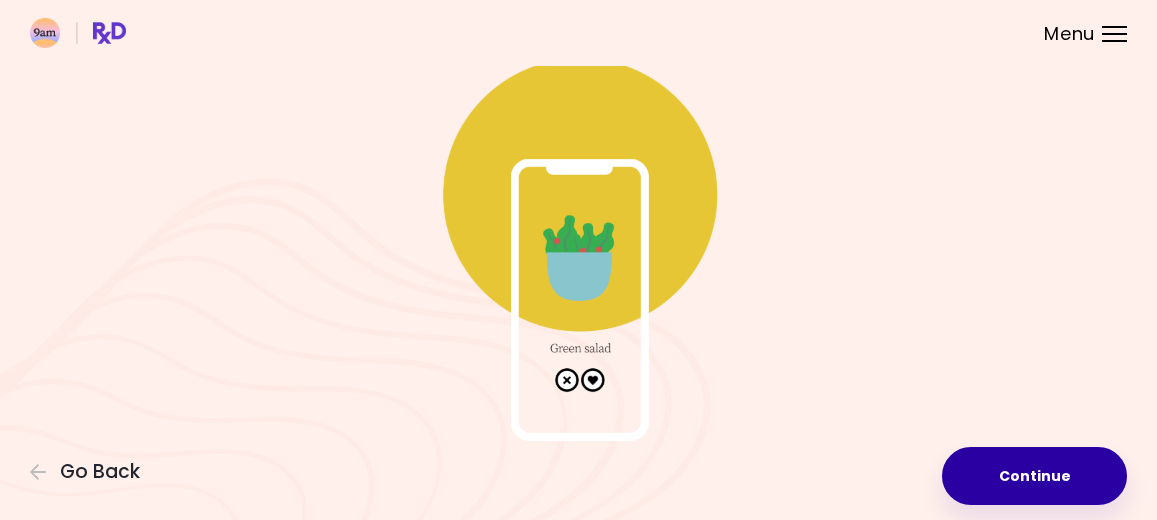 click on "Continue" at bounding box center (1034, 476) 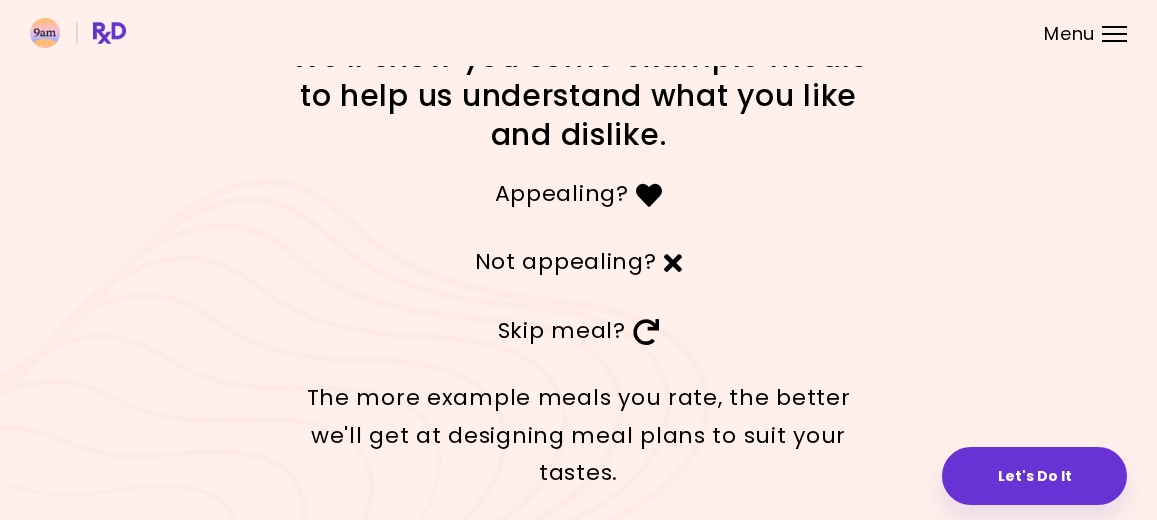 scroll, scrollTop: 52, scrollLeft: 0, axis: vertical 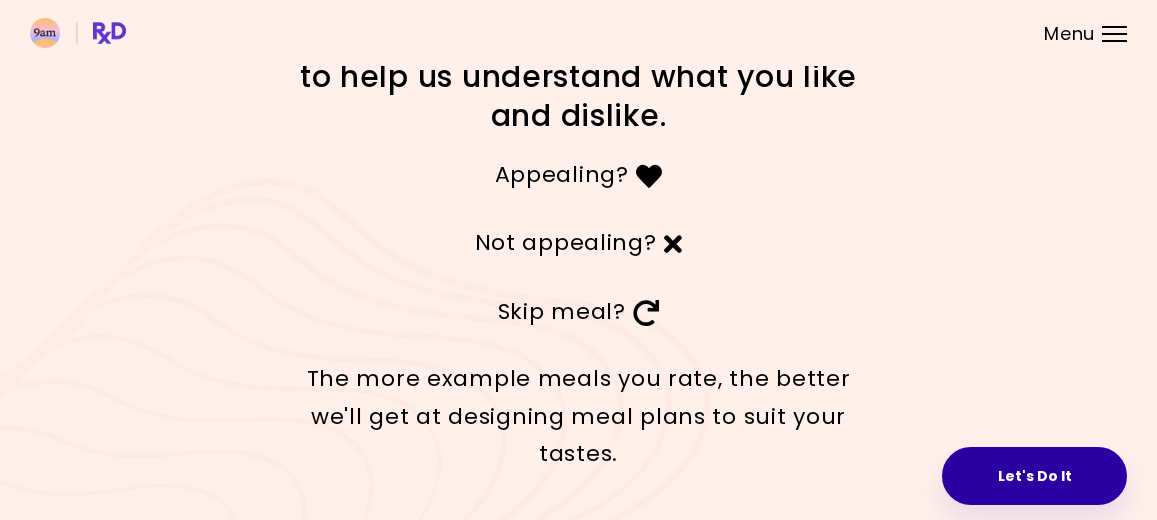 click on "Let's Do It" at bounding box center (1034, 476) 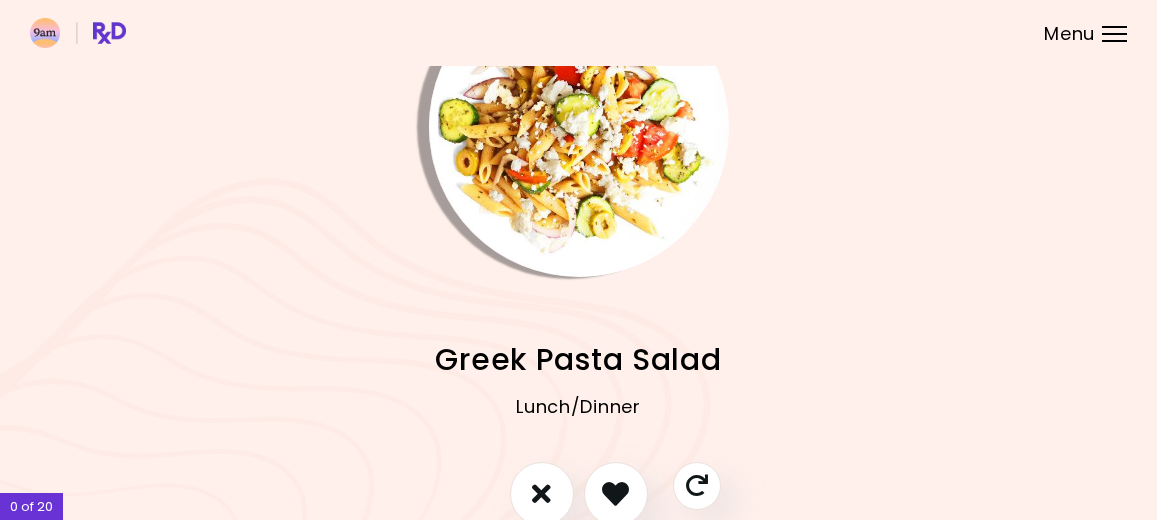 scroll, scrollTop: 184, scrollLeft: 0, axis: vertical 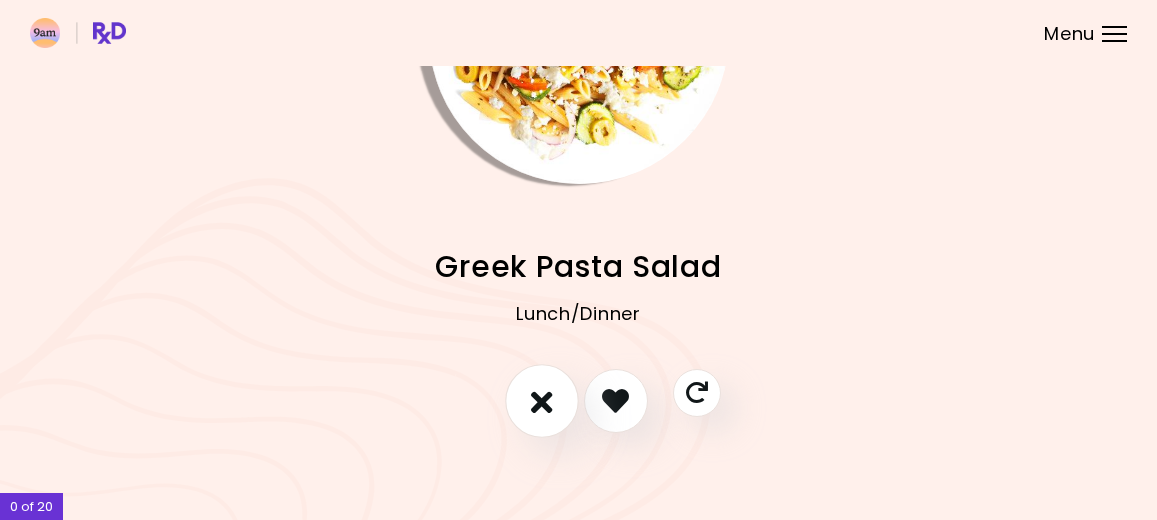click at bounding box center [542, 401] 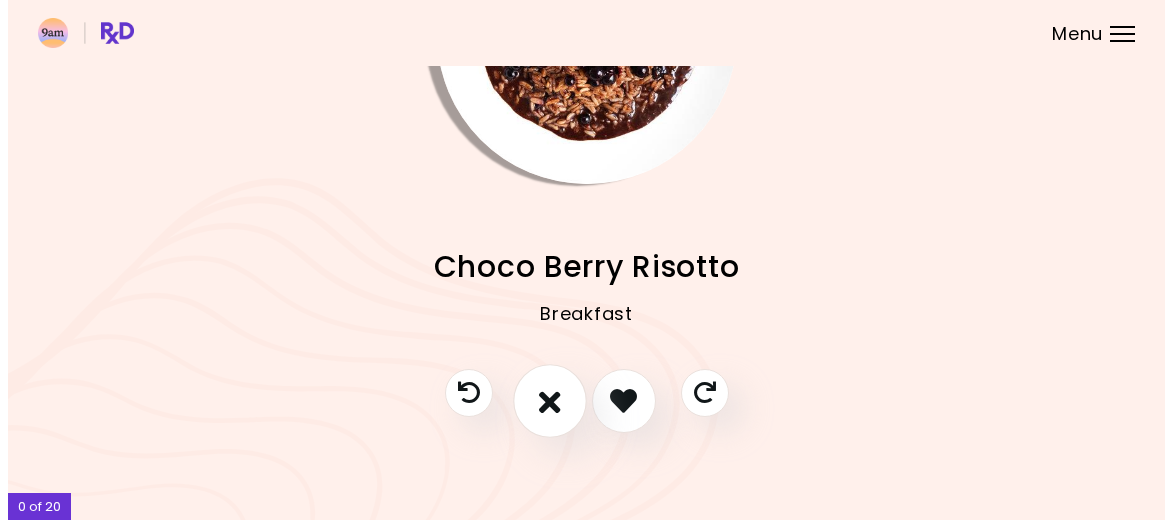 scroll, scrollTop: 84, scrollLeft: 0, axis: vertical 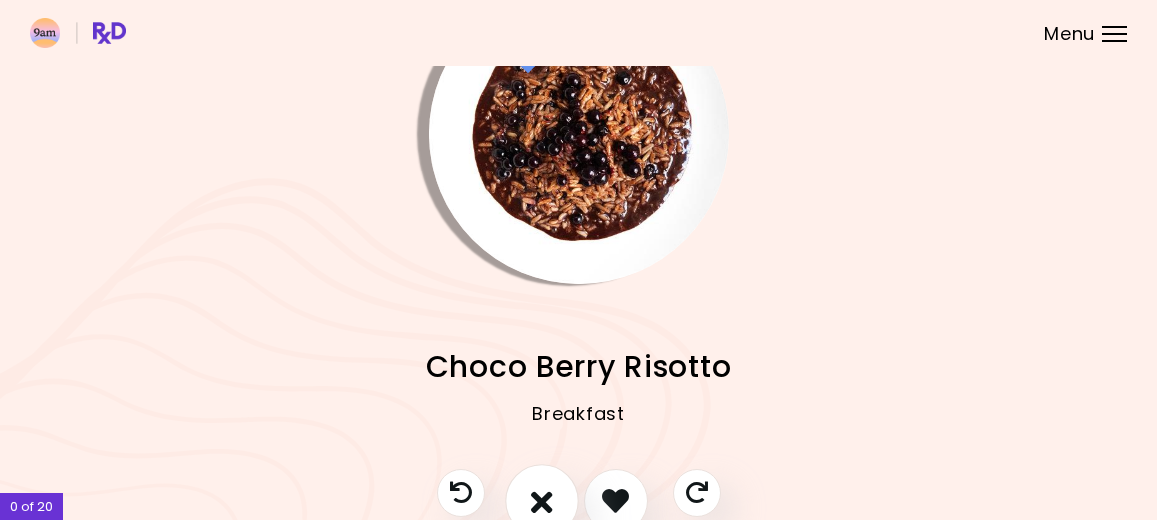 click at bounding box center (542, 500) 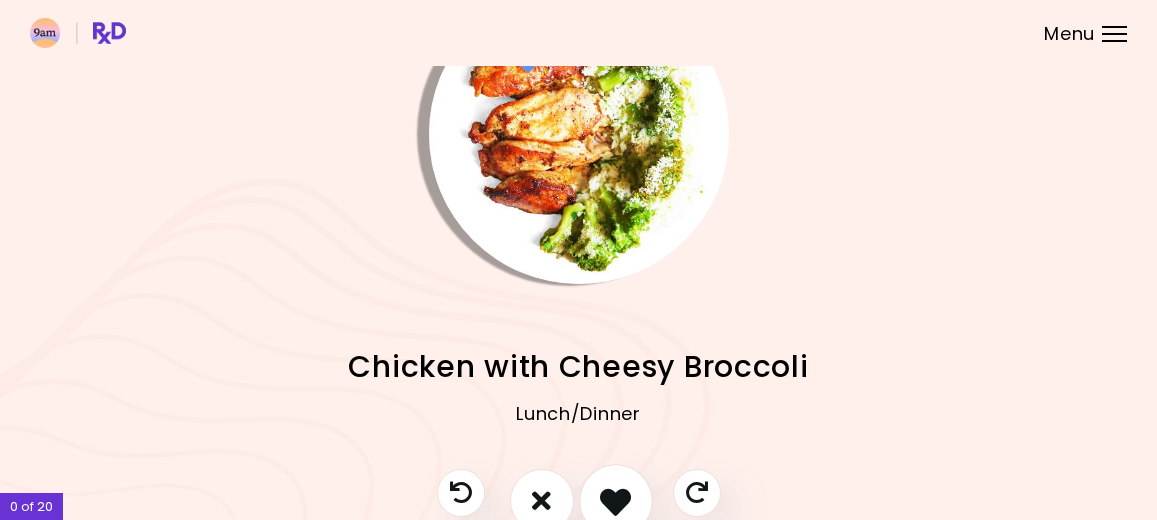 click at bounding box center [615, 500] 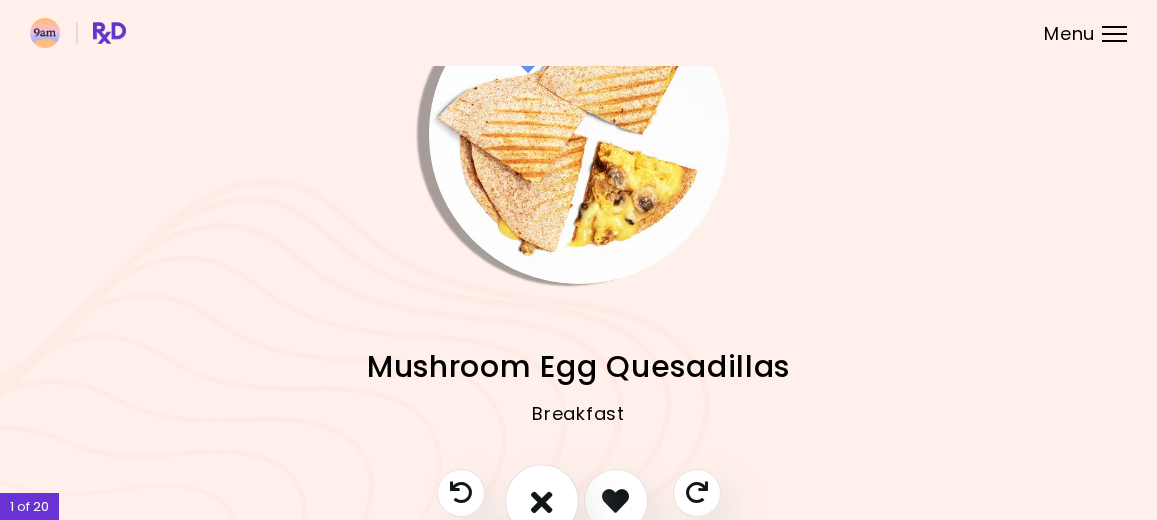 click at bounding box center (542, 500) 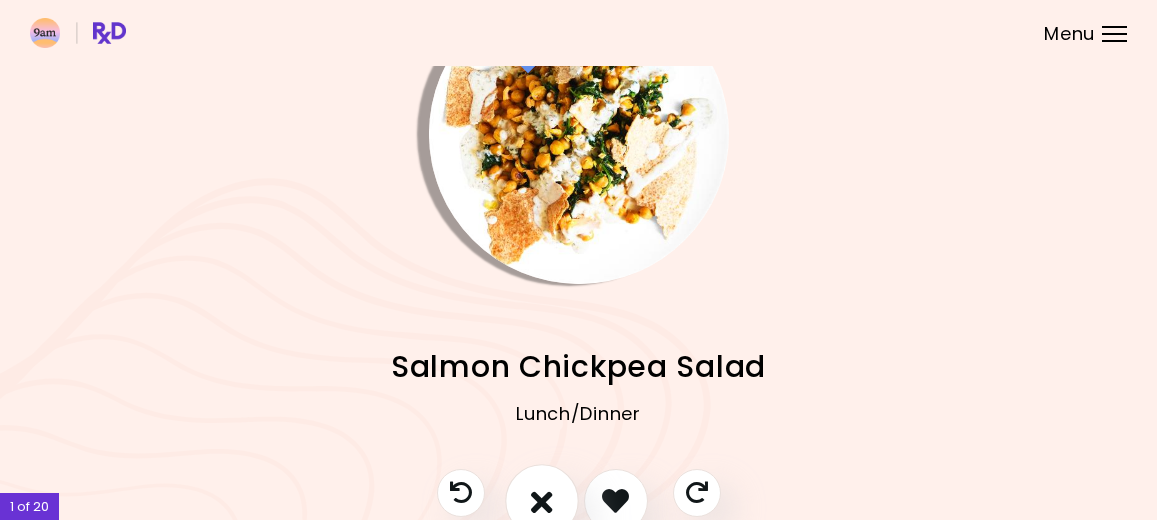 click at bounding box center (542, 500) 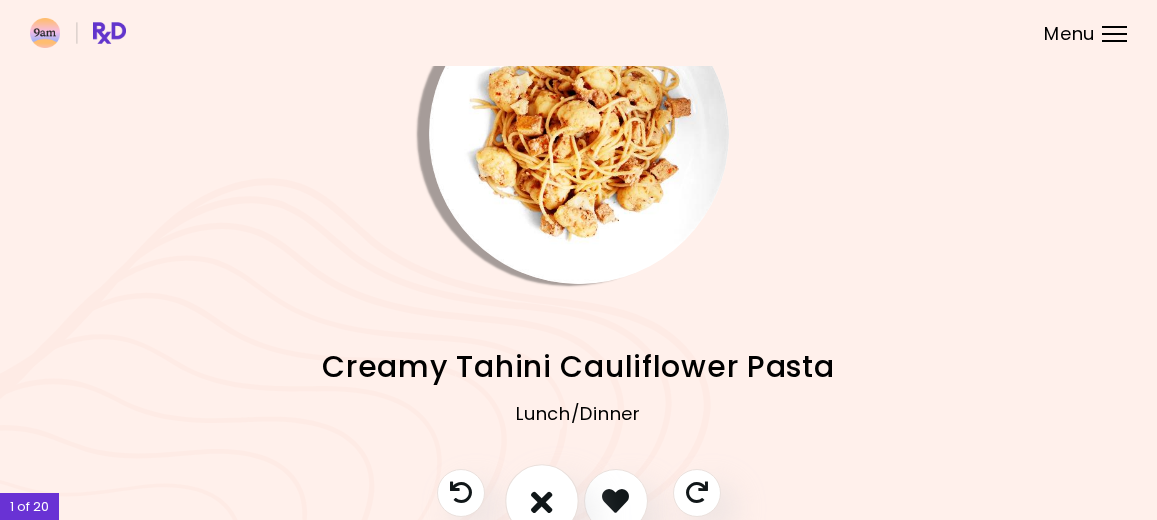 click at bounding box center [542, 500] 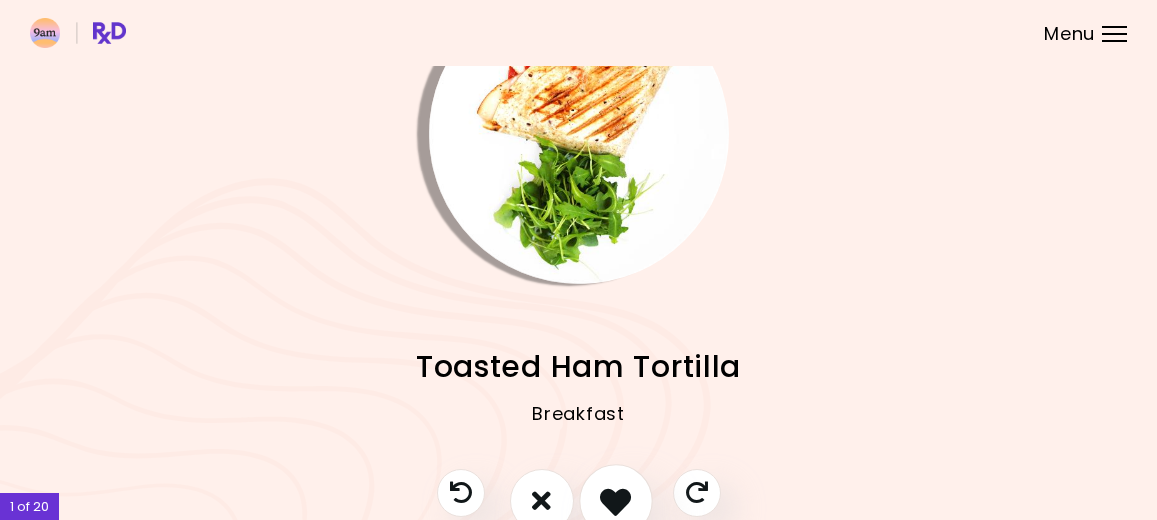 click at bounding box center [615, 500] 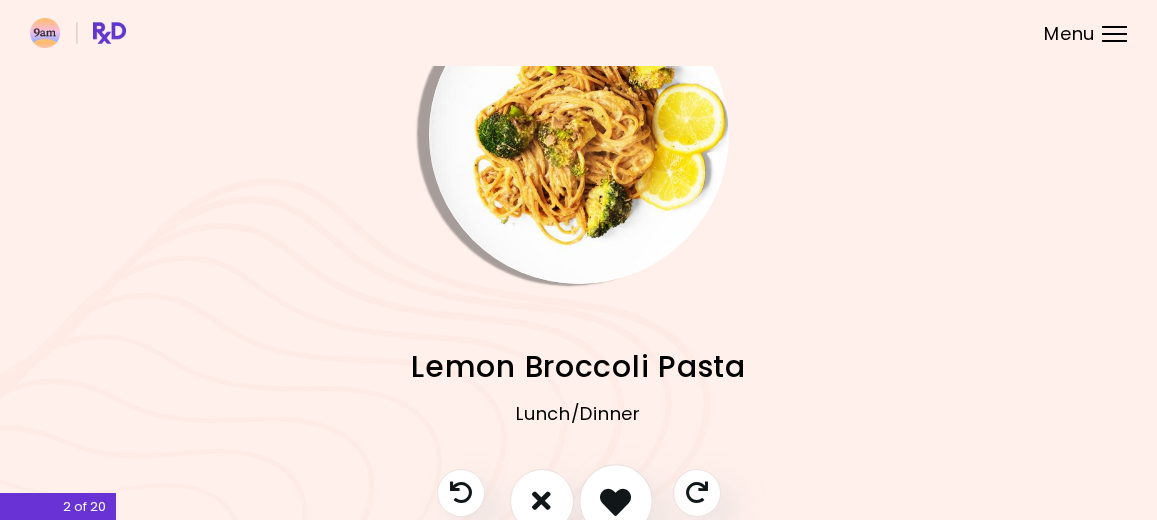click at bounding box center (615, 500) 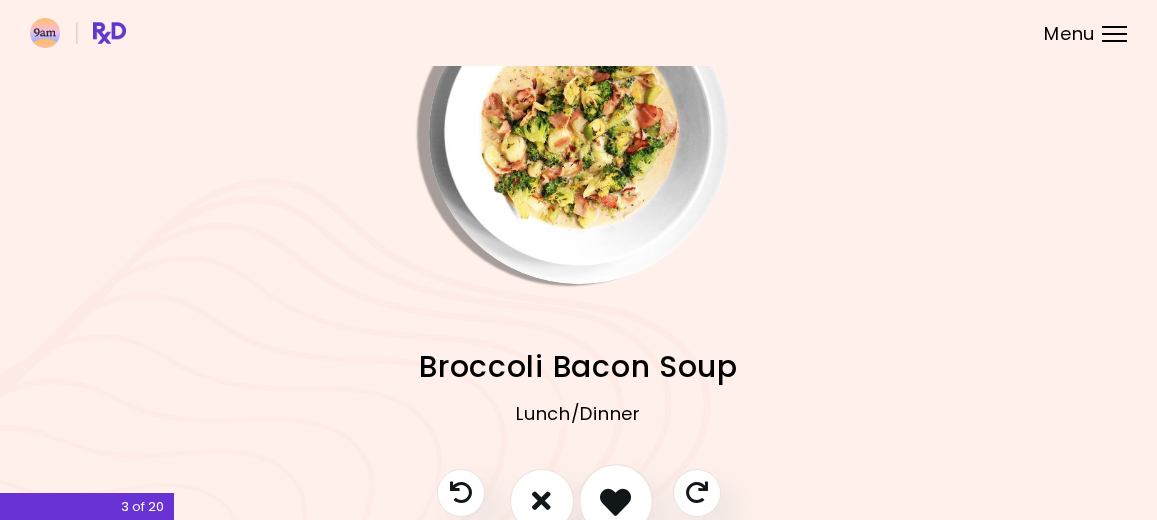 click at bounding box center (615, 500) 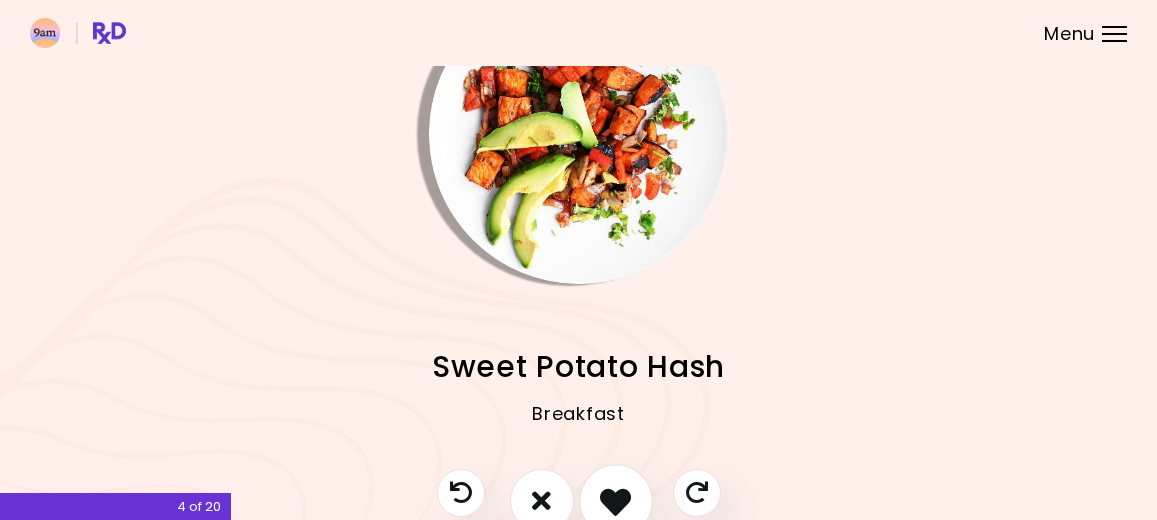 click at bounding box center [615, 500] 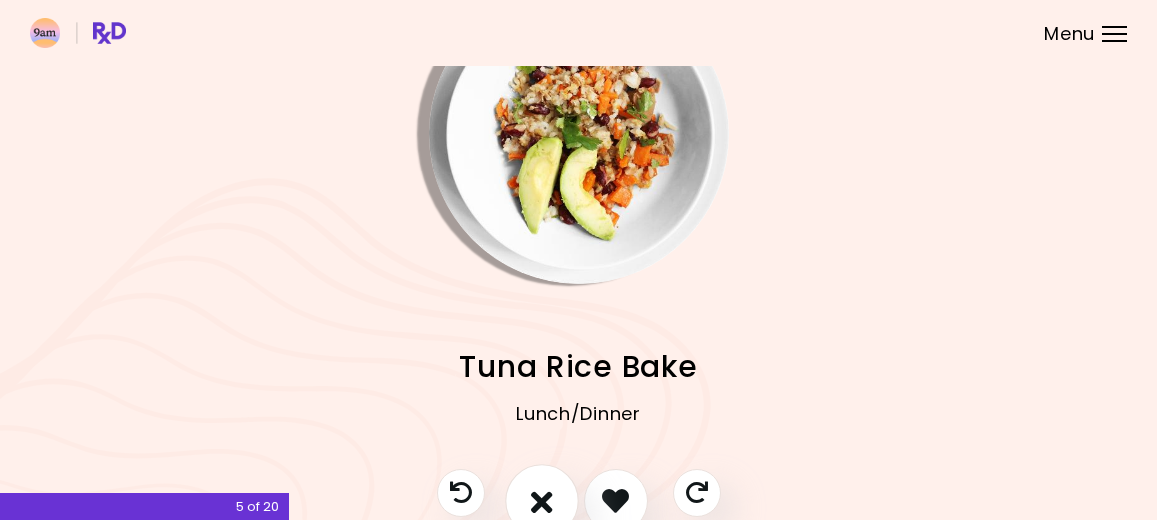 click at bounding box center (542, 500) 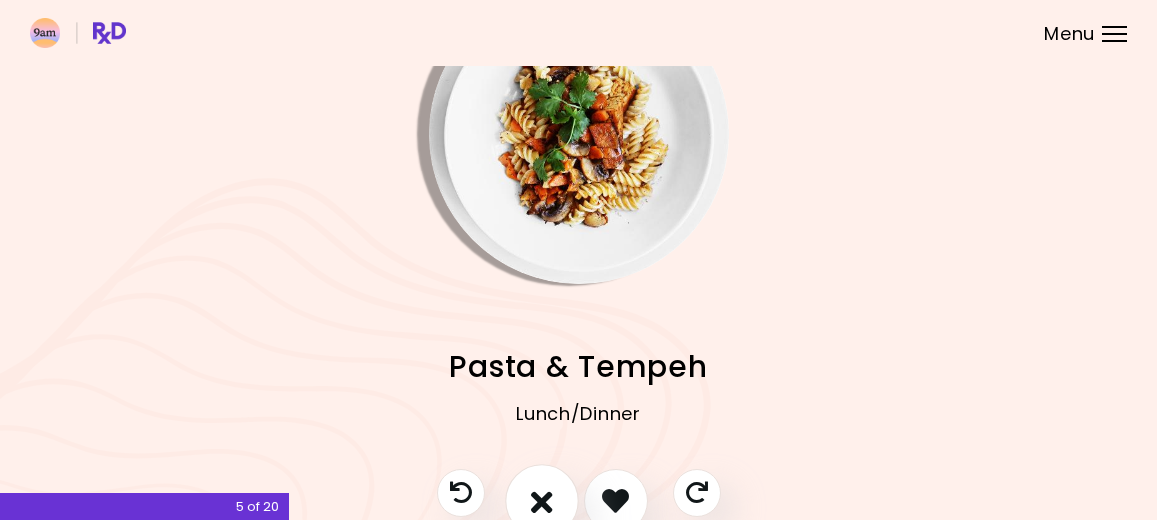 click at bounding box center [542, 500] 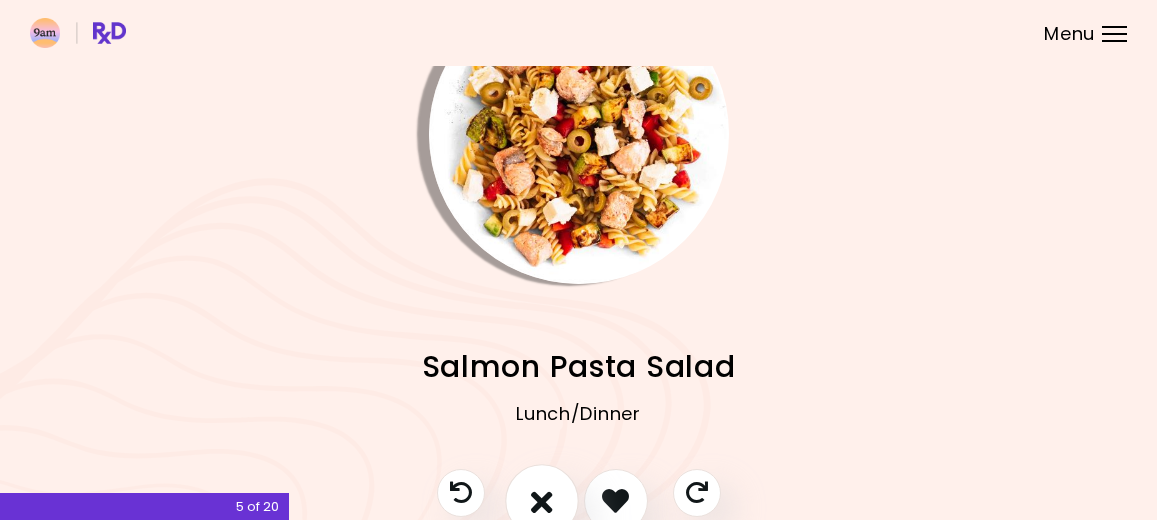 click at bounding box center [542, 500] 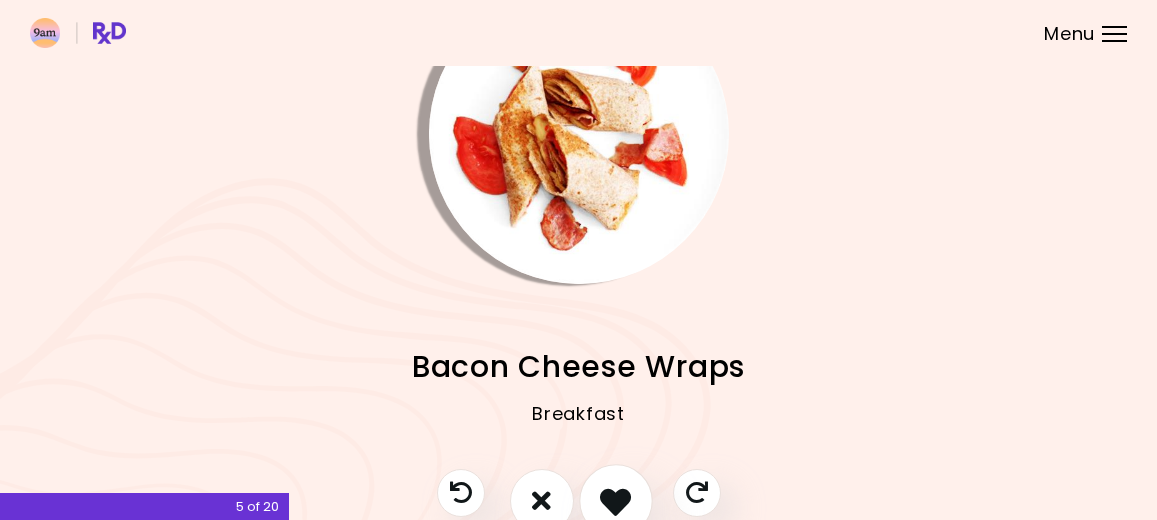 click at bounding box center (615, 500) 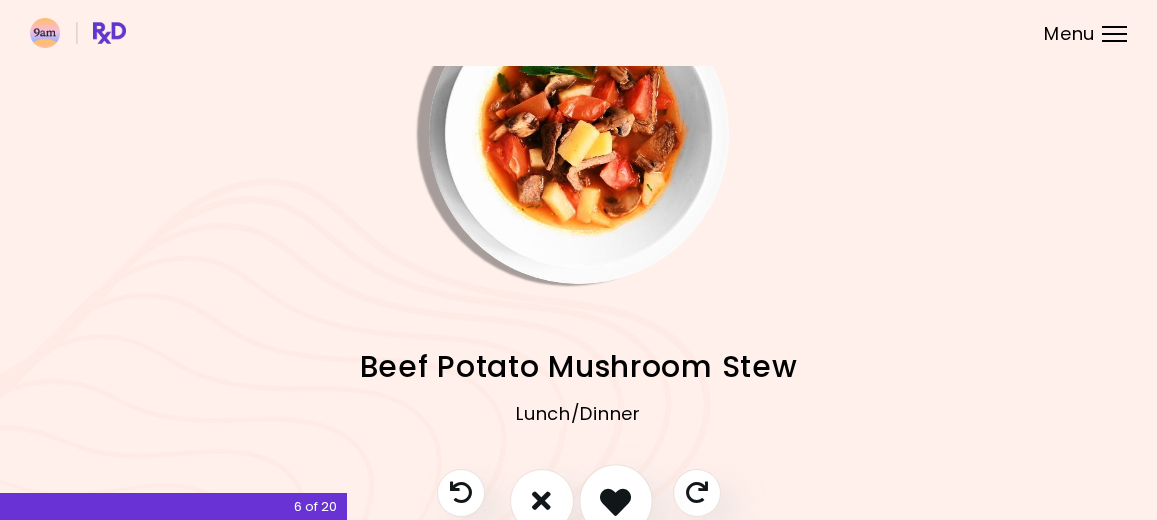 click at bounding box center (615, 500) 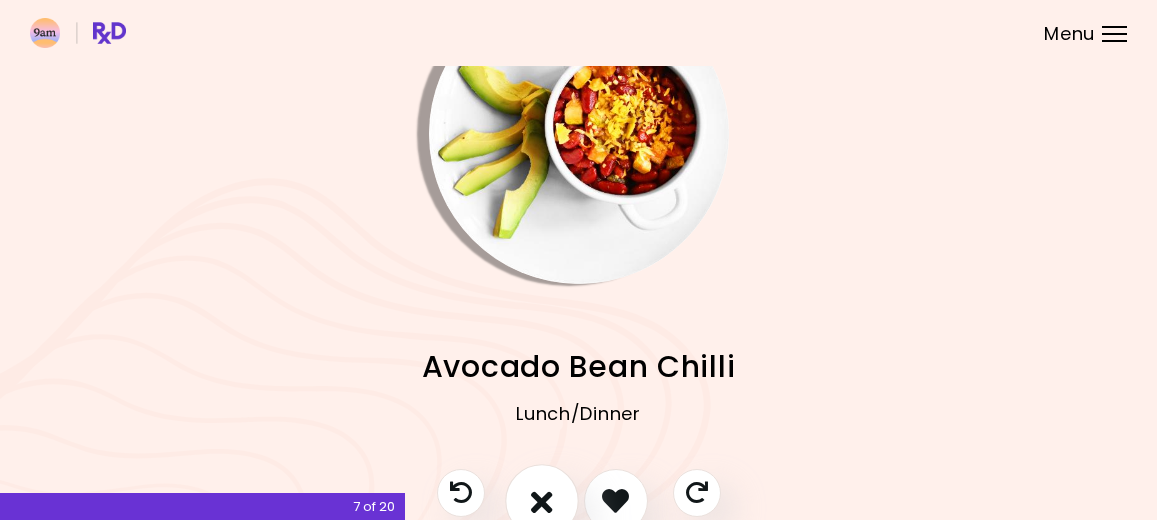 click at bounding box center (542, 500) 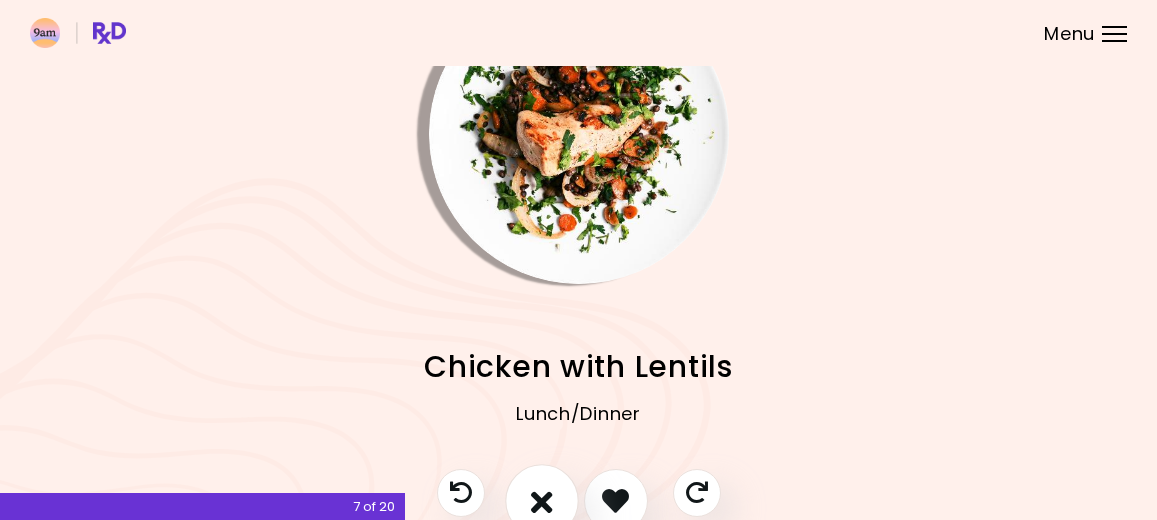 click at bounding box center (542, 500) 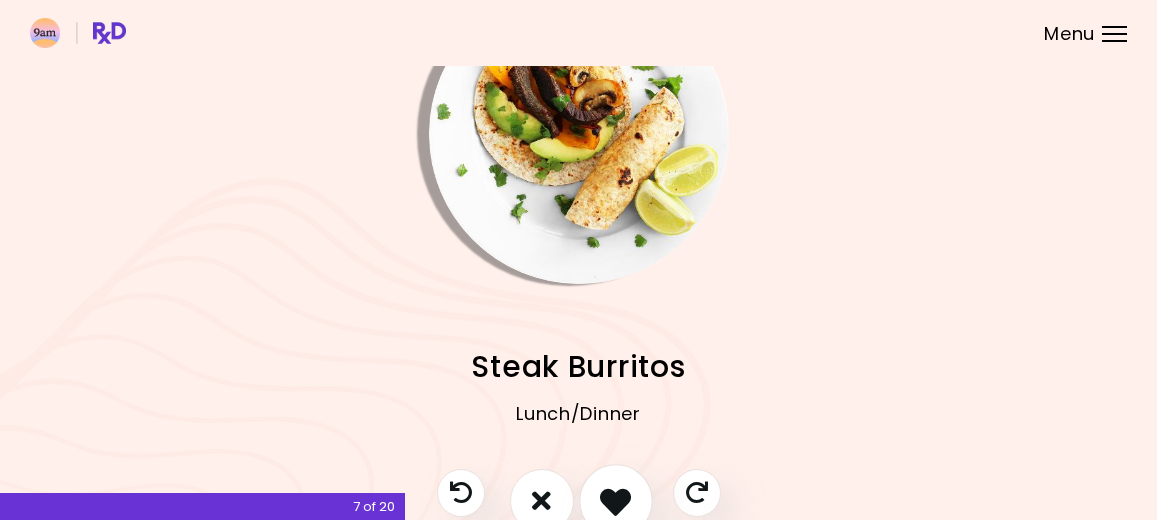 click at bounding box center (616, 501) 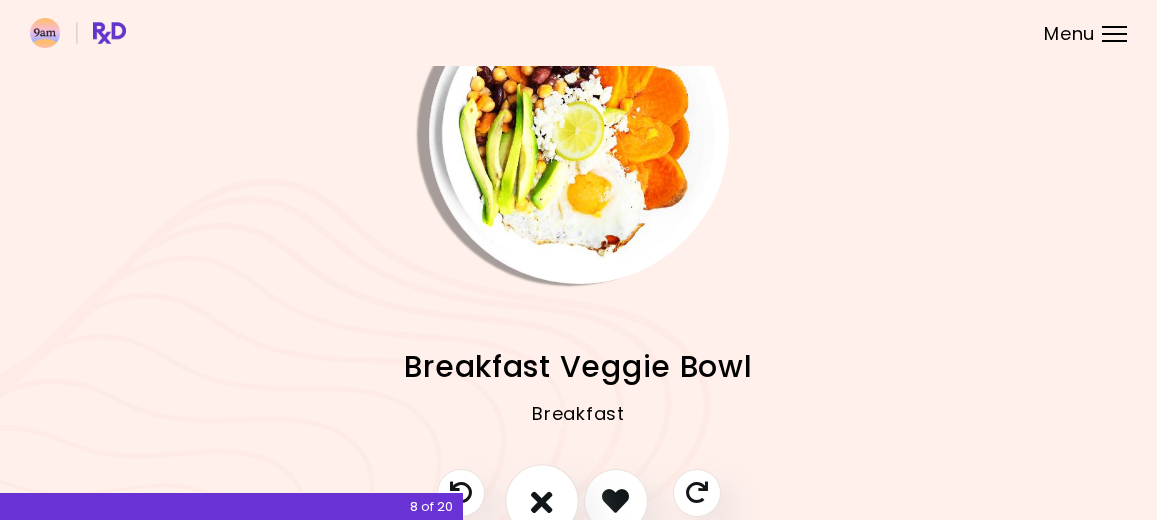 click at bounding box center [542, 500] 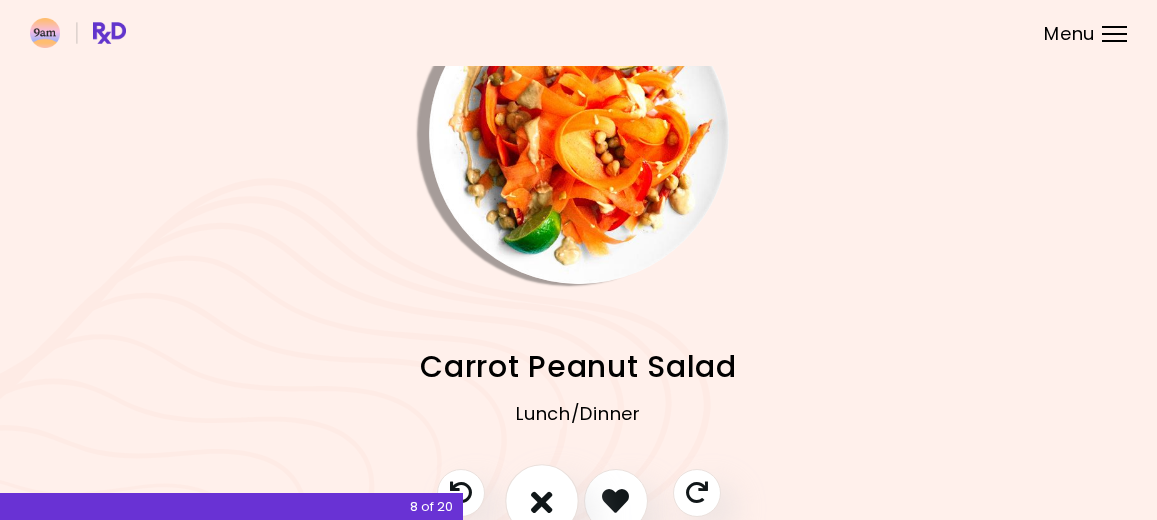 click at bounding box center [542, 500] 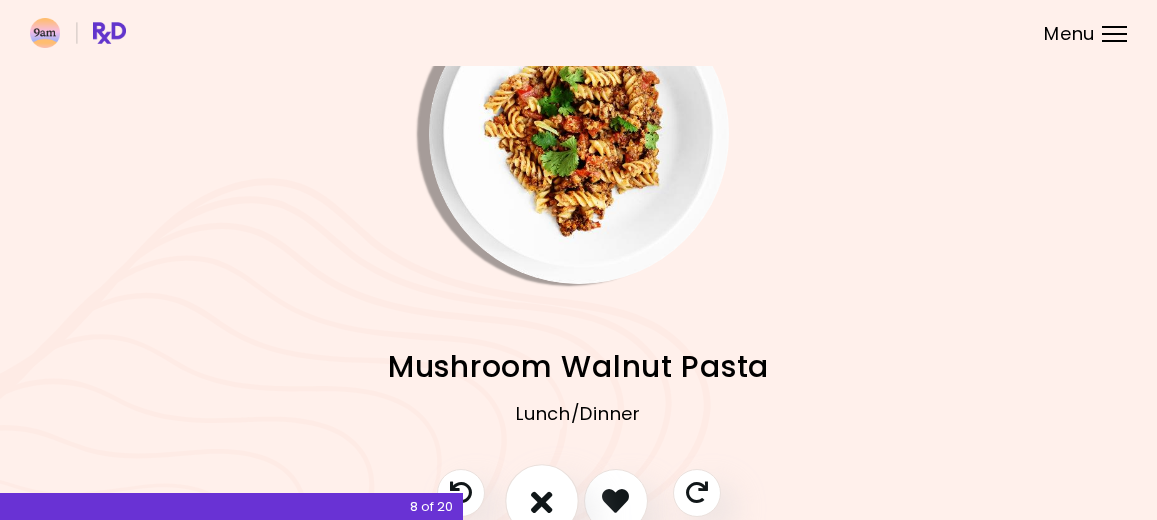 click at bounding box center [542, 500] 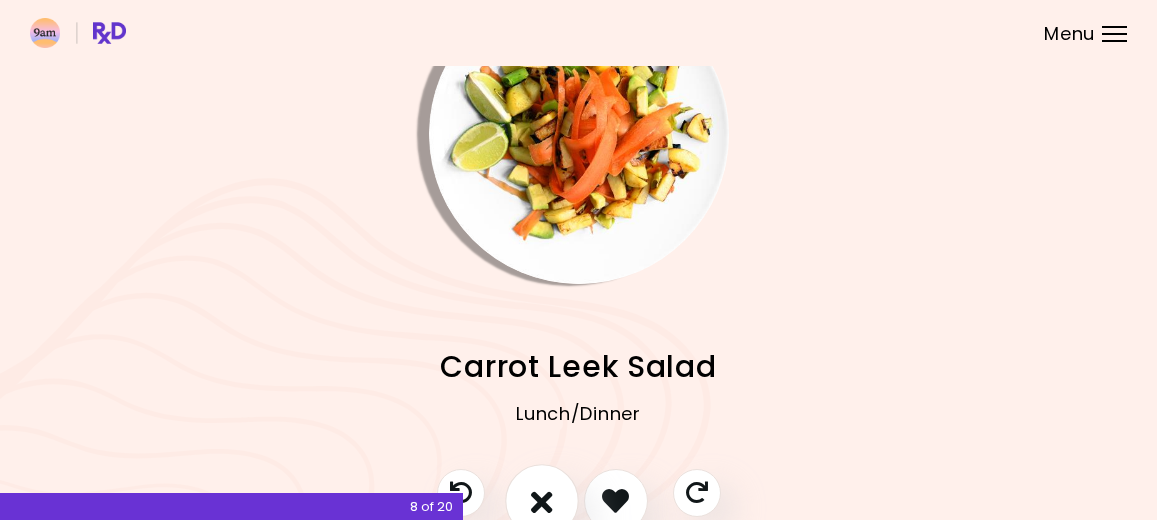 click at bounding box center [542, 500] 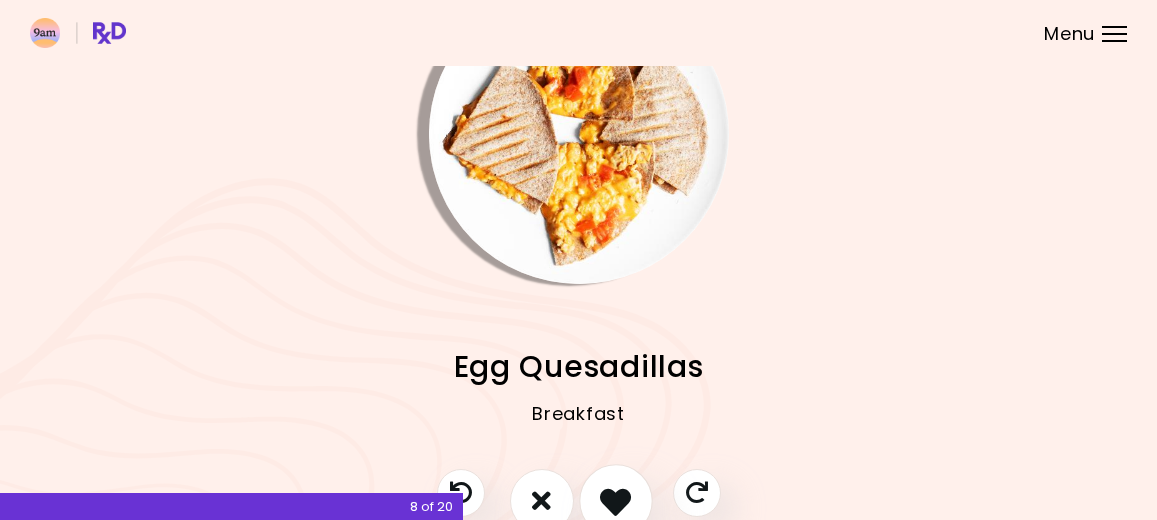 click at bounding box center [615, 500] 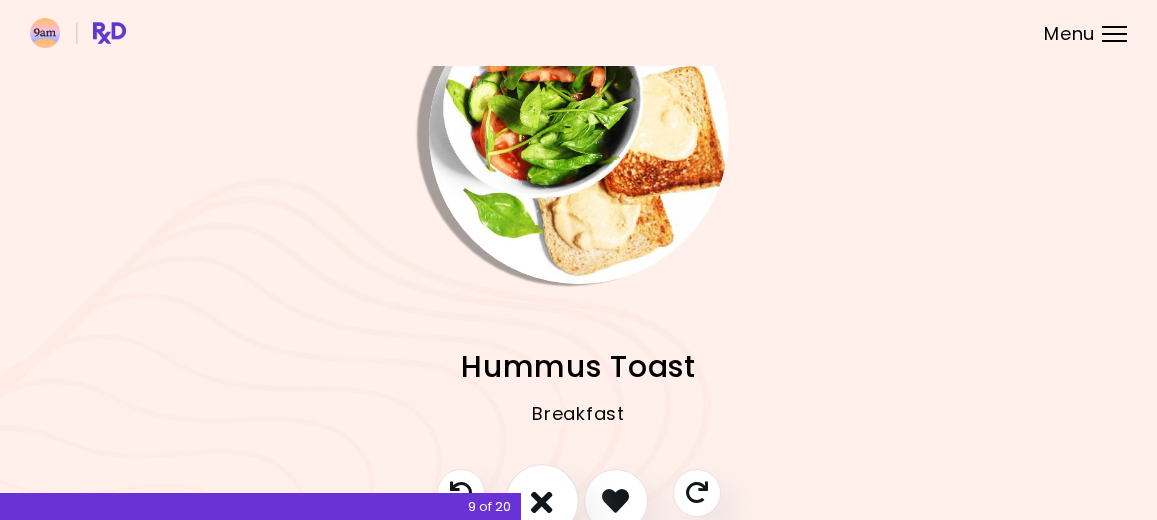 click at bounding box center [542, 500] 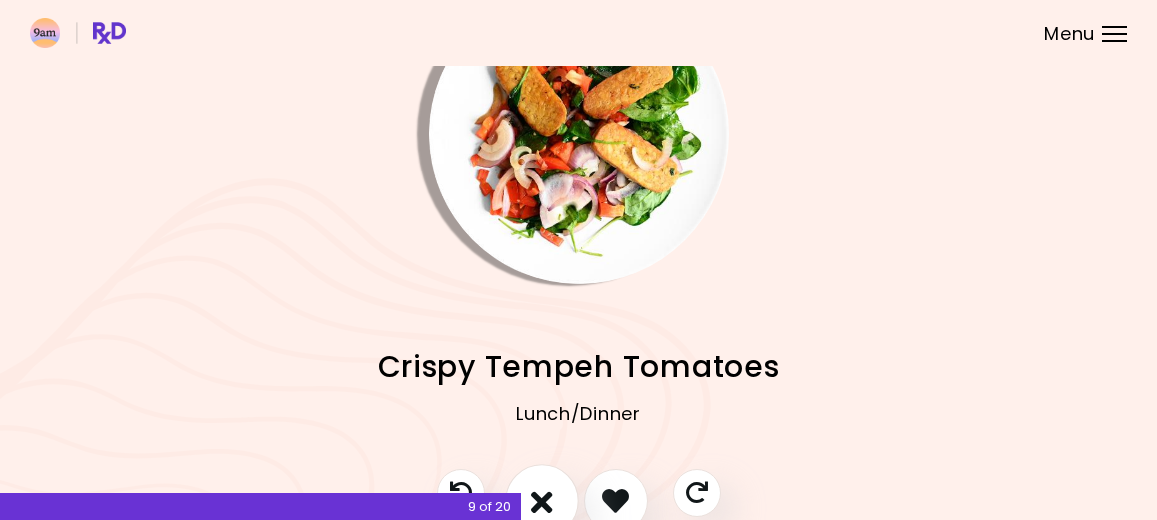click at bounding box center (542, 500) 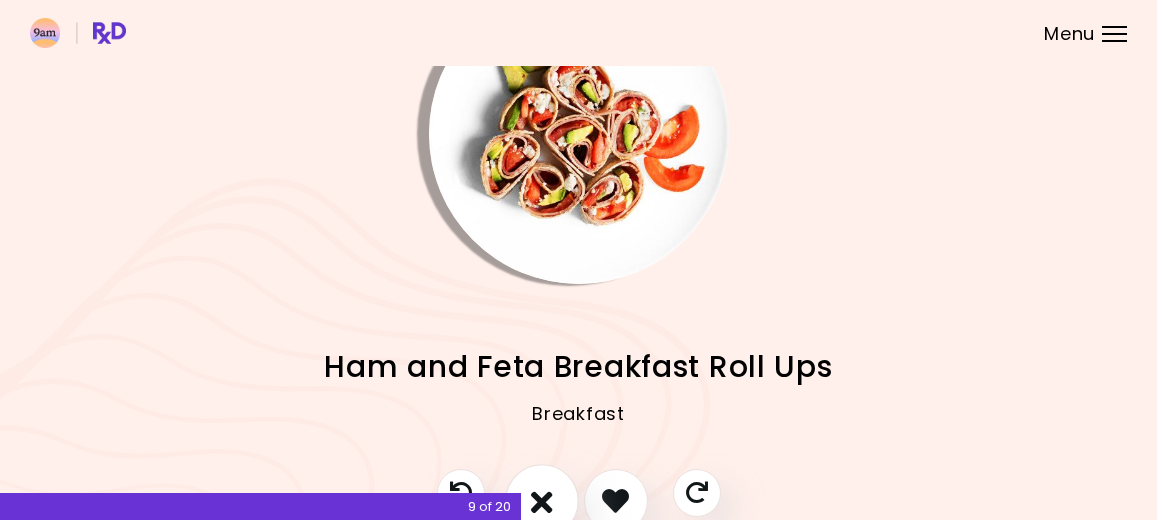click at bounding box center [542, 500] 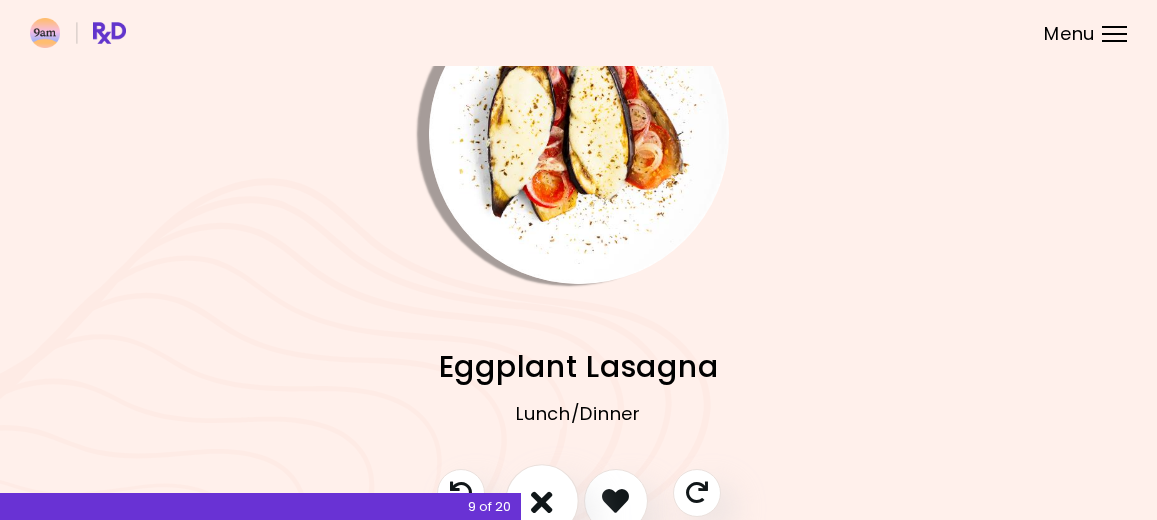 click at bounding box center (542, 500) 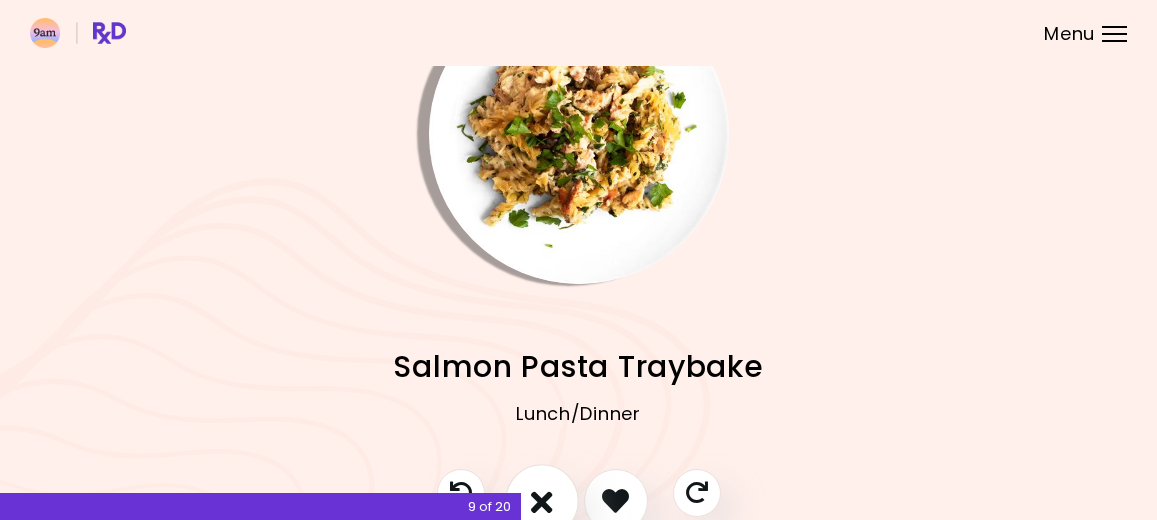 click at bounding box center (542, 500) 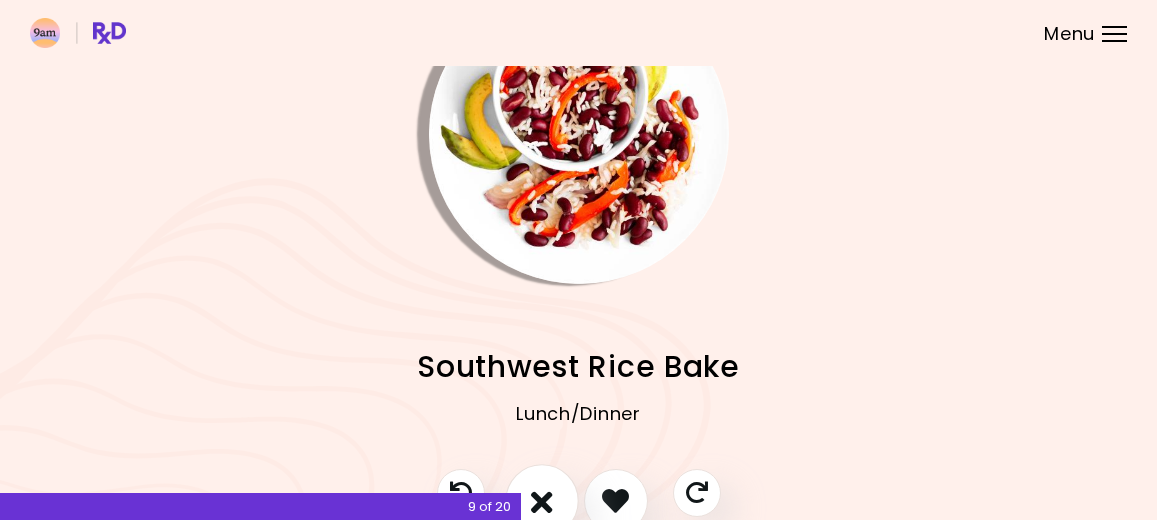 click at bounding box center (542, 500) 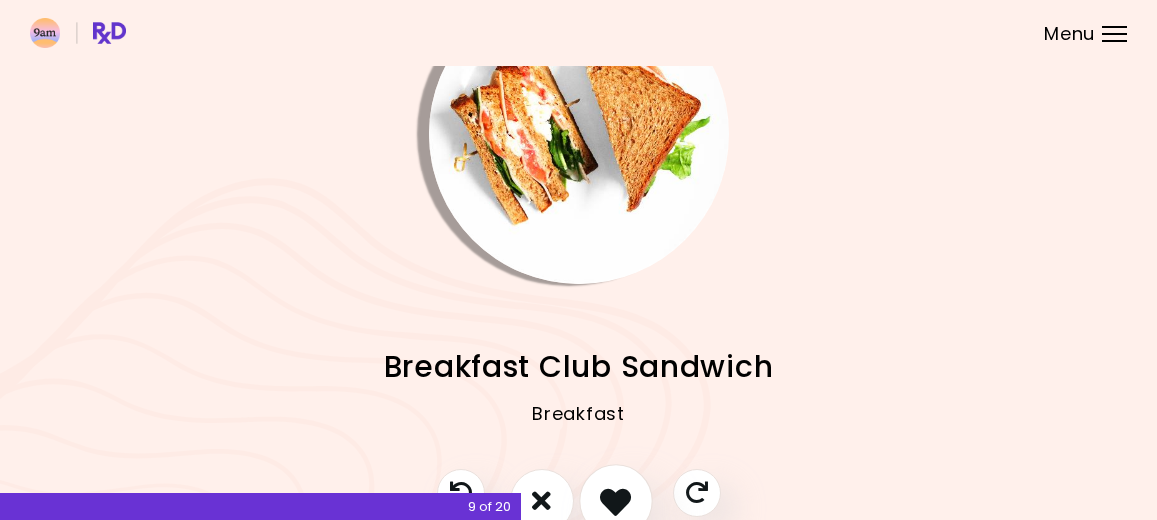 click at bounding box center [615, 500] 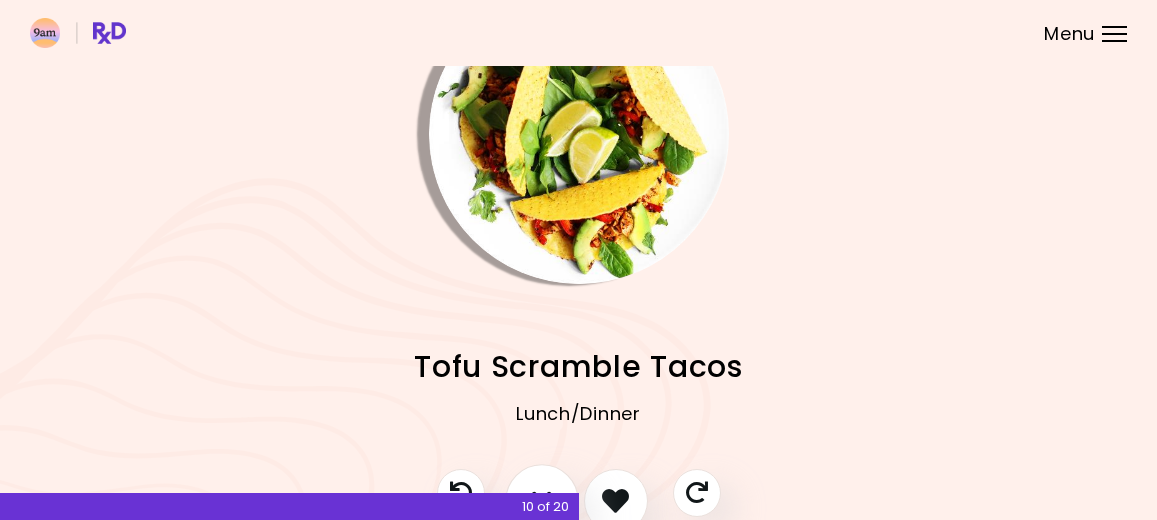 click at bounding box center [542, 501] 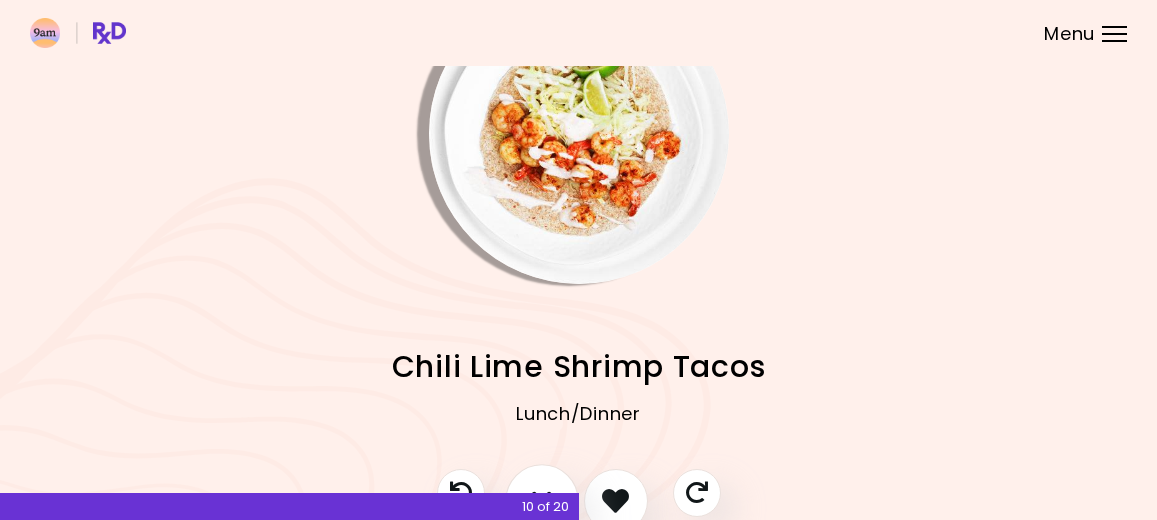 click at bounding box center [542, 501] 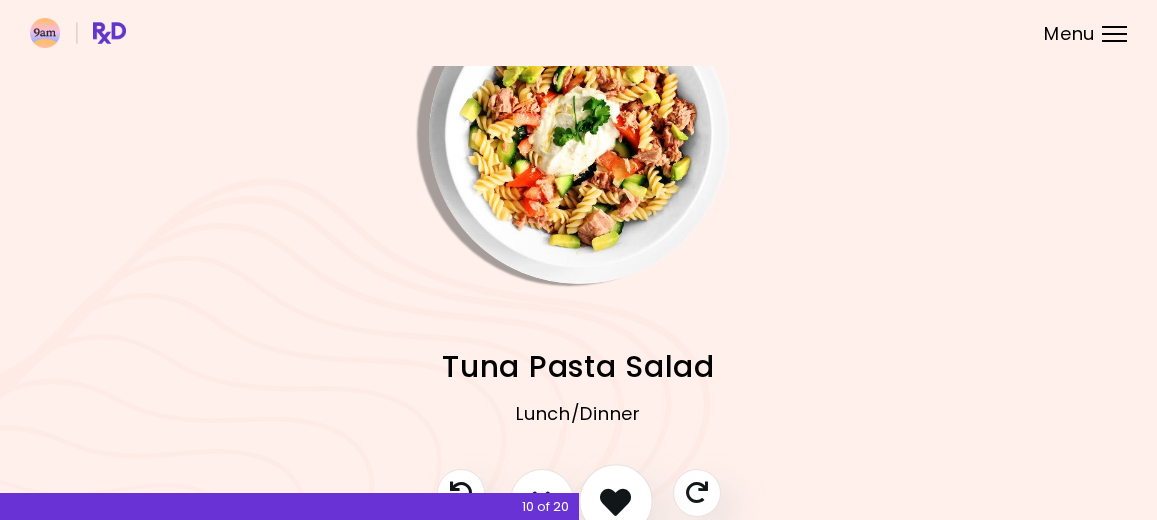 click at bounding box center (615, 500) 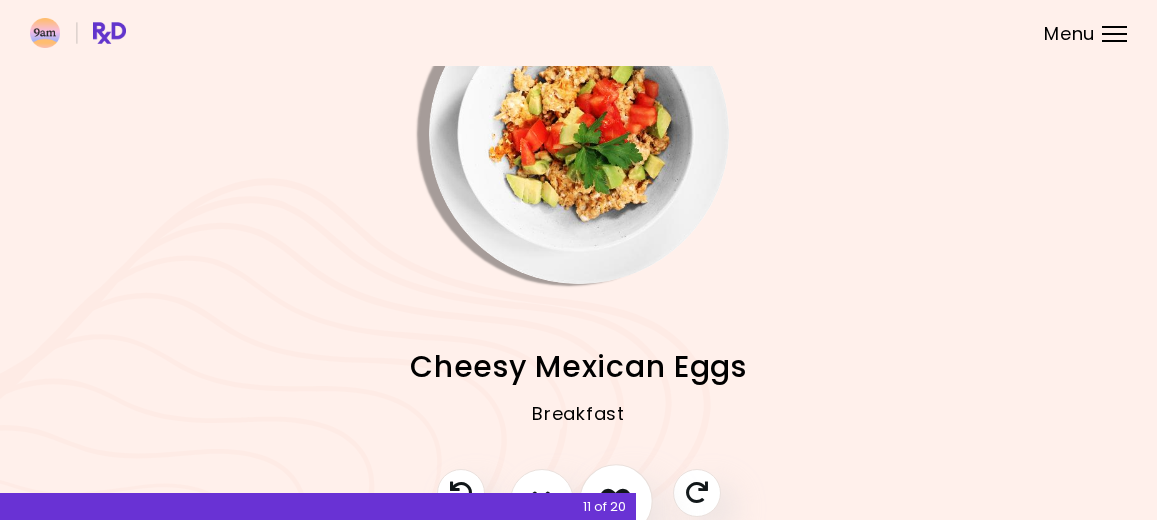 click at bounding box center (616, 501) 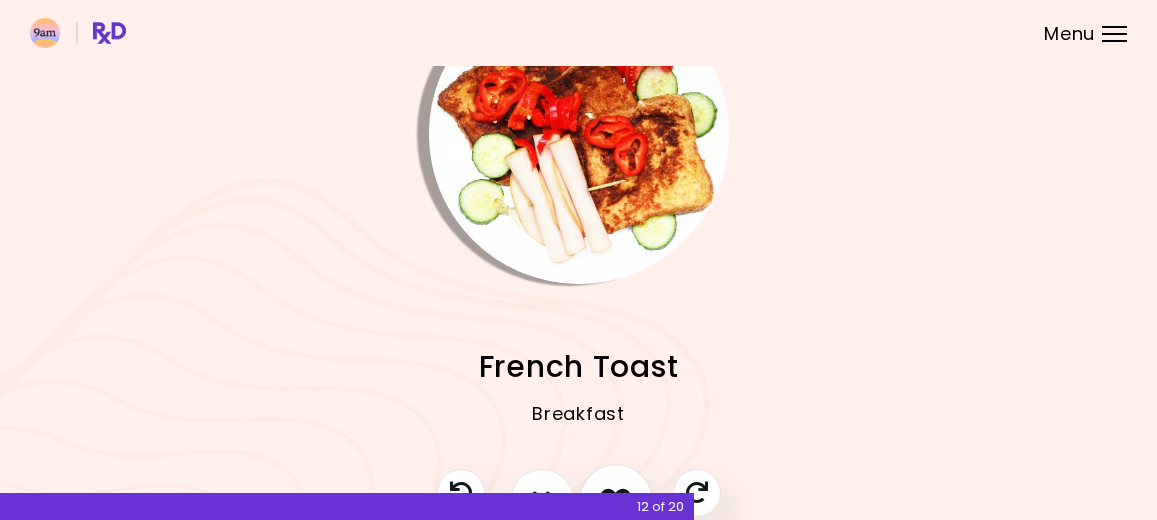 click at bounding box center (616, 501) 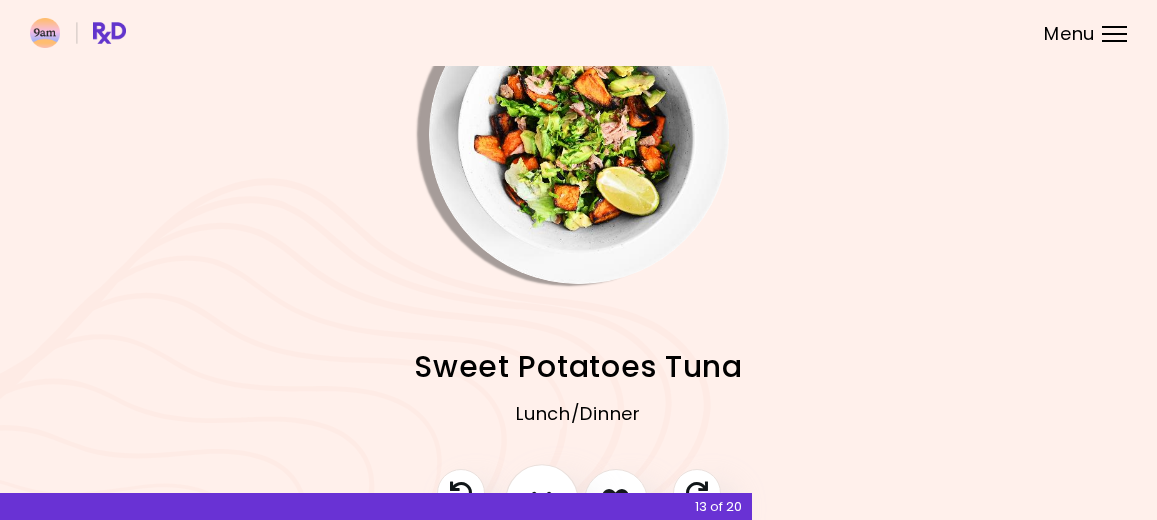 click at bounding box center (542, 501) 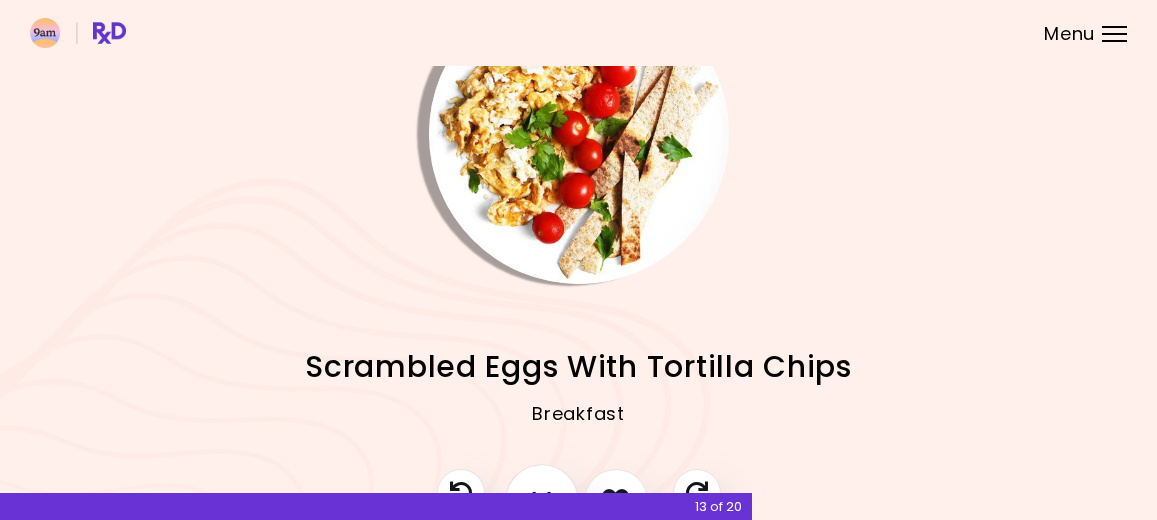 click at bounding box center [542, 501] 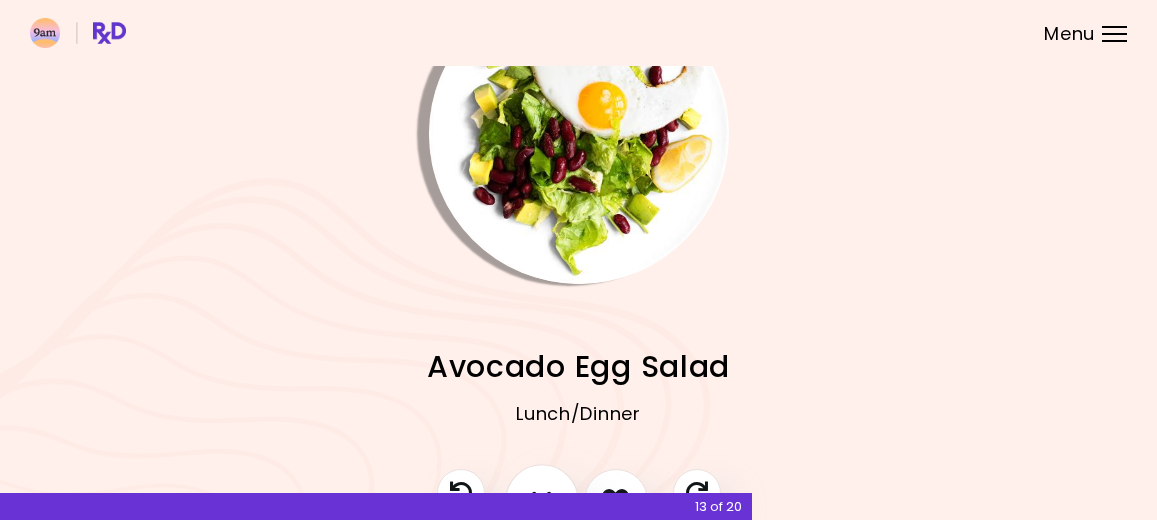 click at bounding box center (542, 501) 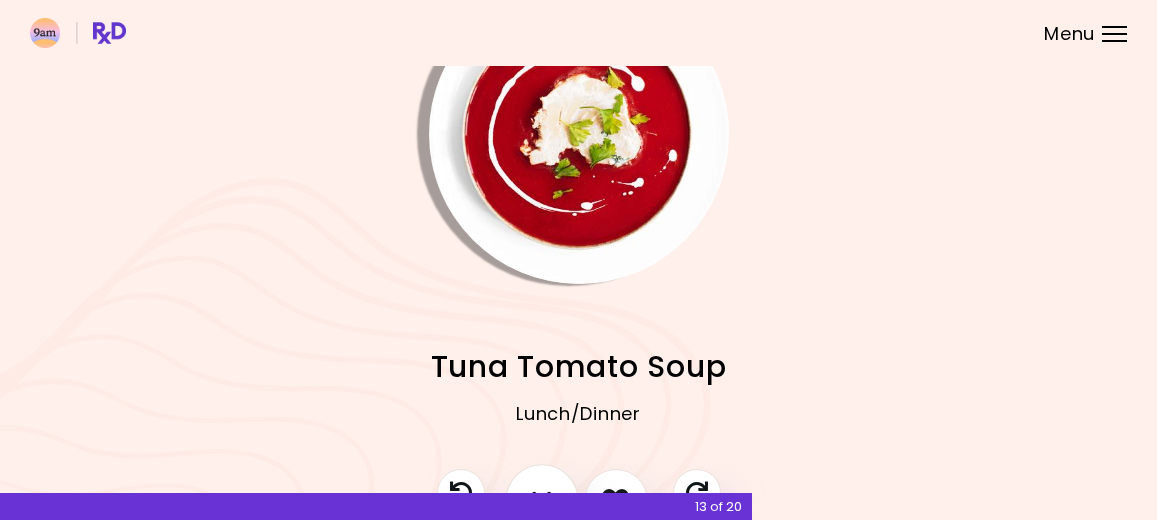 click at bounding box center (542, 501) 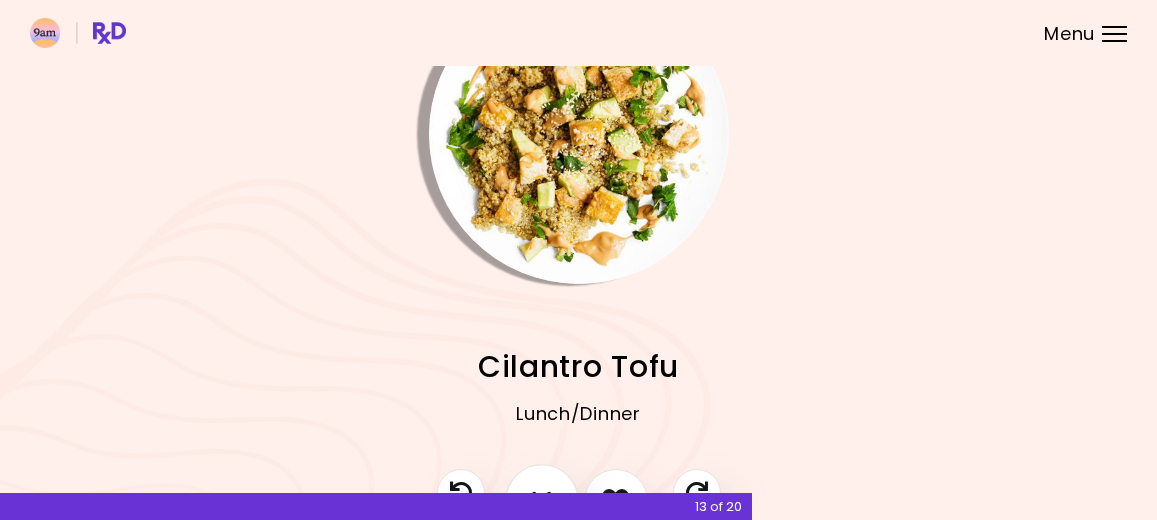 click at bounding box center (542, 501) 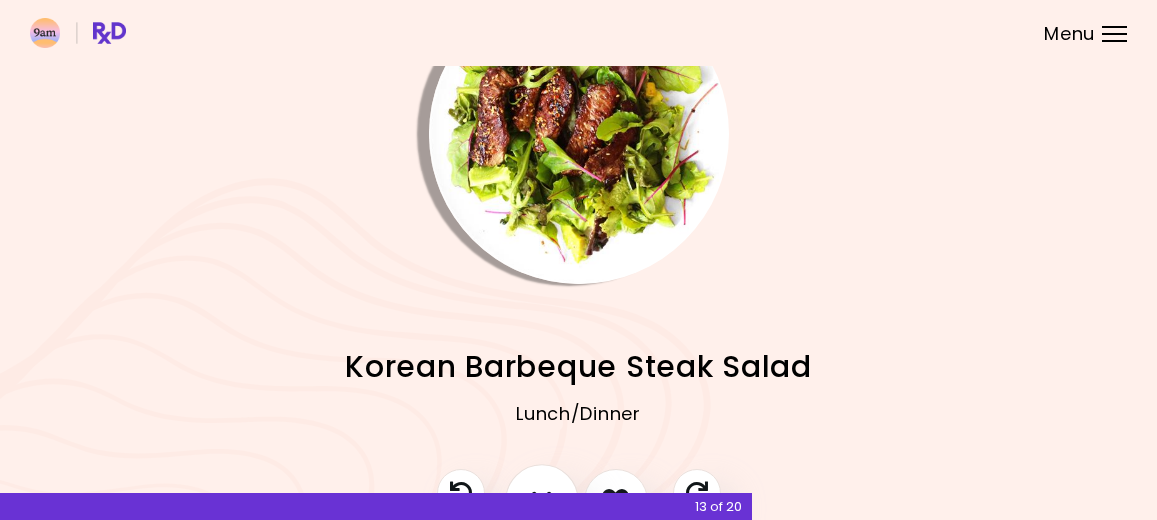 click at bounding box center [542, 501] 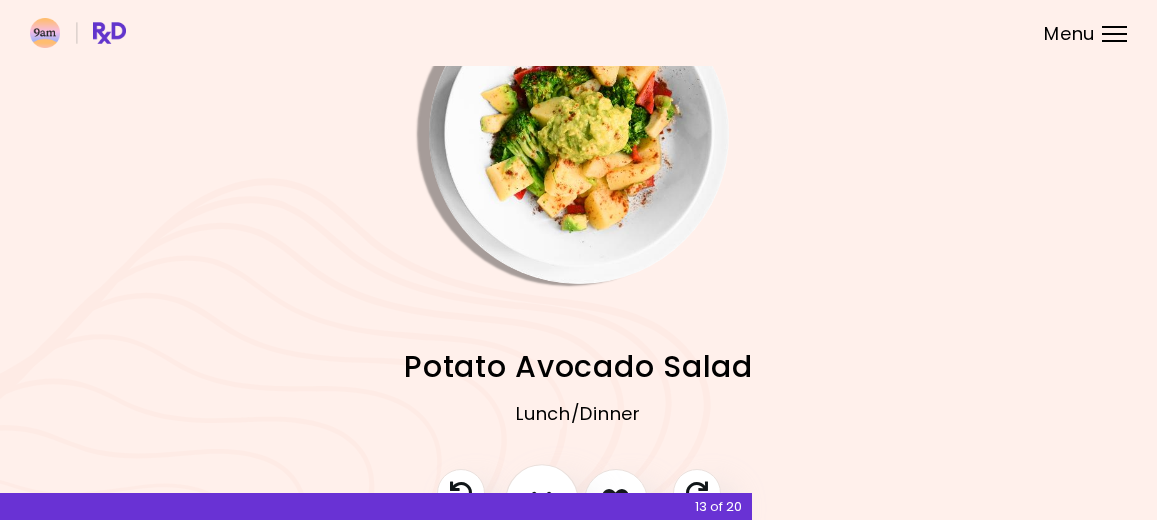 click at bounding box center [542, 501] 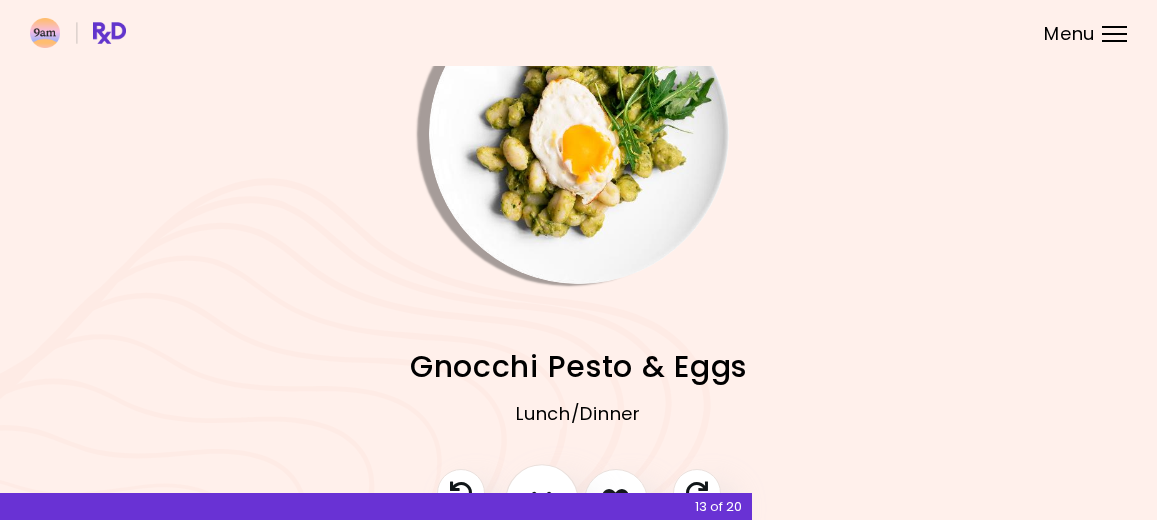 click at bounding box center (542, 501) 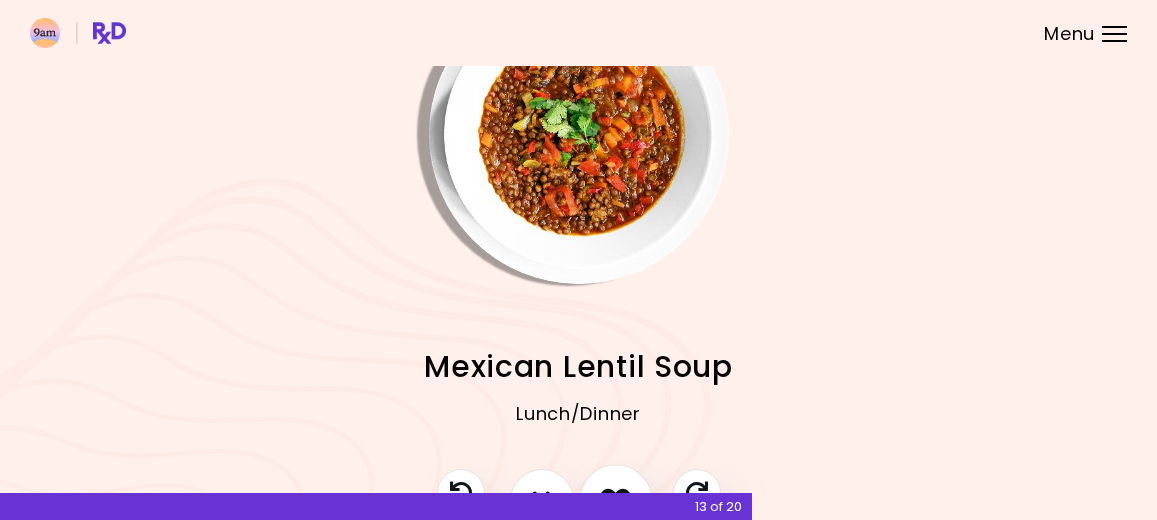 click at bounding box center [616, 501] 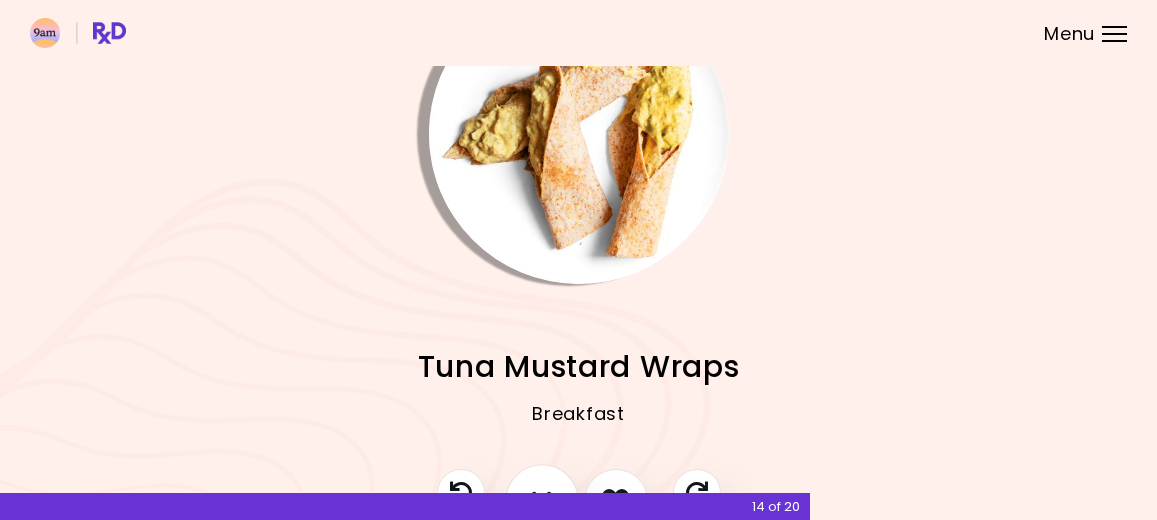 click at bounding box center (542, 500) 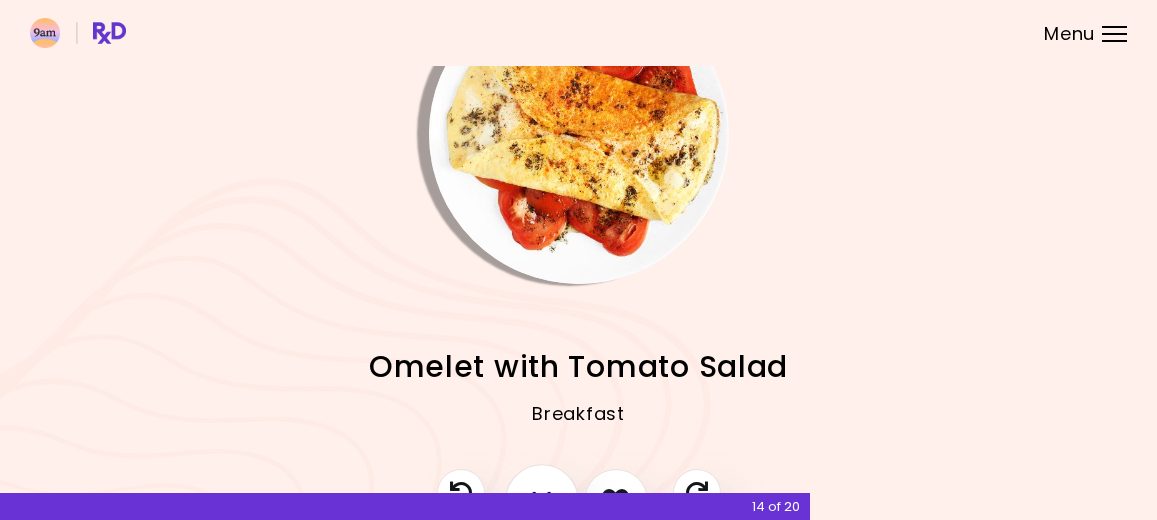 click at bounding box center [542, 500] 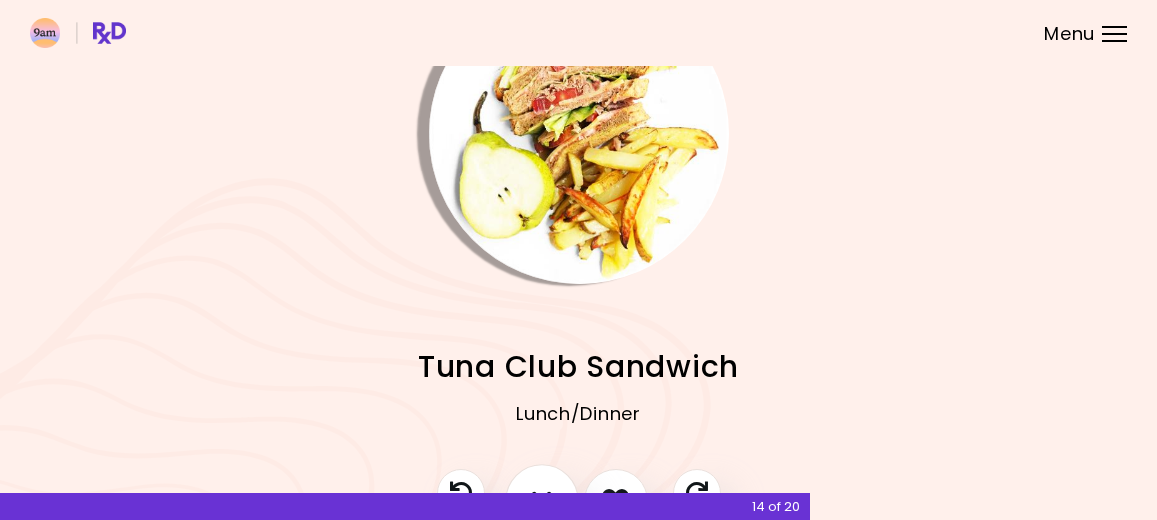 click at bounding box center [542, 500] 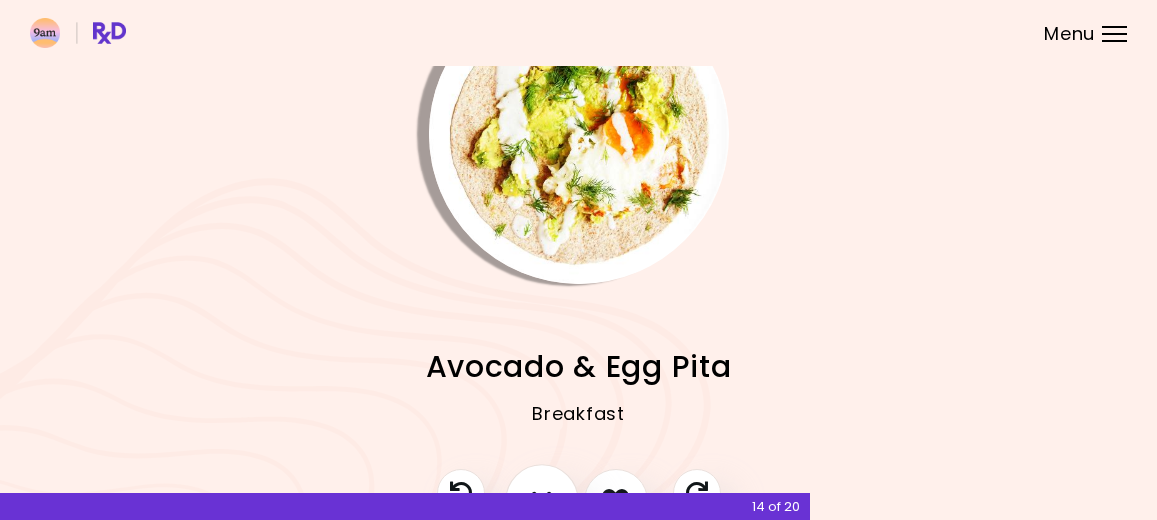 click at bounding box center (542, 500) 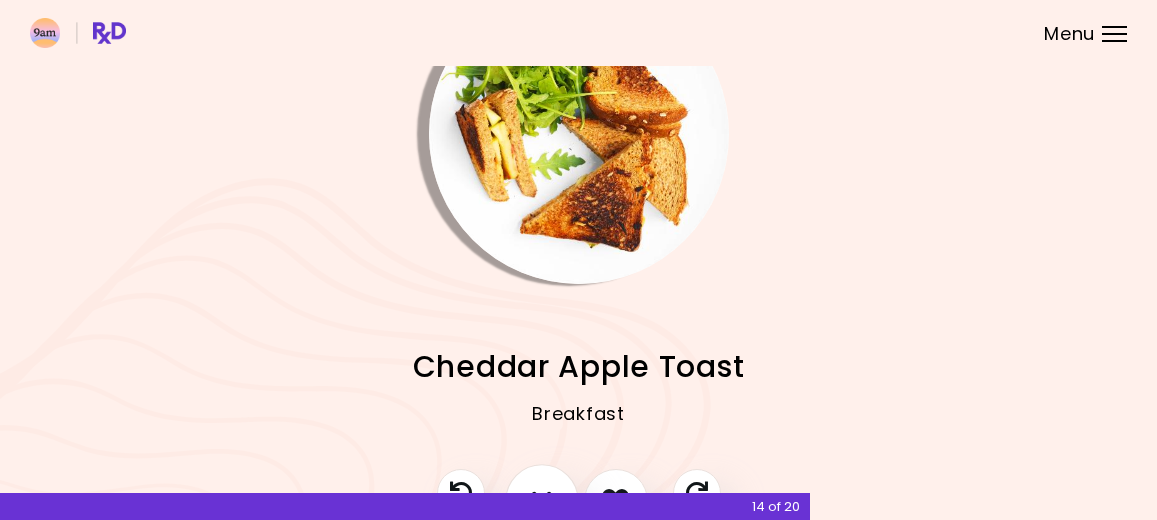 click at bounding box center (542, 500) 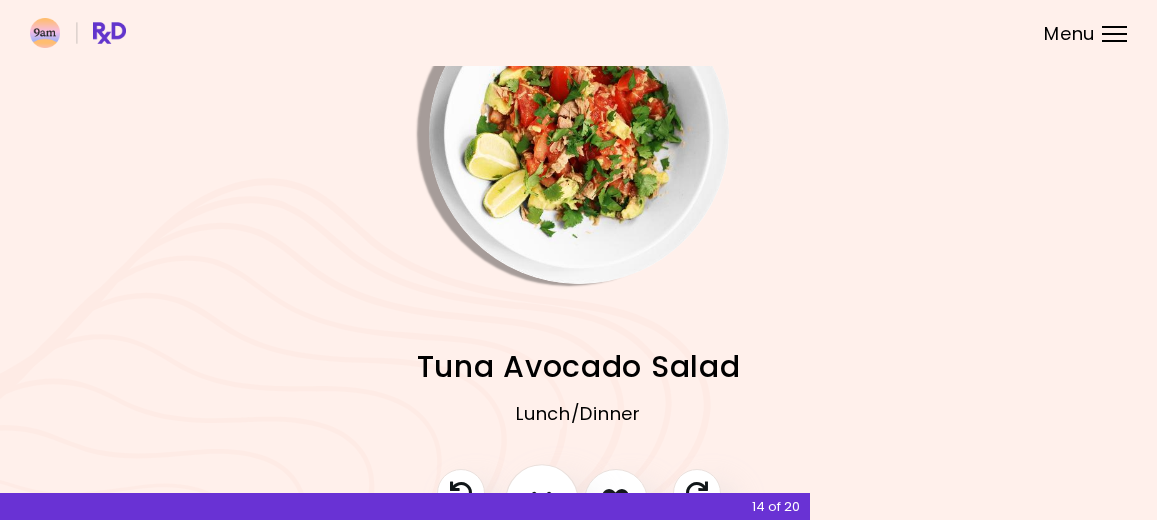 click at bounding box center [542, 500] 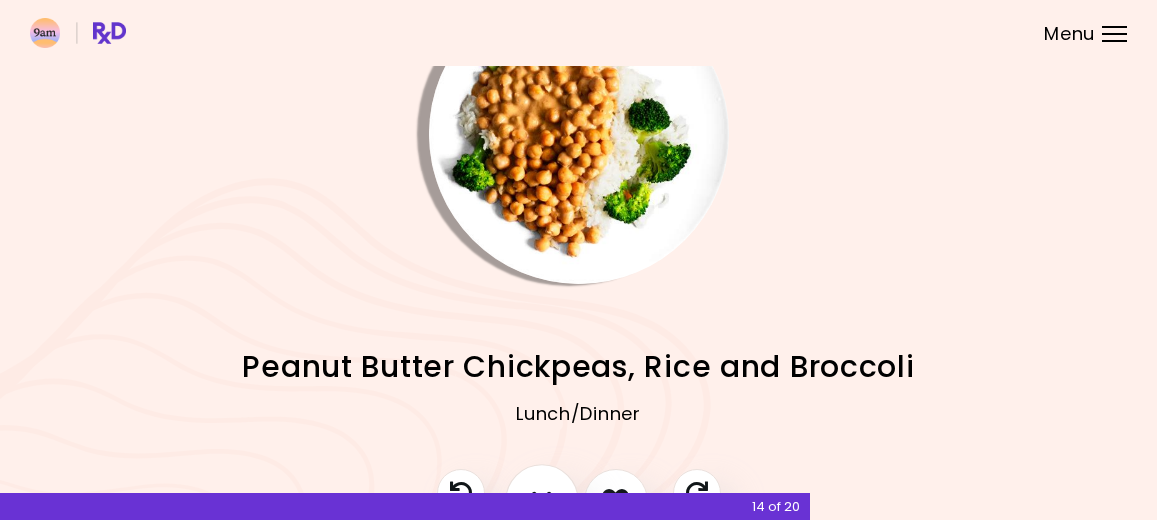 click at bounding box center (542, 500) 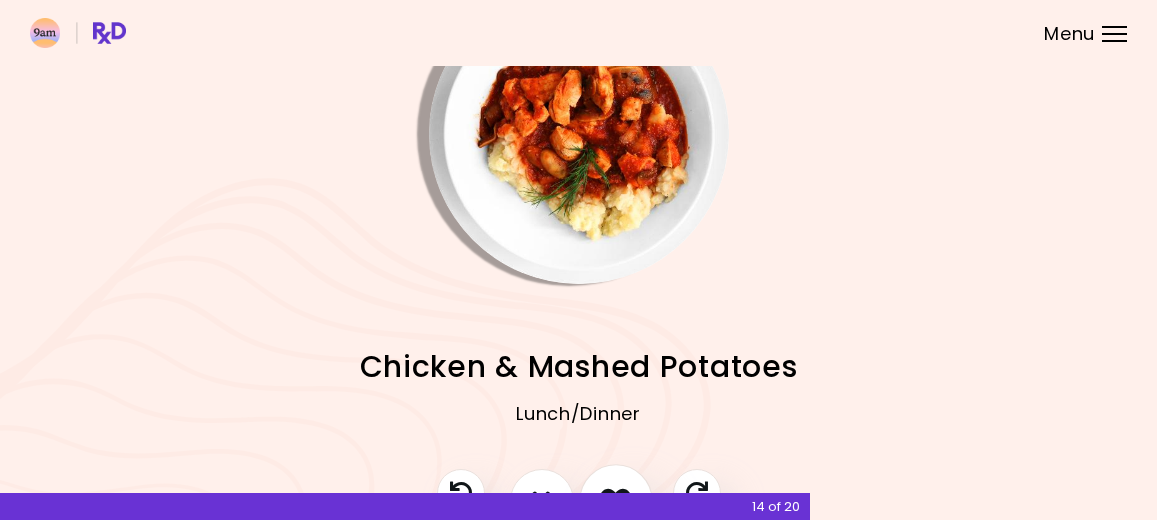 click at bounding box center [615, 500] 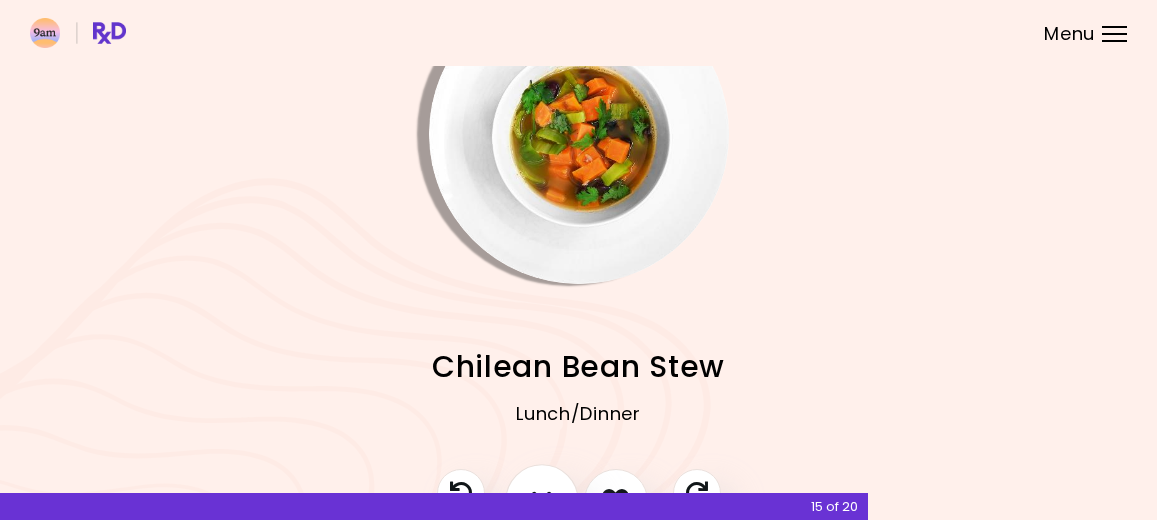 click at bounding box center (542, 501) 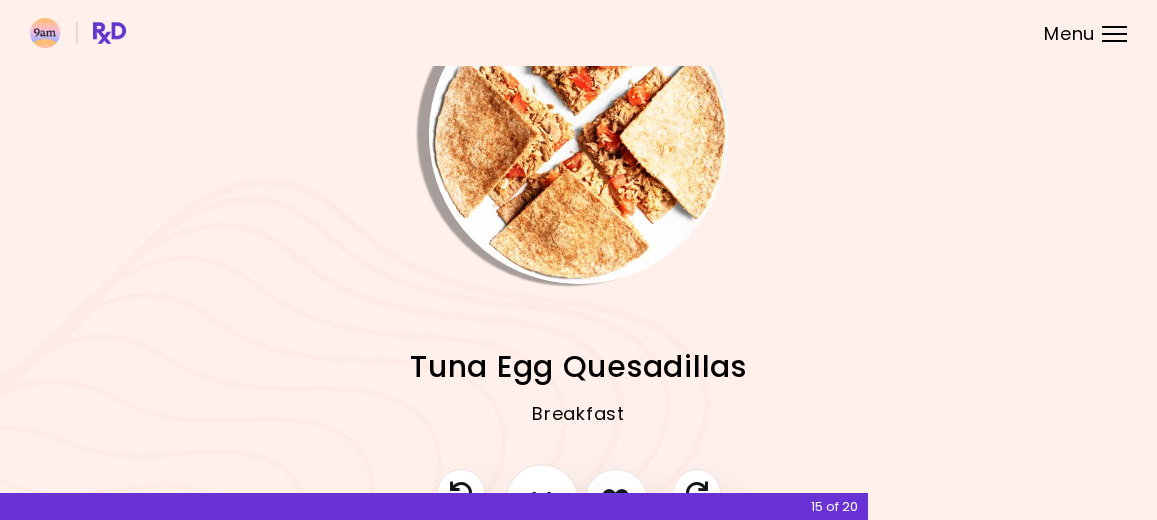 click at bounding box center [542, 501] 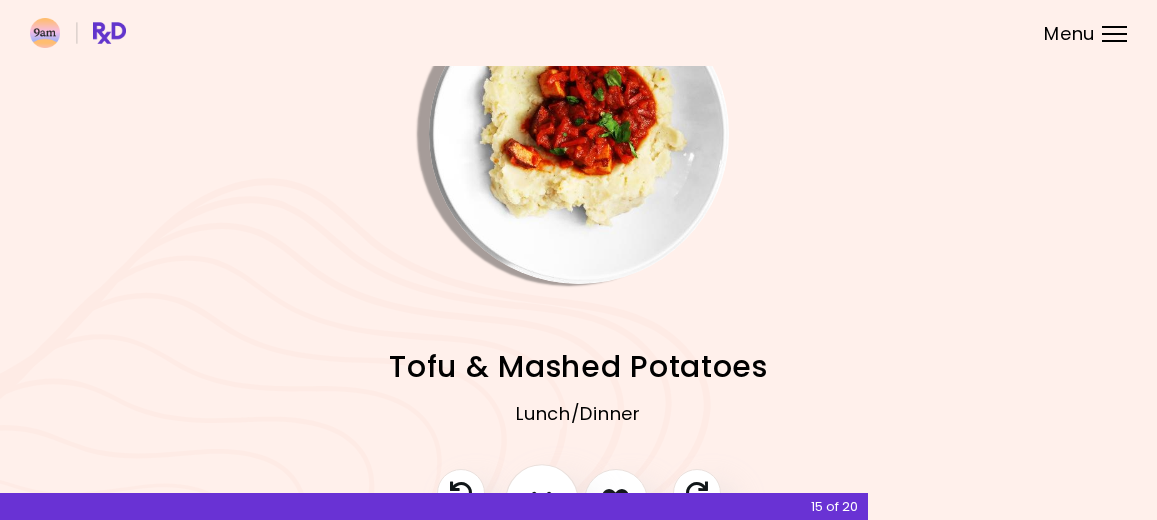 click at bounding box center [542, 501] 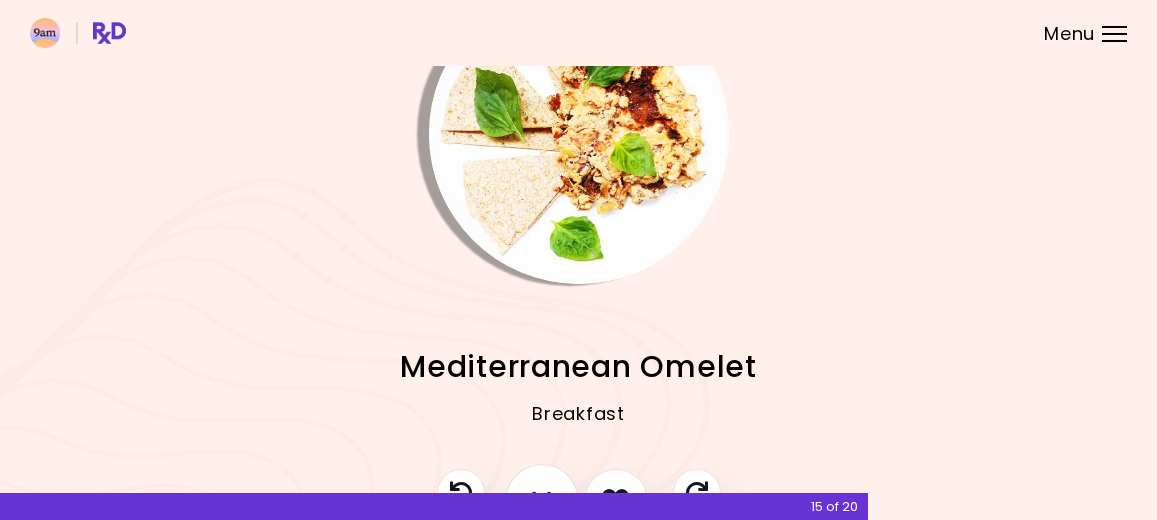 click at bounding box center [542, 501] 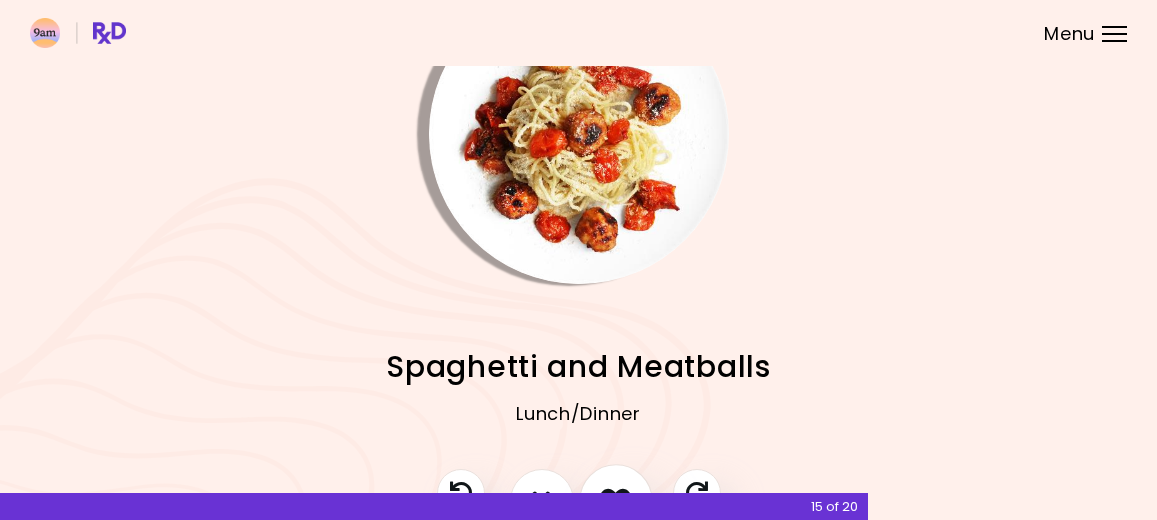 click at bounding box center (616, 501) 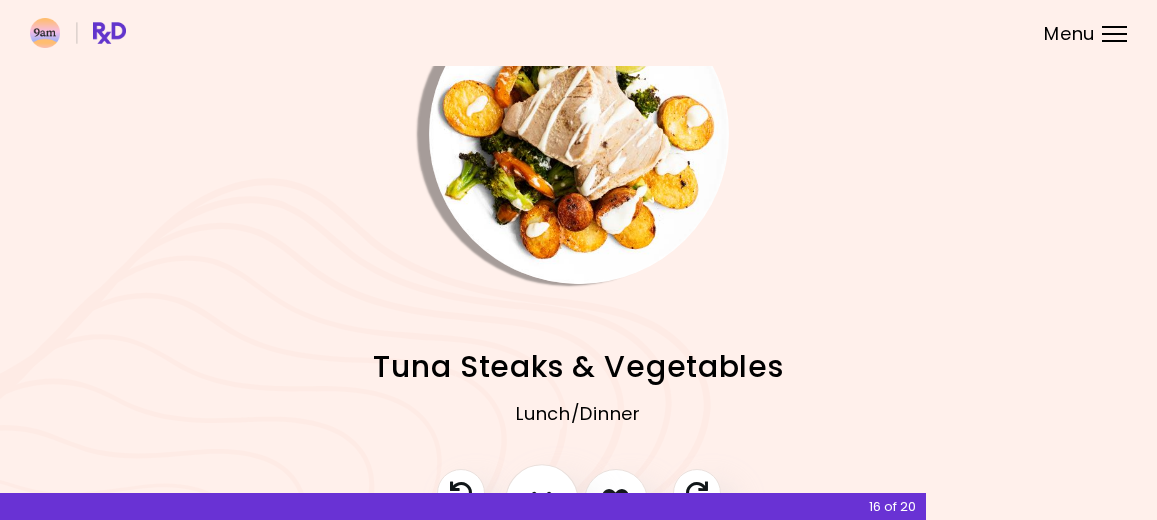 click at bounding box center (542, 500) 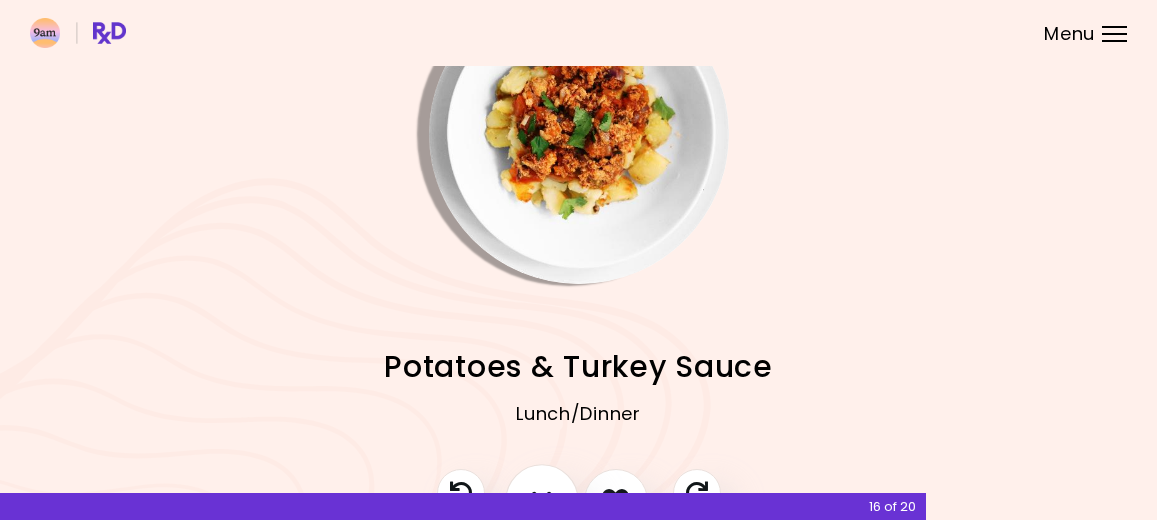 click at bounding box center [542, 500] 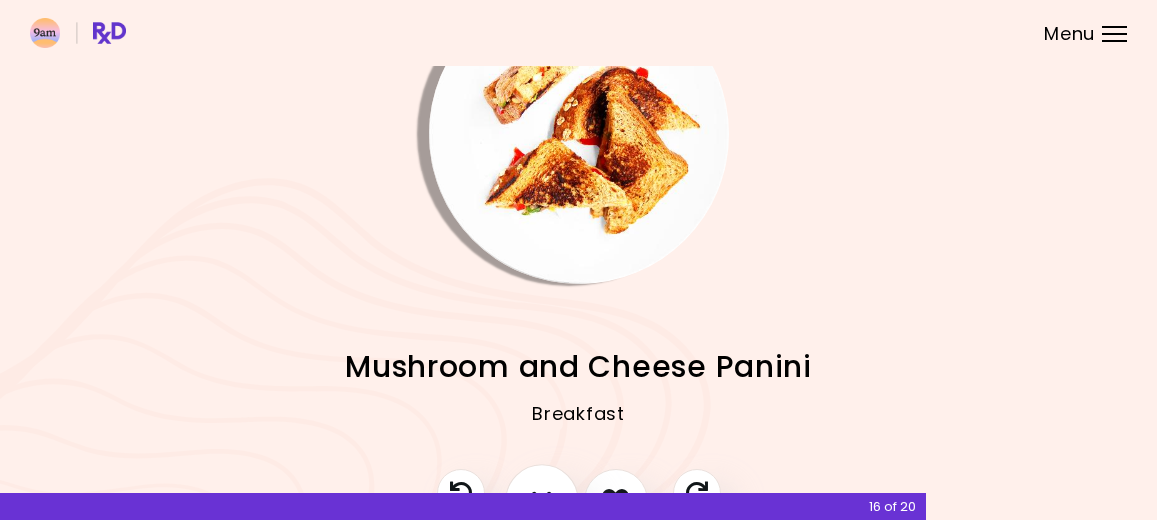 click at bounding box center [542, 500] 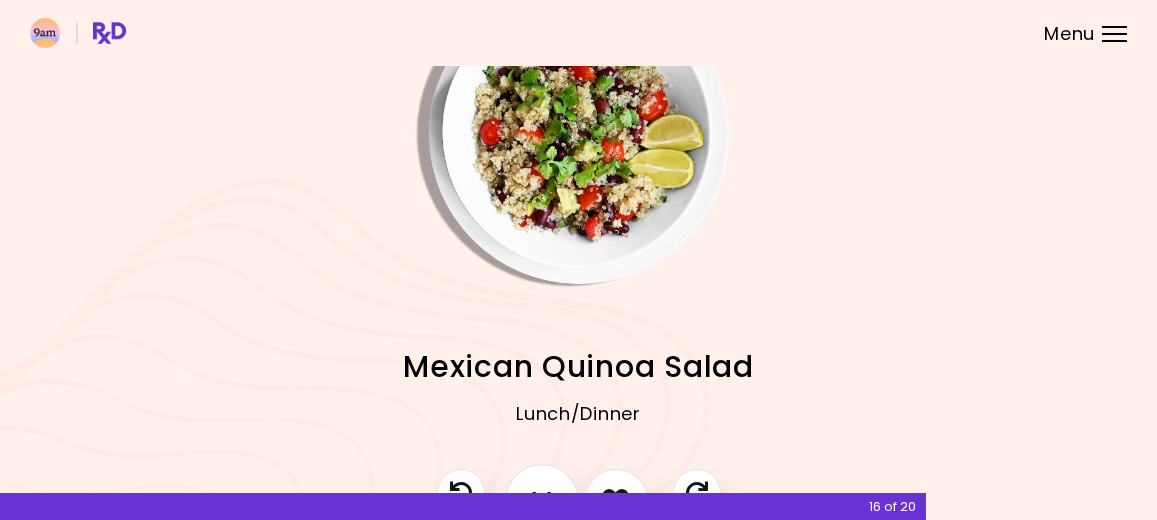 click at bounding box center (542, 500) 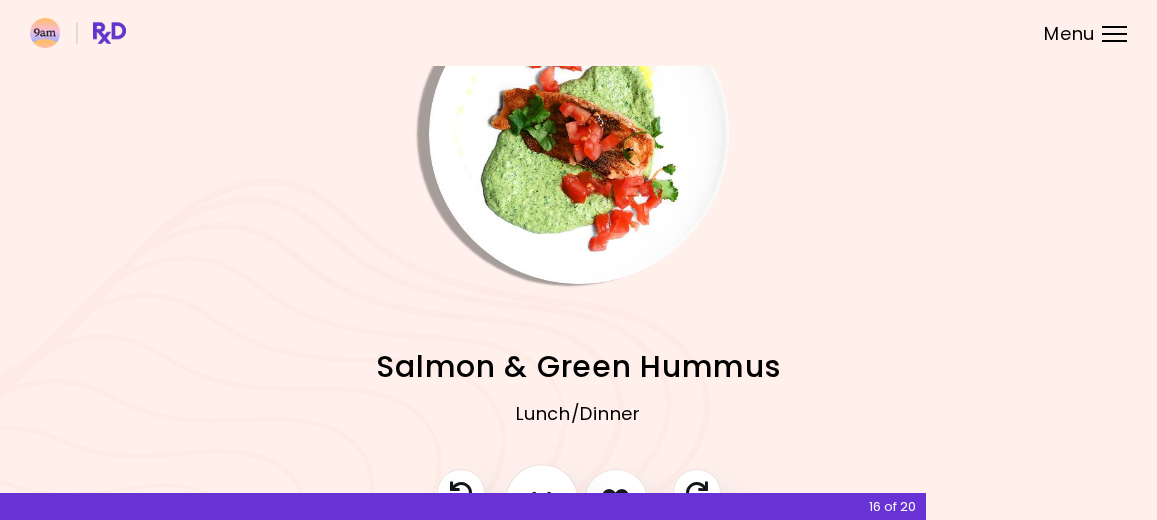 click at bounding box center (542, 500) 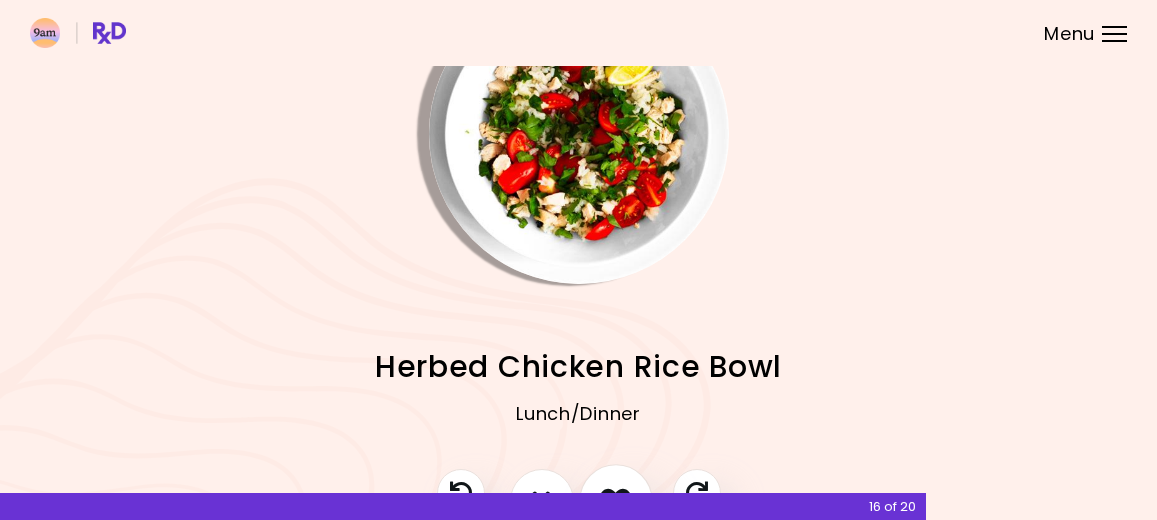 click at bounding box center (616, 501) 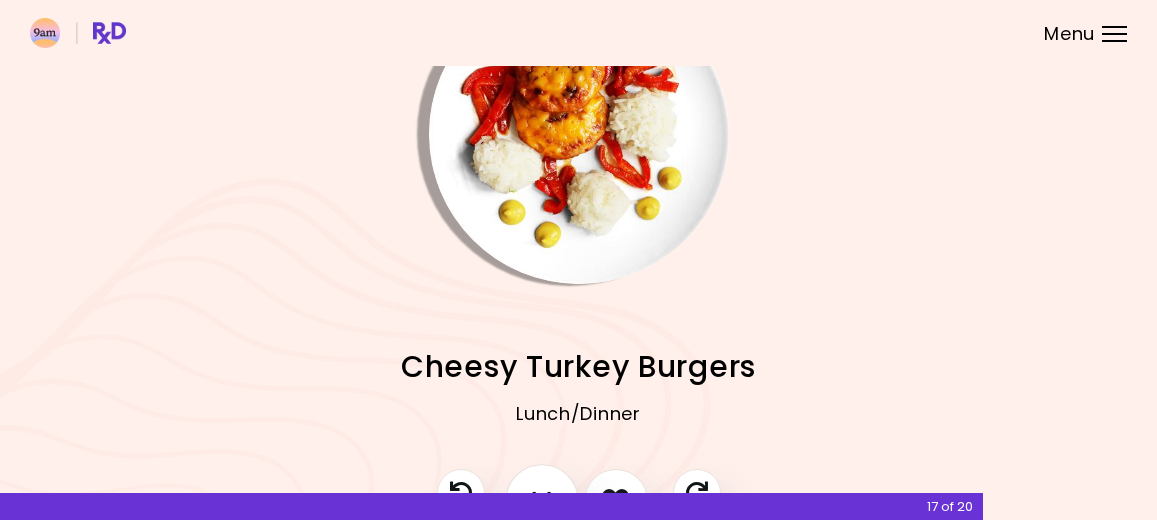 click at bounding box center (542, 500) 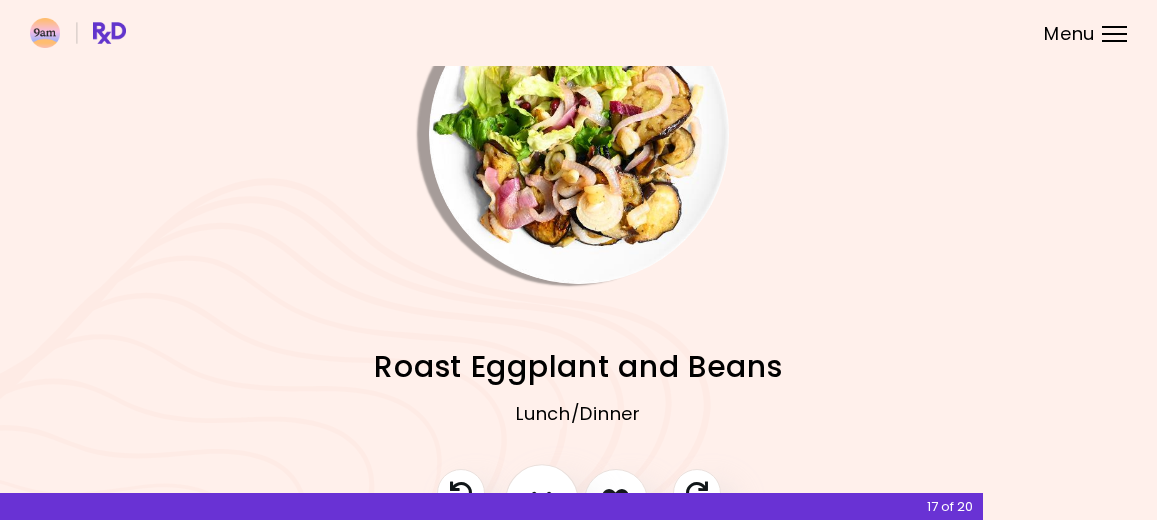click at bounding box center [542, 500] 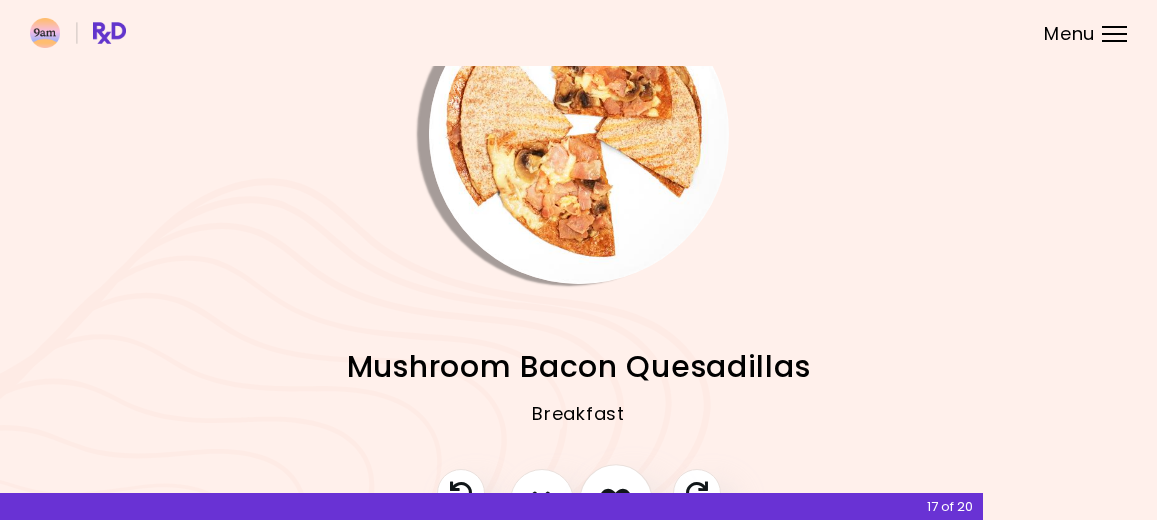 click at bounding box center (616, 501) 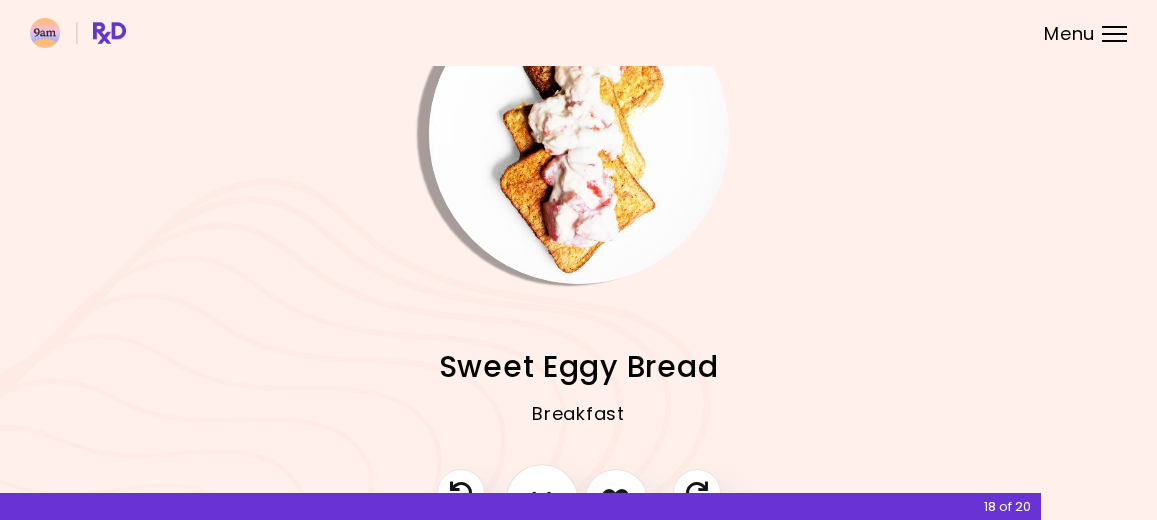 click at bounding box center (542, 501) 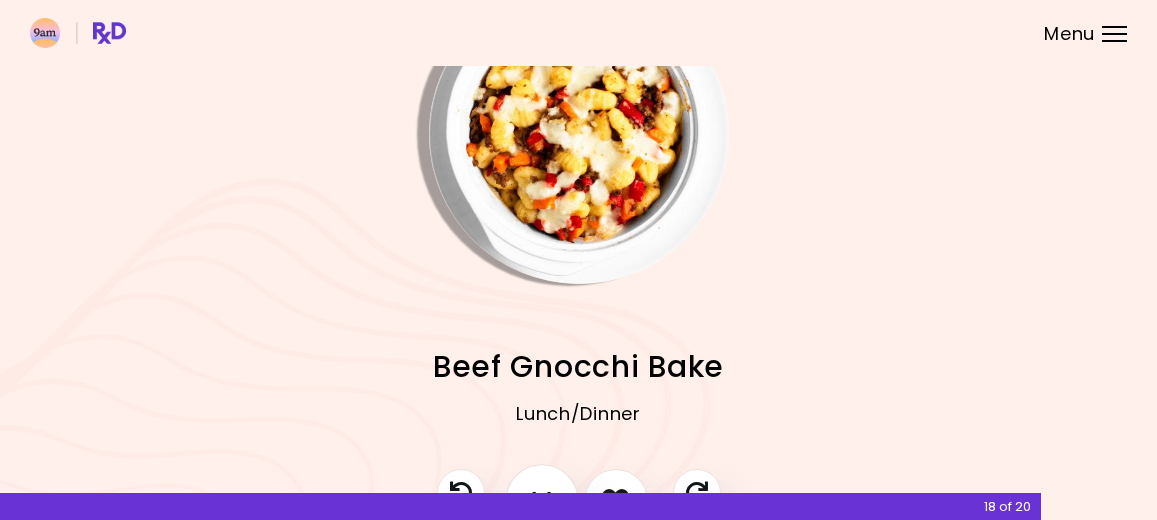 click at bounding box center [542, 501] 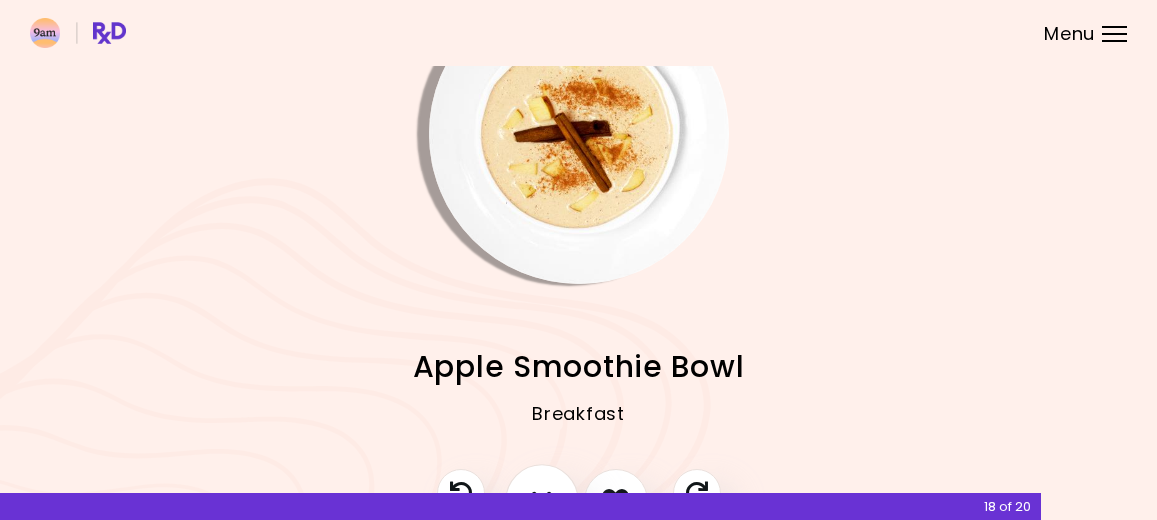 click at bounding box center (542, 501) 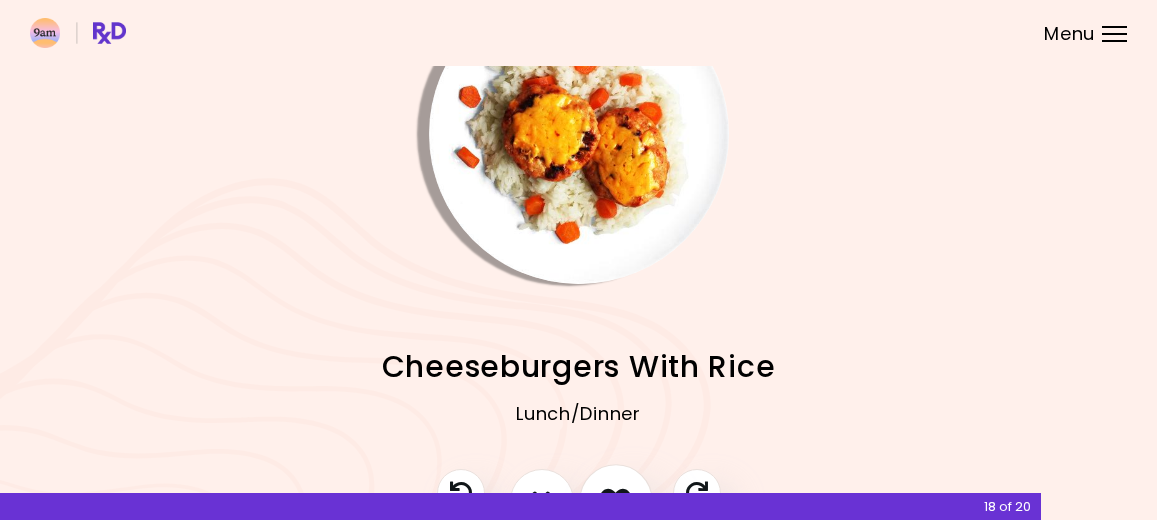 click at bounding box center [616, 501] 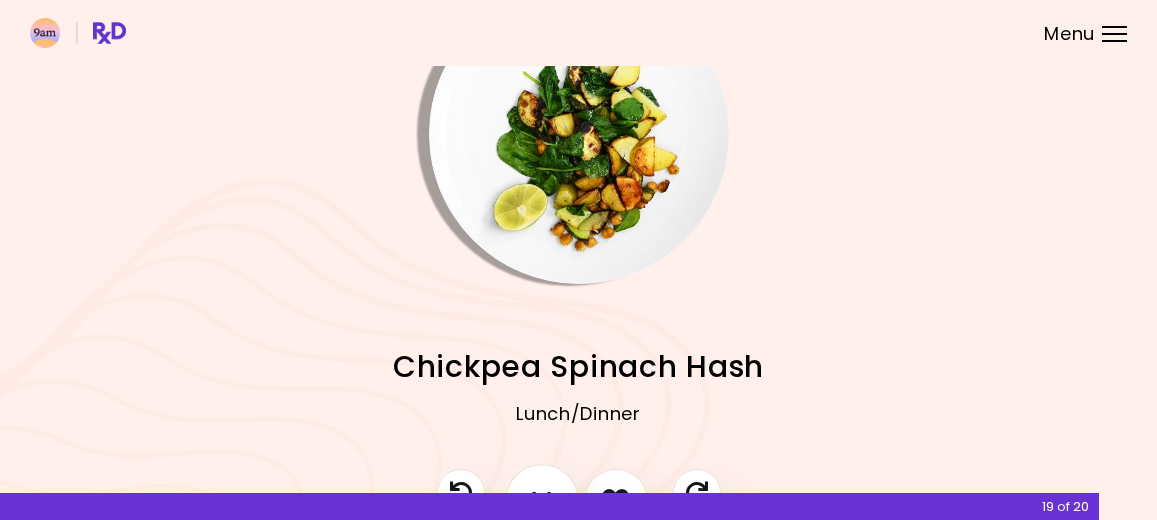 click at bounding box center [542, 501] 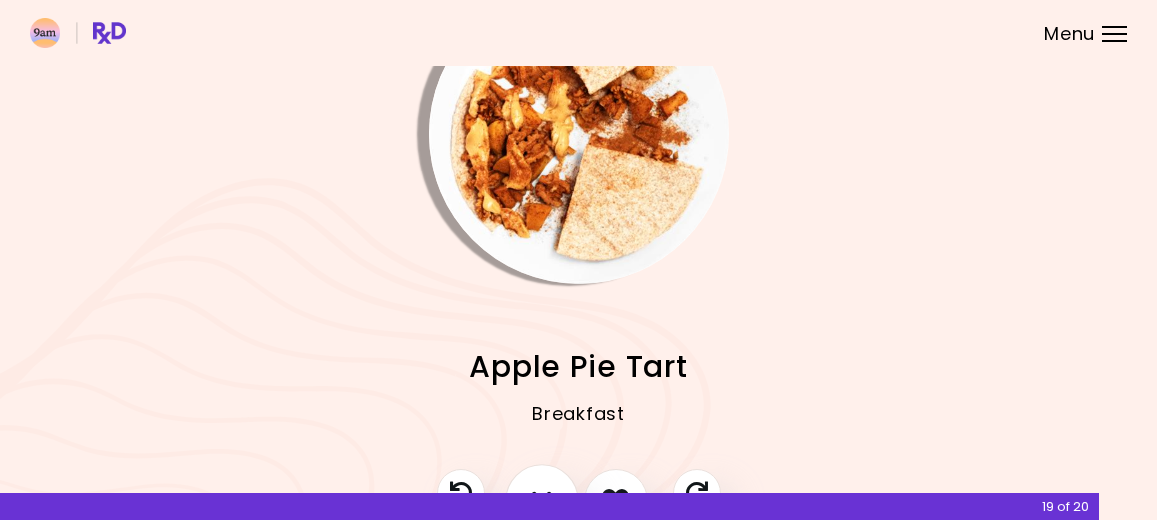 click at bounding box center [542, 501] 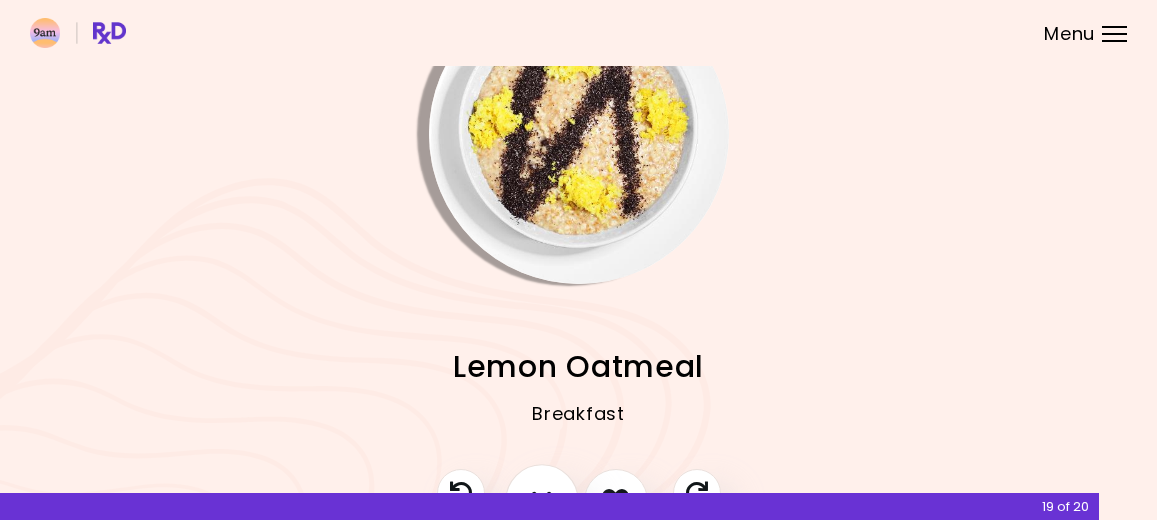 click at bounding box center (542, 501) 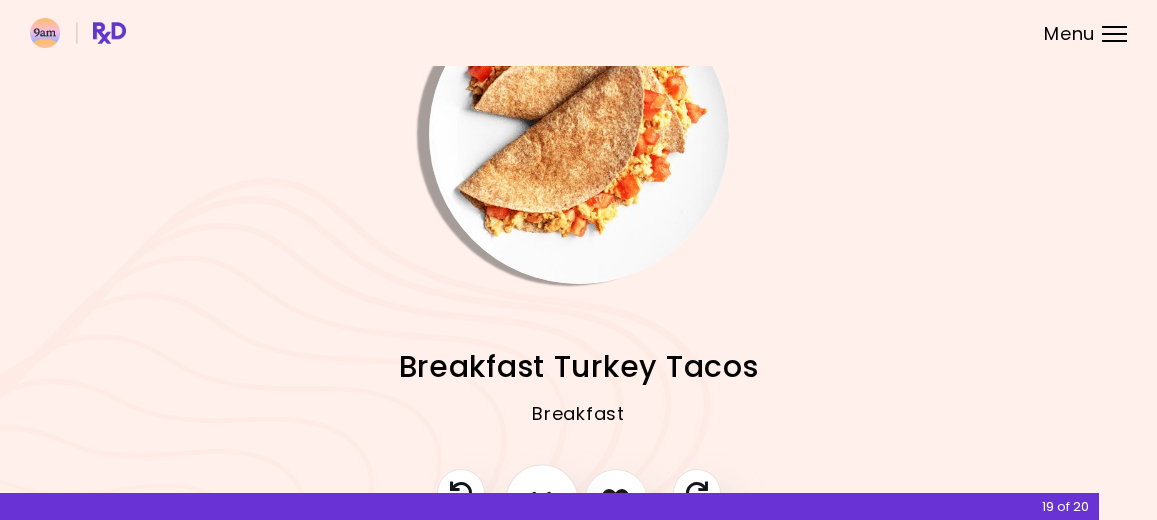 click at bounding box center (542, 501) 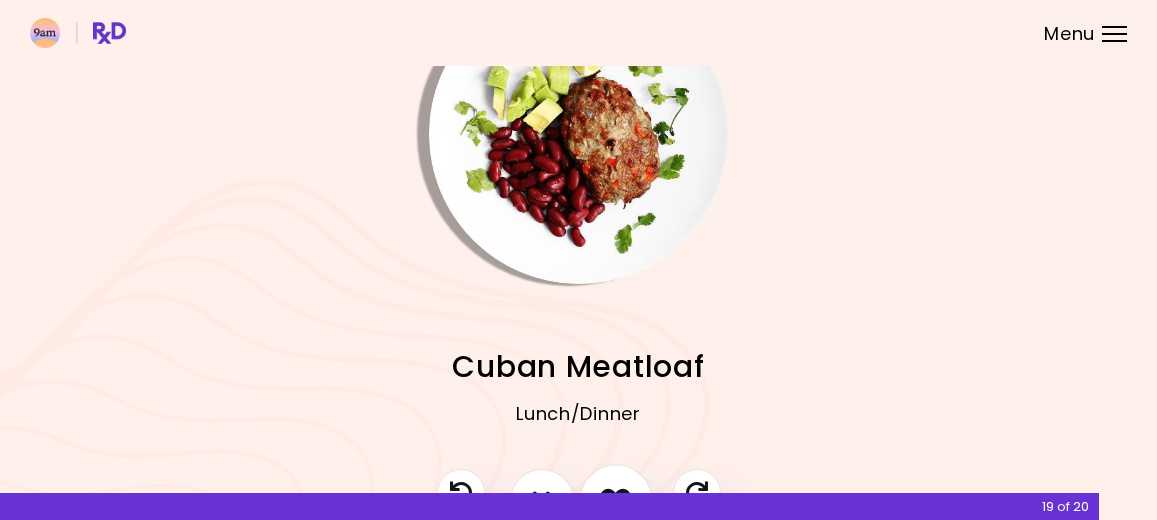 click at bounding box center [616, 501] 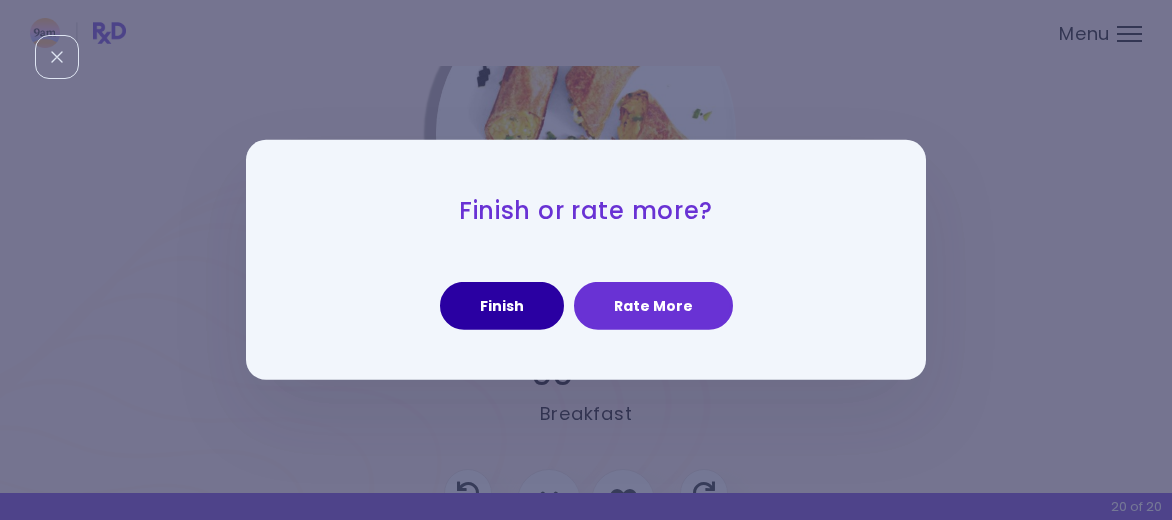 click on "Finish" at bounding box center (502, 306) 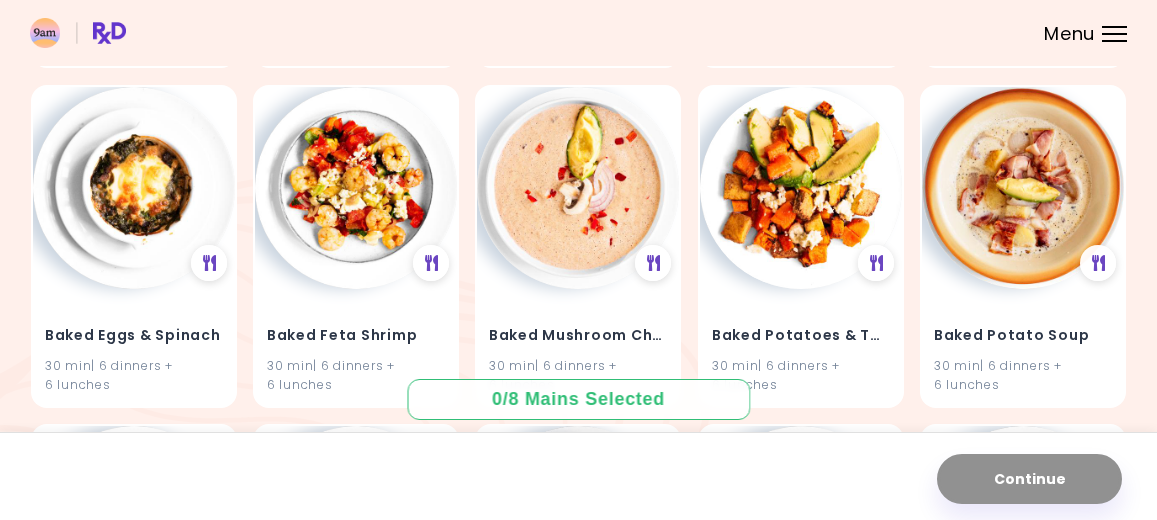 scroll, scrollTop: 2700, scrollLeft: 0, axis: vertical 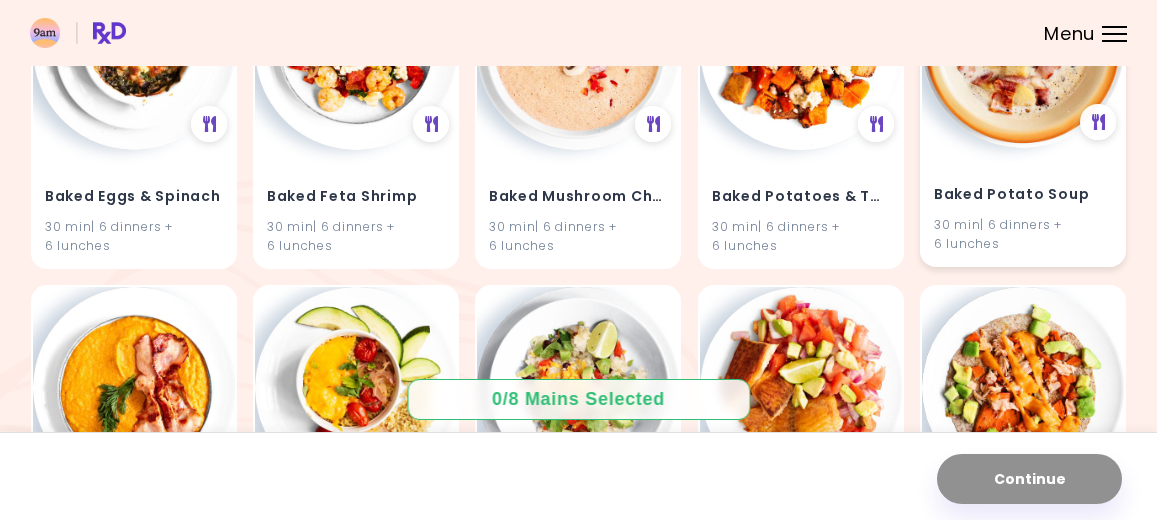 click on "Baked Potato Soup [NUMBER] min | [NUMBER]dinners + [NUMBER] lunches" at bounding box center (1023, 206) 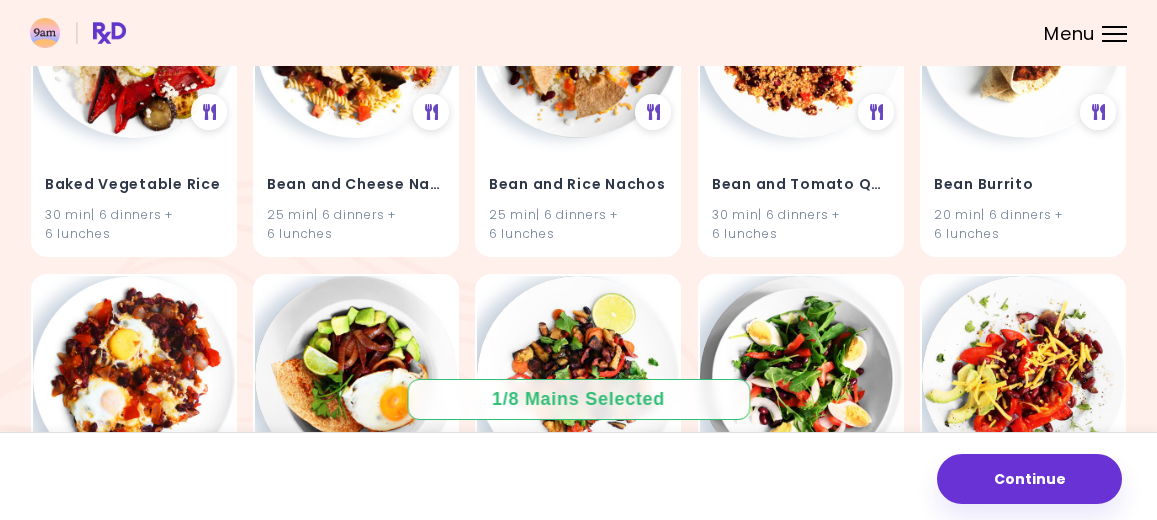 scroll, scrollTop: 3600, scrollLeft: 0, axis: vertical 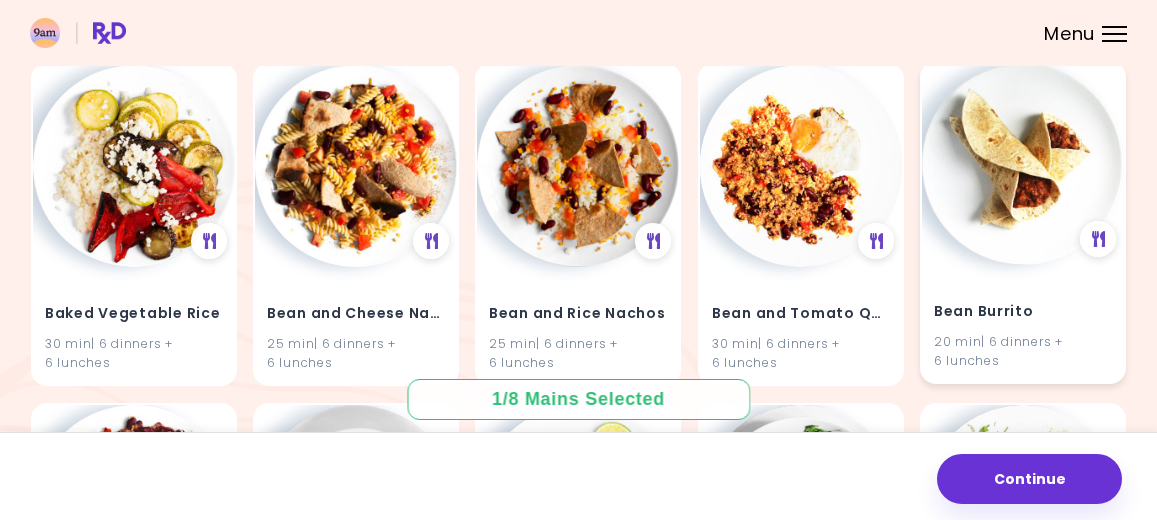 click on "Bean Burrito" at bounding box center [1023, 312] 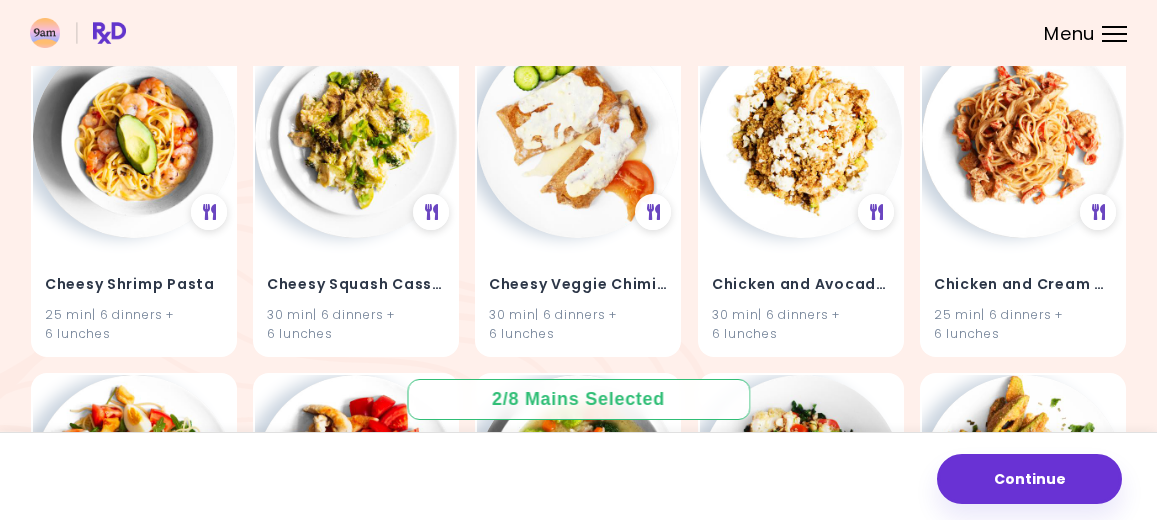 scroll, scrollTop: 11777, scrollLeft: 0, axis: vertical 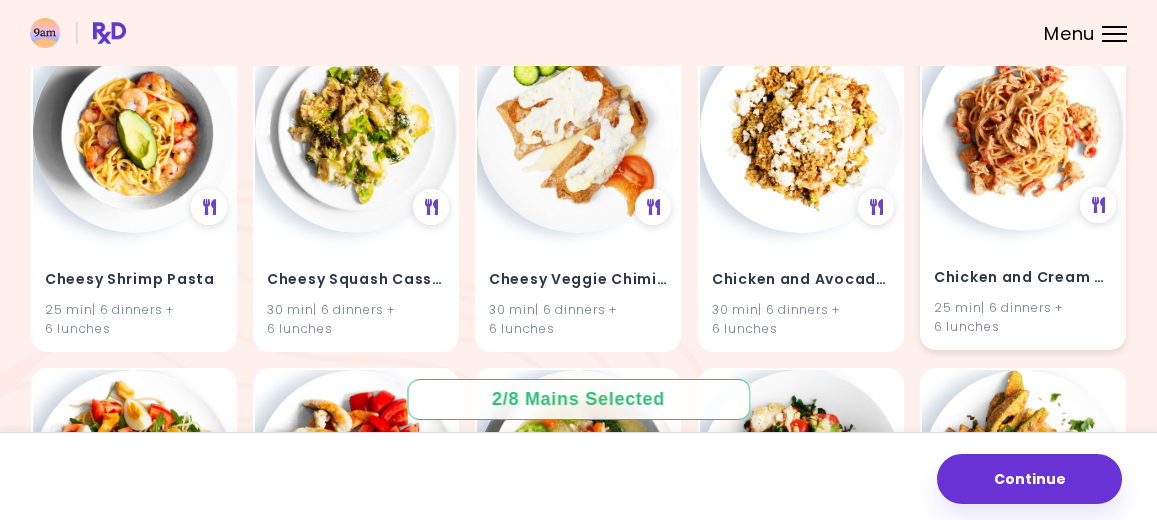 click at bounding box center (1023, 130) 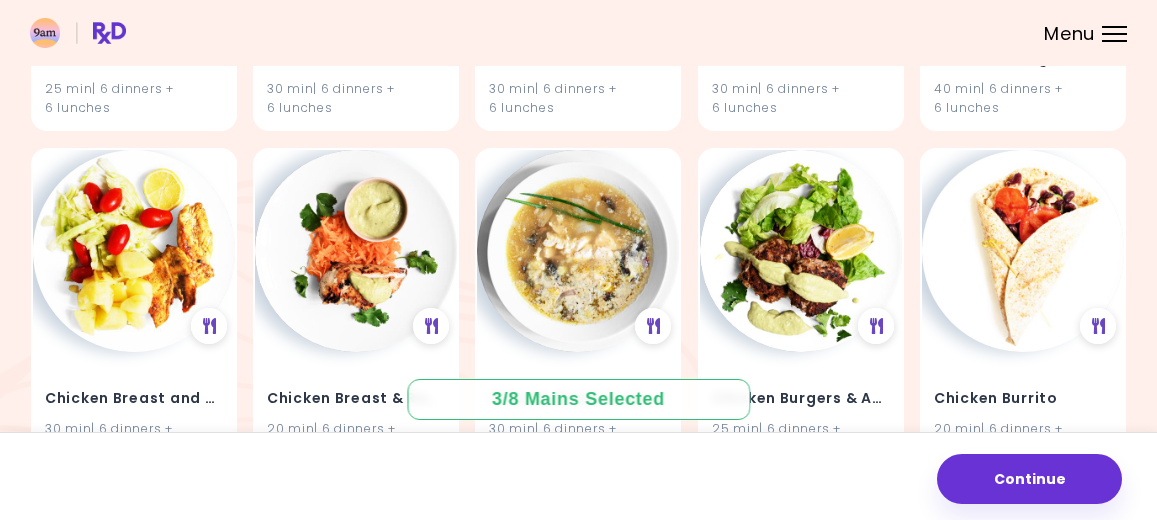 scroll, scrollTop: 12776, scrollLeft: 0, axis: vertical 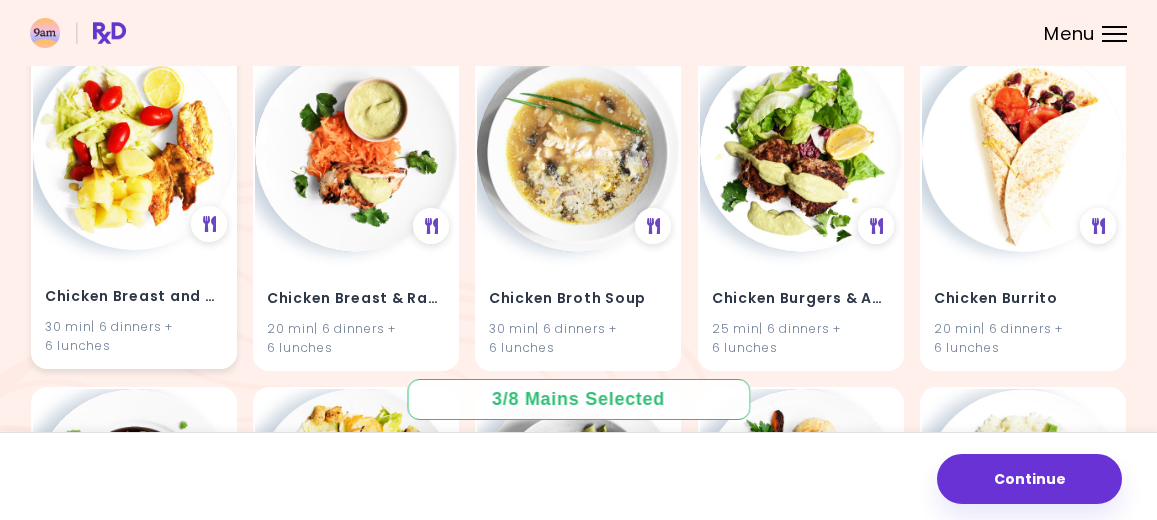 click on "Chicken Breast and Potatoes" at bounding box center [134, 297] 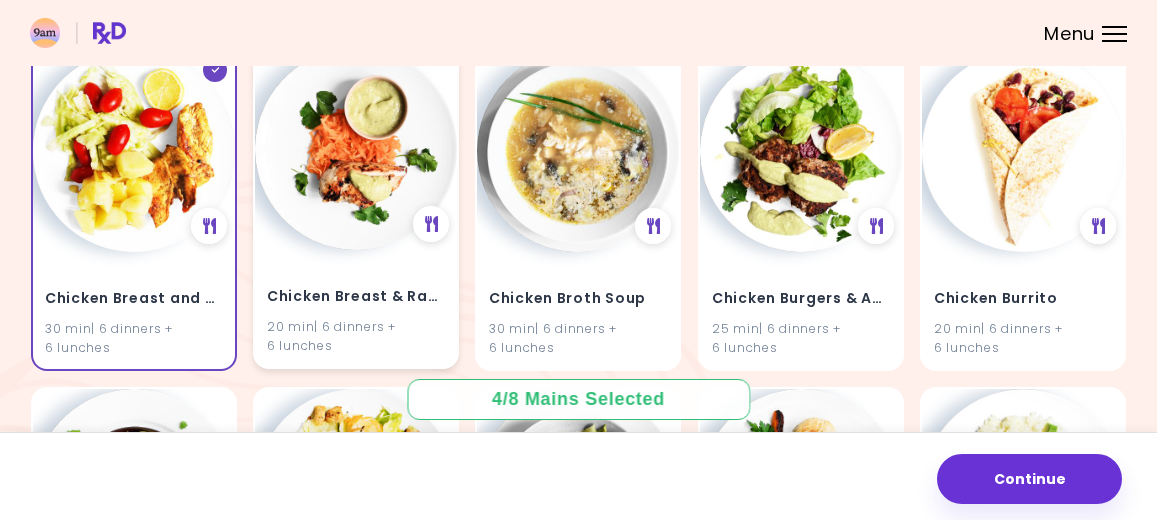 click on "Chicken Breast & Ranch Sauce" at bounding box center [356, 297] 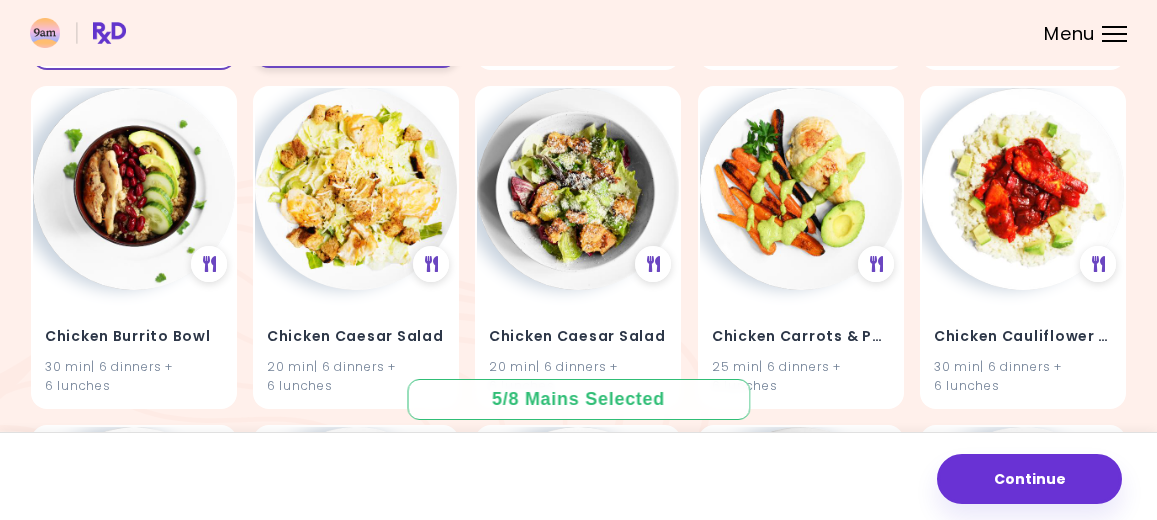 scroll, scrollTop: 12877, scrollLeft: 0, axis: vertical 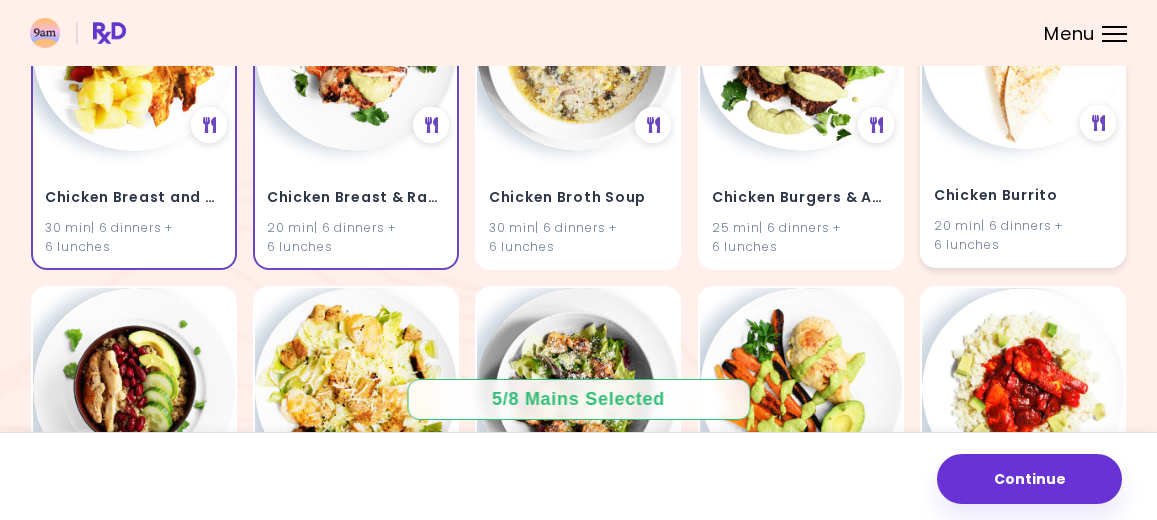 click on "Chicken Burrito" at bounding box center [1023, 196] 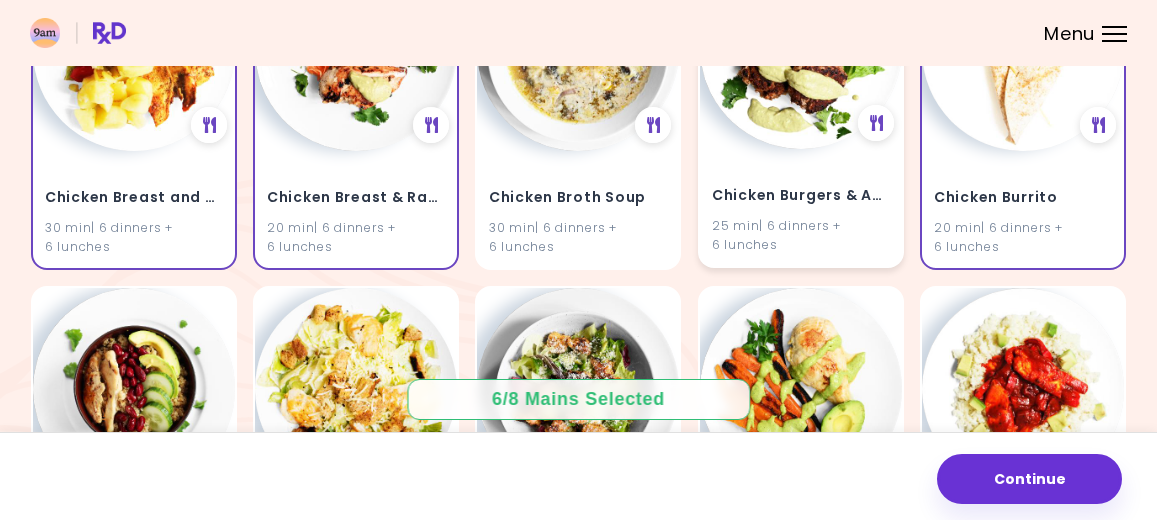 scroll, scrollTop: 13077, scrollLeft: 0, axis: vertical 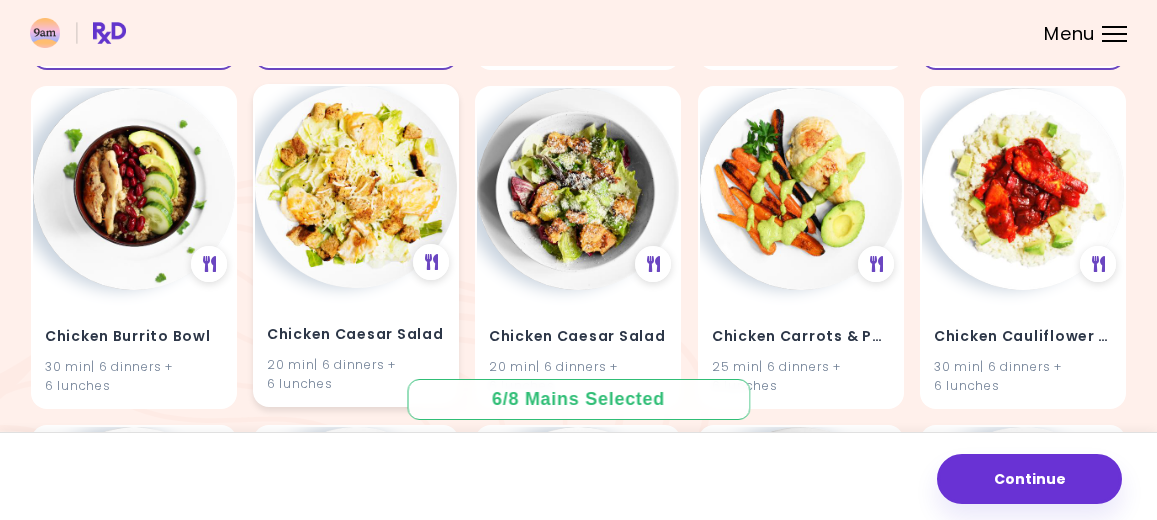 click at bounding box center [356, 187] 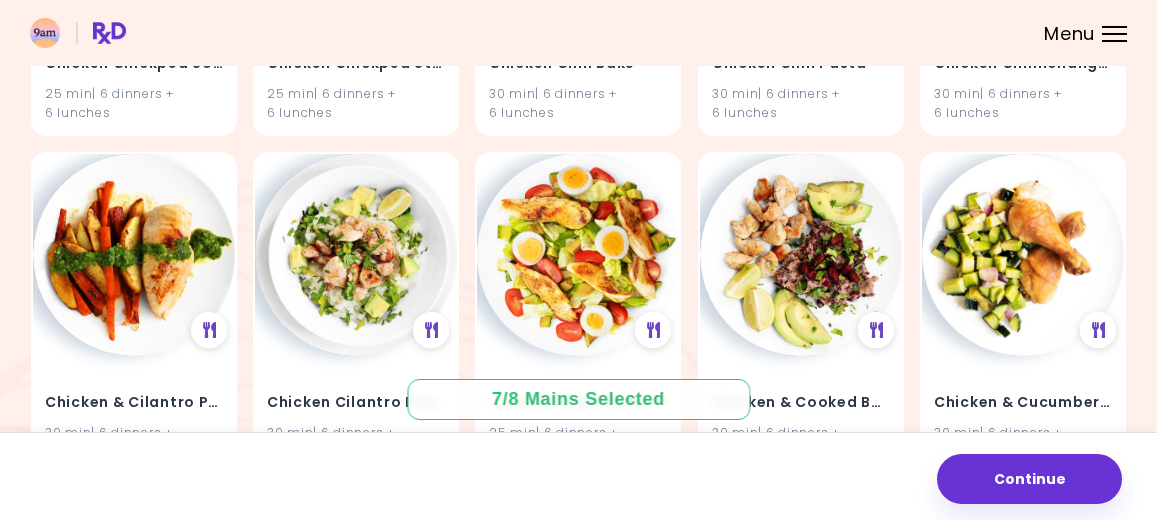 scroll, scrollTop: 13777, scrollLeft: 0, axis: vertical 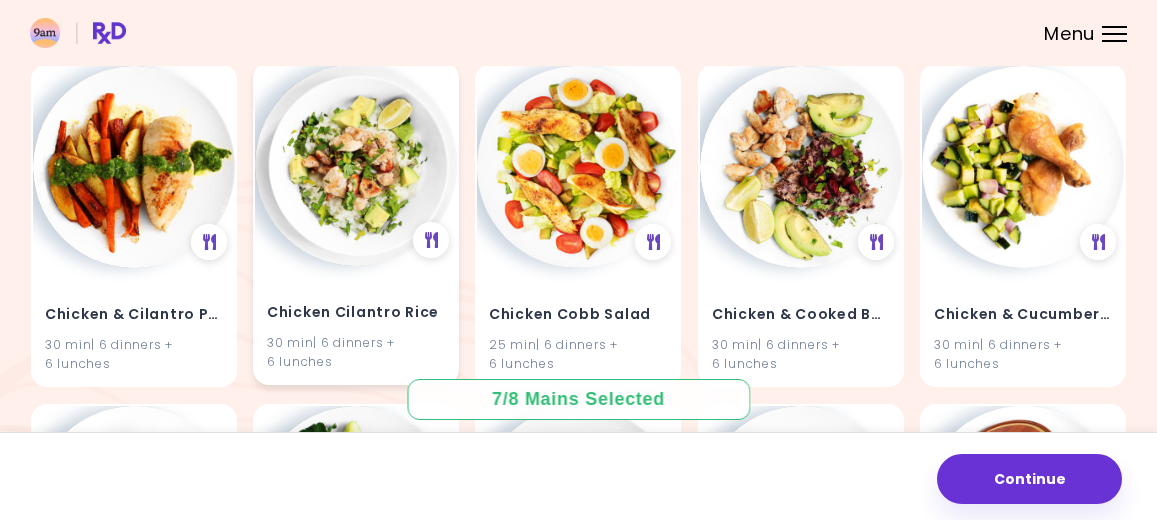 click on "Chicken Cilantro Rice" at bounding box center (356, 313) 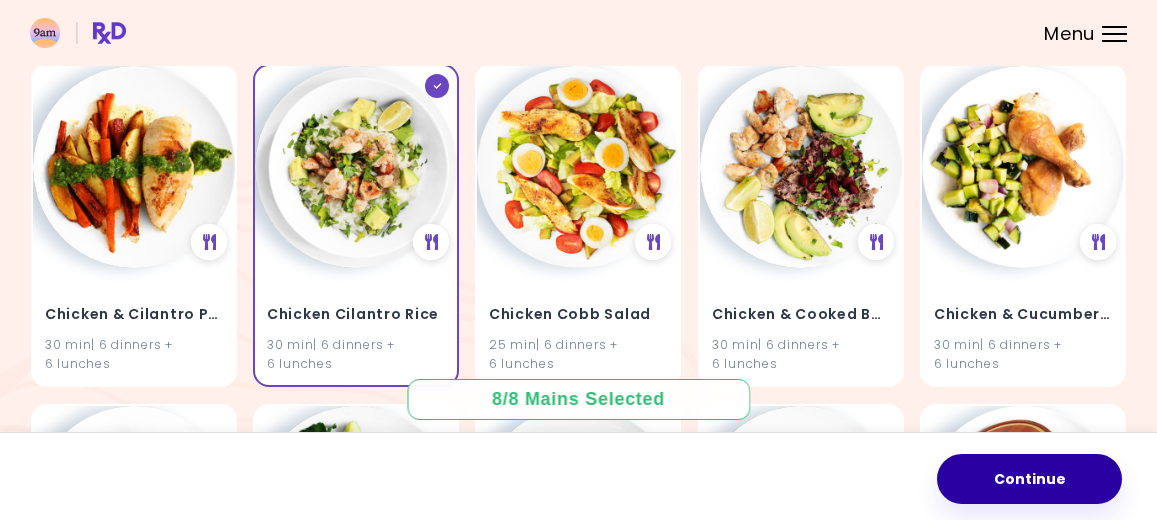 click on "Continue" at bounding box center (1029, 479) 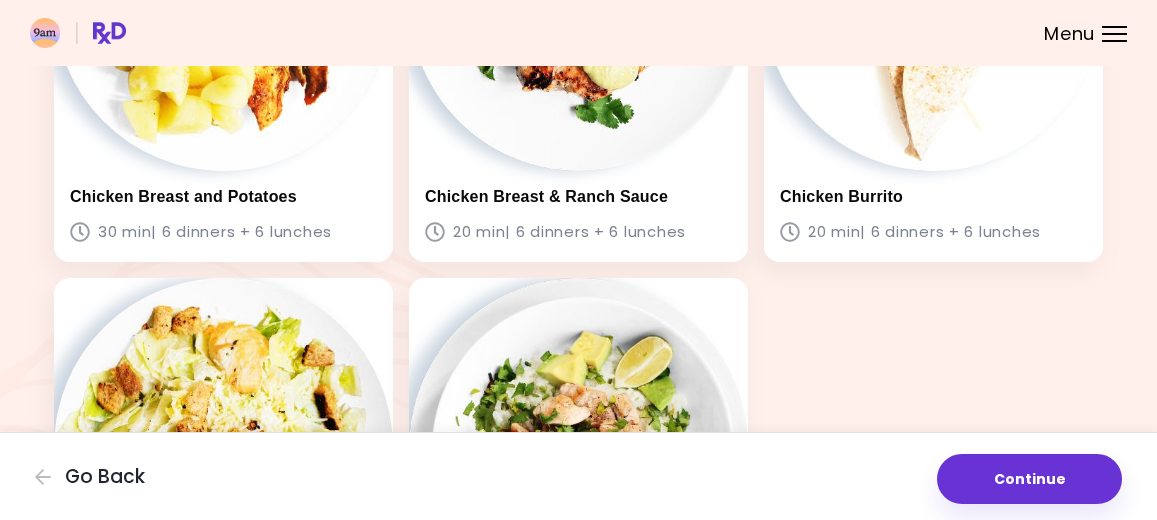 scroll, scrollTop: 899, scrollLeft: 0, axis: vertical 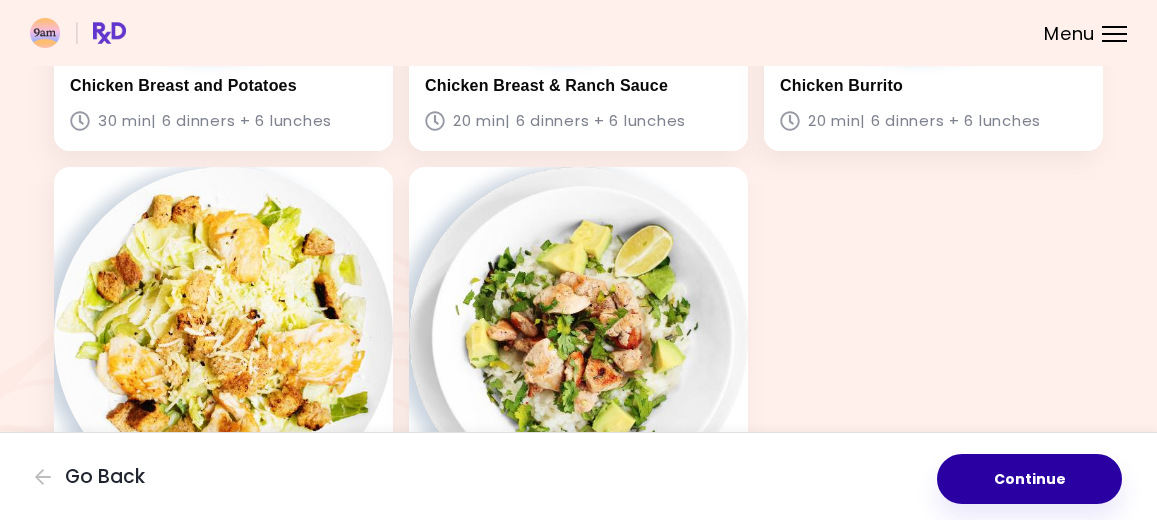 click on "Continue" at bounding box center [1029, 479] 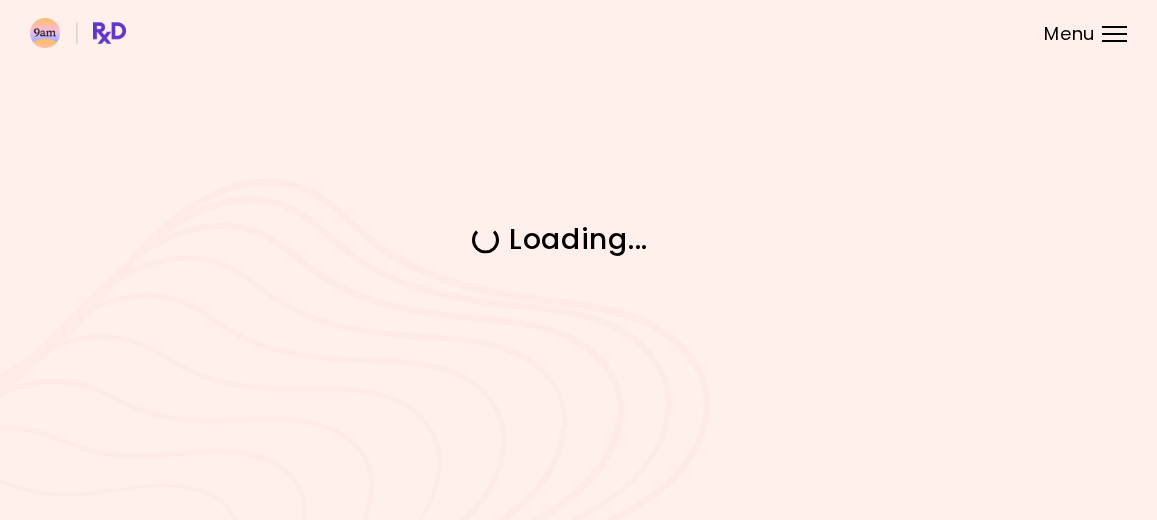 scroll, scrollTop: 0, scrollLeft: 0, axis: both 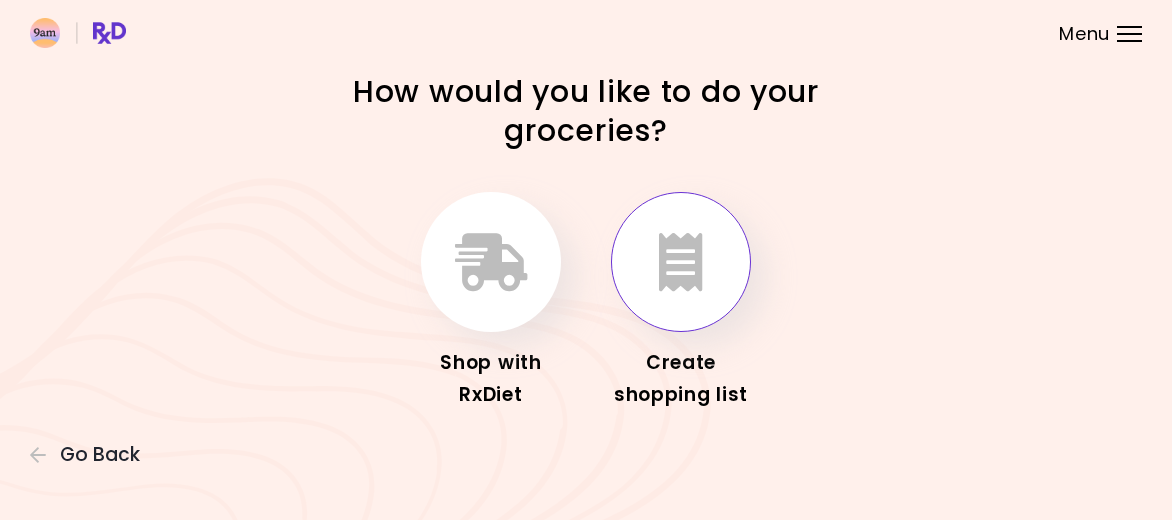 click at bounding box center (681, 262) 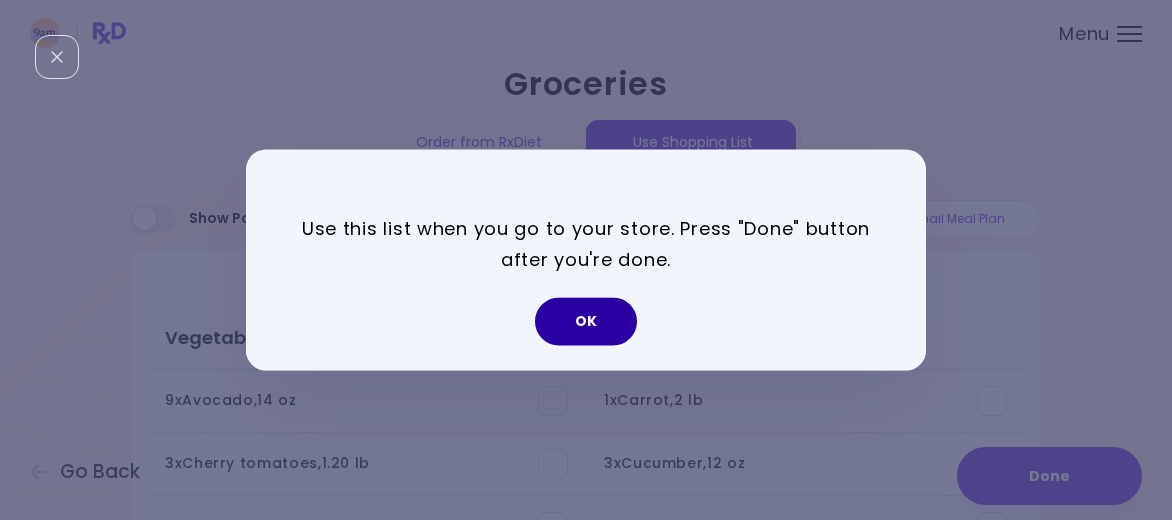 click on "OK" at bounding box center (586, 322) 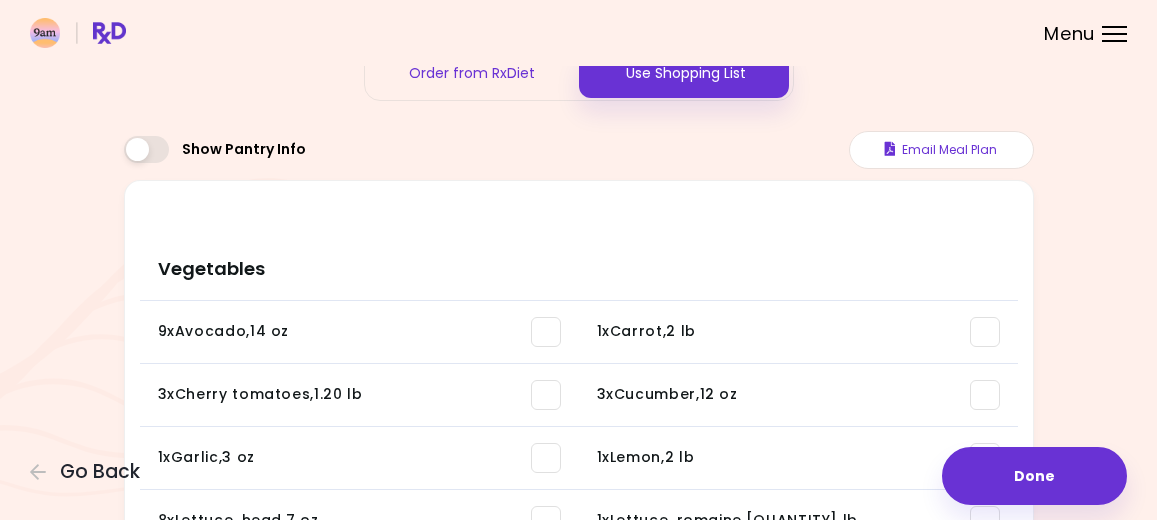 scroll, scrollTop: 99, scrollLeft: 0, axis: vertical 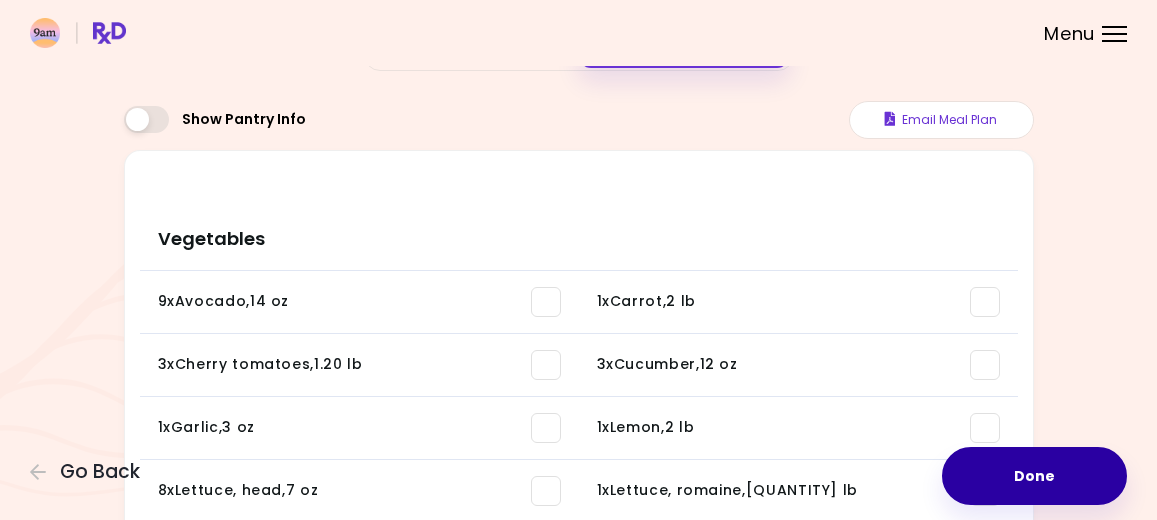 click on "Done" at bounding box center (1034, 476) 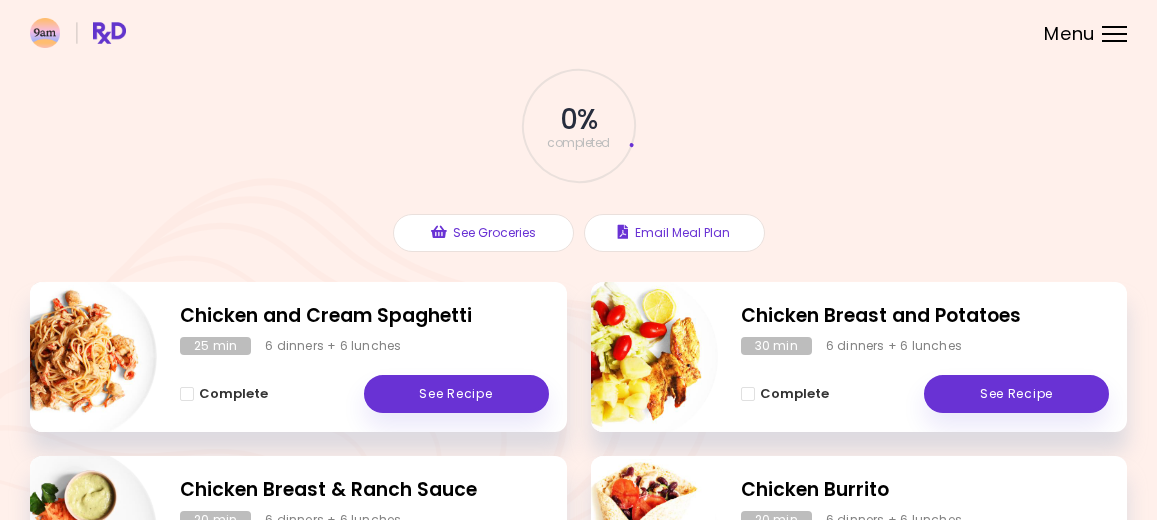scroll, scrollTop: 0, scrollLeft: 0, axis: both 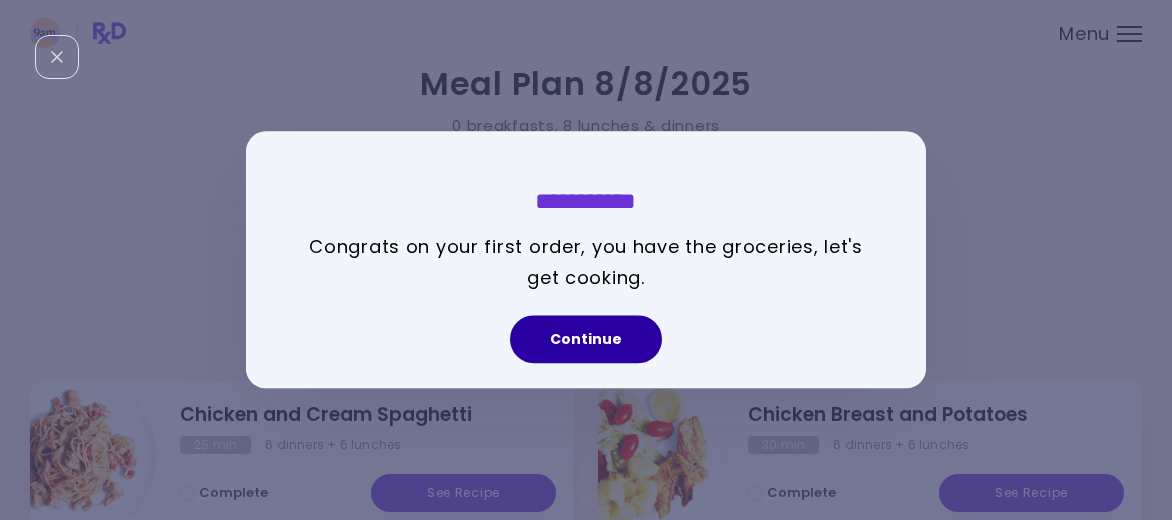 click on "Continue" at bounding box center [586, 340] 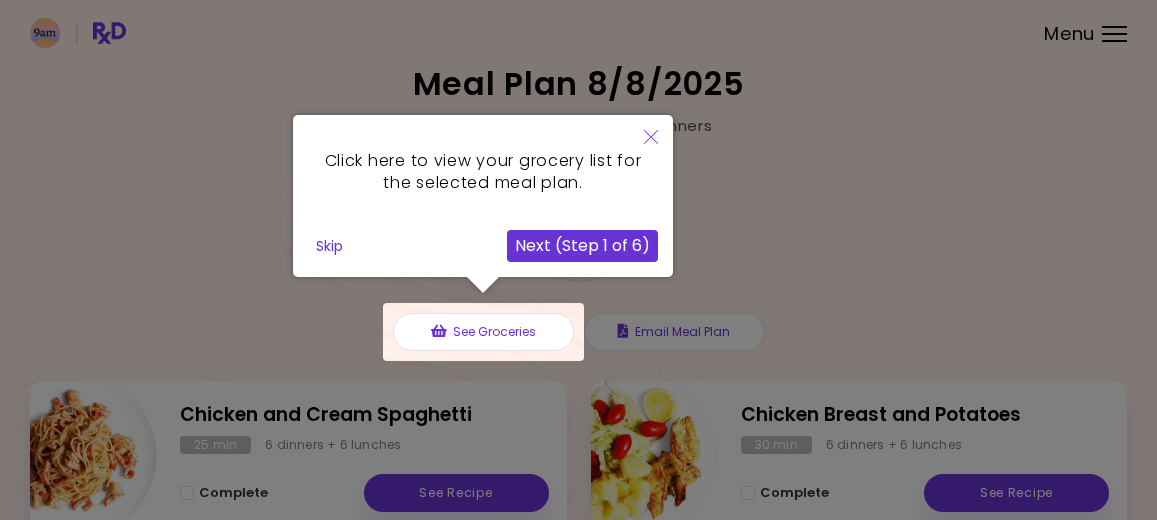 click on "Skip" at bounding box center (329, 246) 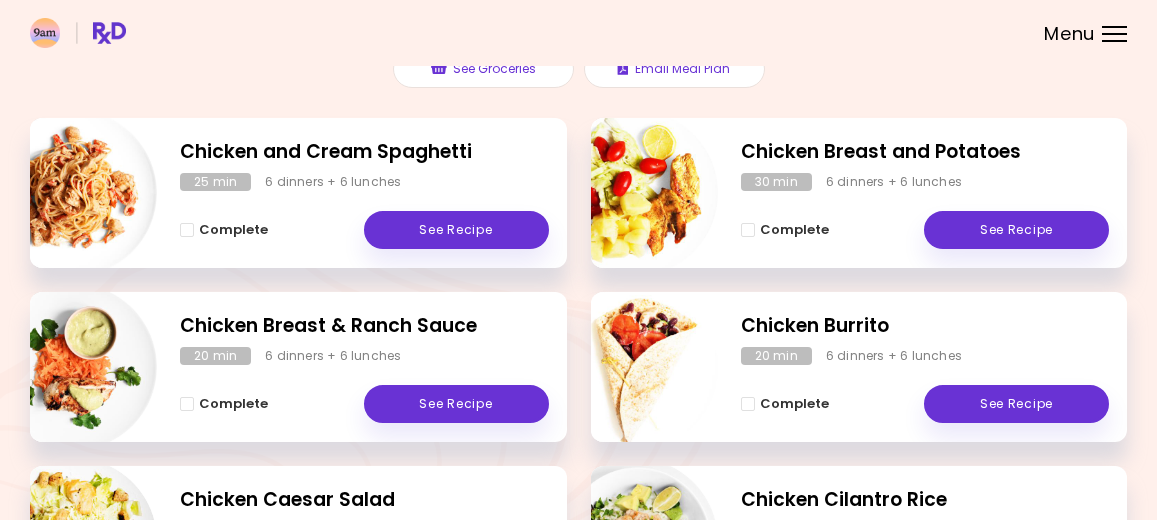 scroll, scrollTop: 299, scrollLeft: 0, axis: vertical 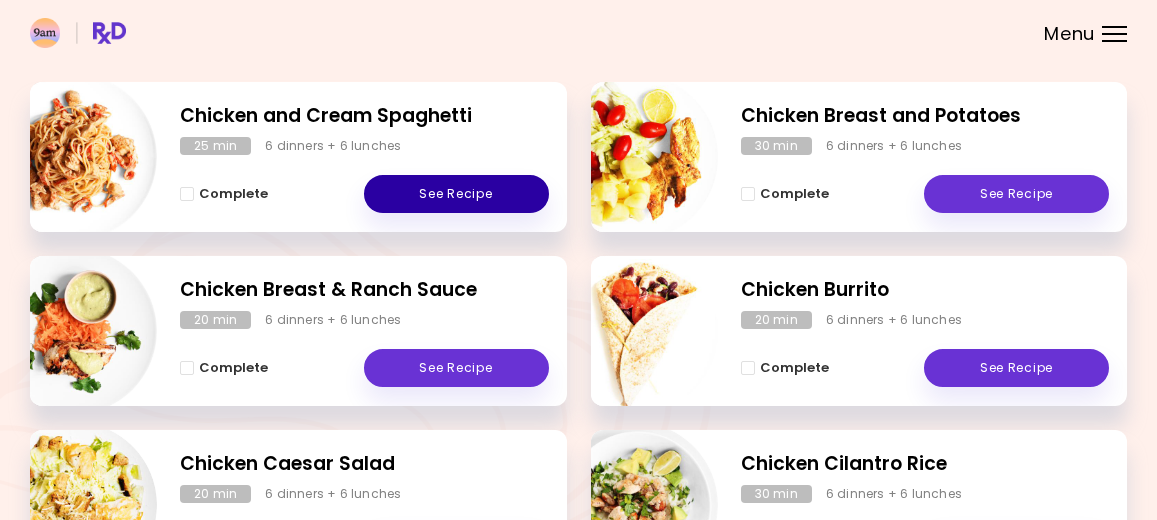 click on "See Recipe" at bounding box center (456, 194) 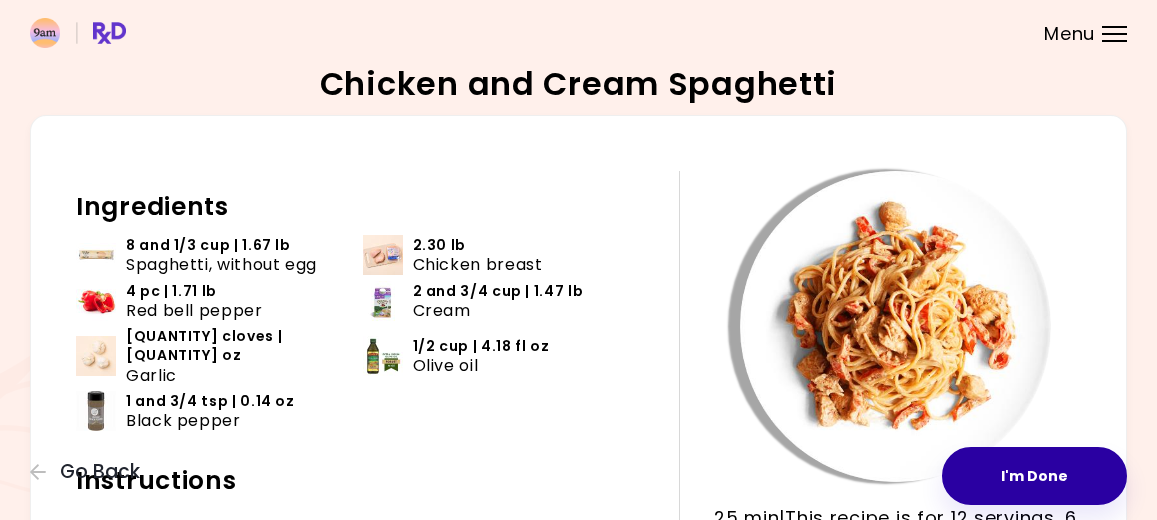 click on "I'm Done" at bounding box center [1034, 476] 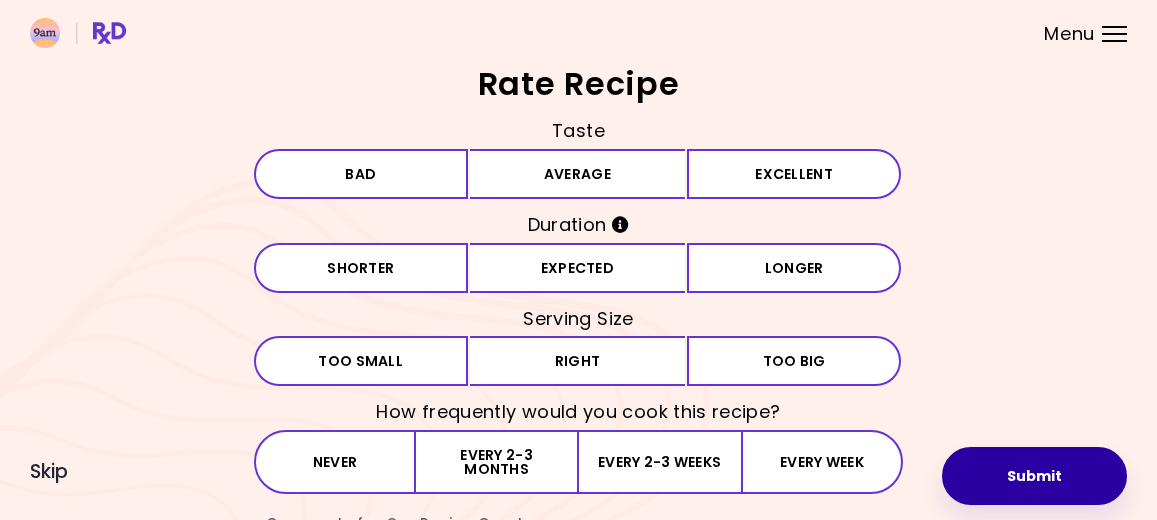 click on "Submit" at bounding box center [1034, 476] 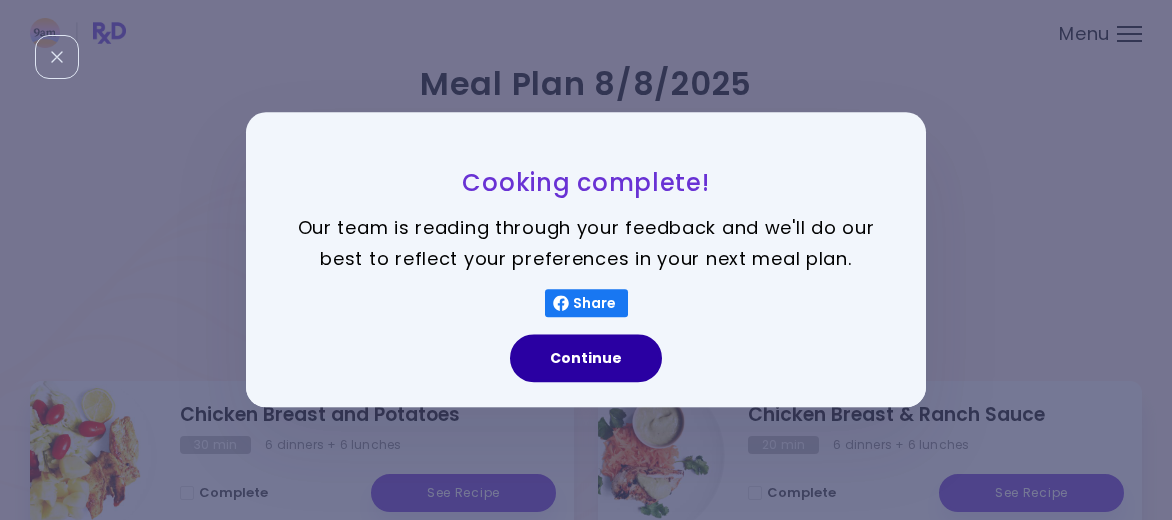 click on "Continue" at bounding box center (586, 359) 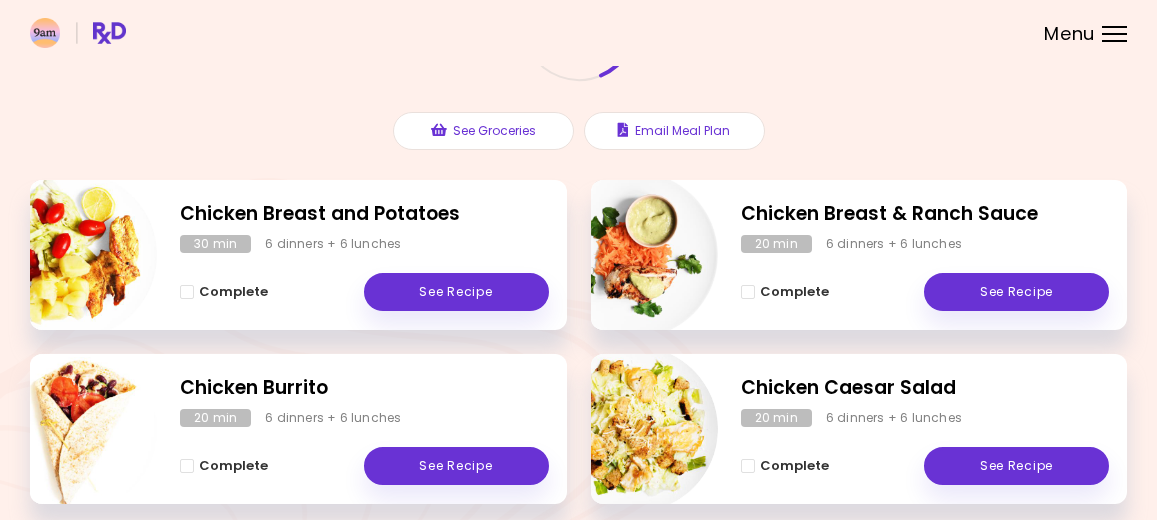 scroll, scrollTop: 199, scrollLeft: 0, axis: vertical 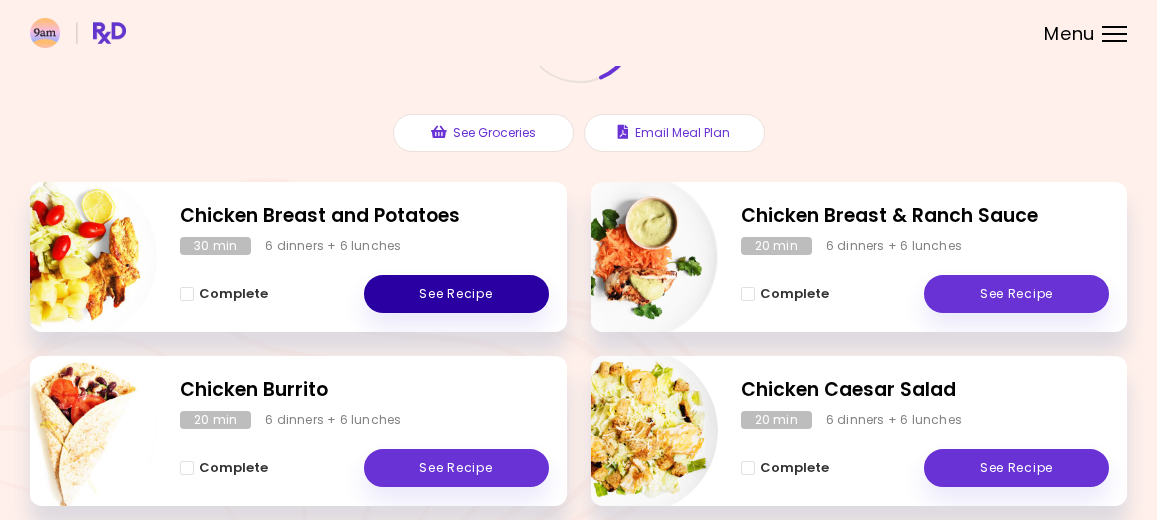 click on "See Recipe" at bounding box center (456, 294) 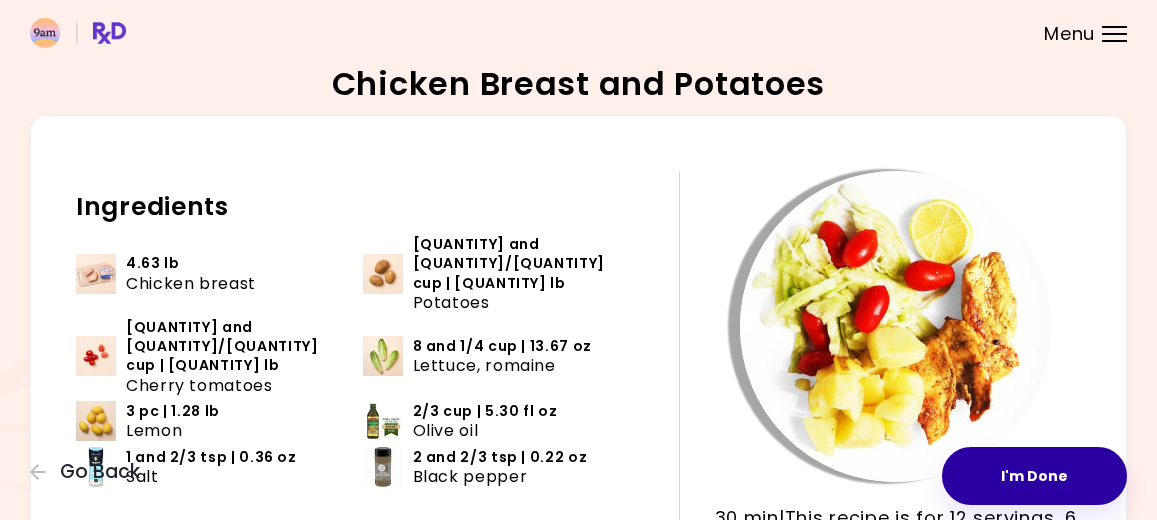 click on "I'm Done" at bounding box center [1034, 476] 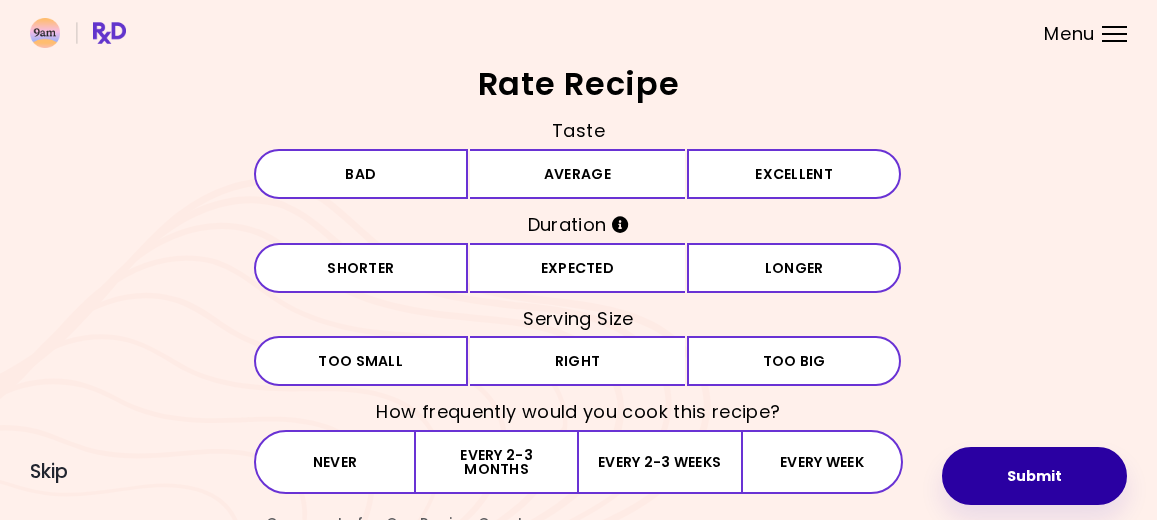 click on "Submit" at bounding box center [1034, 476] 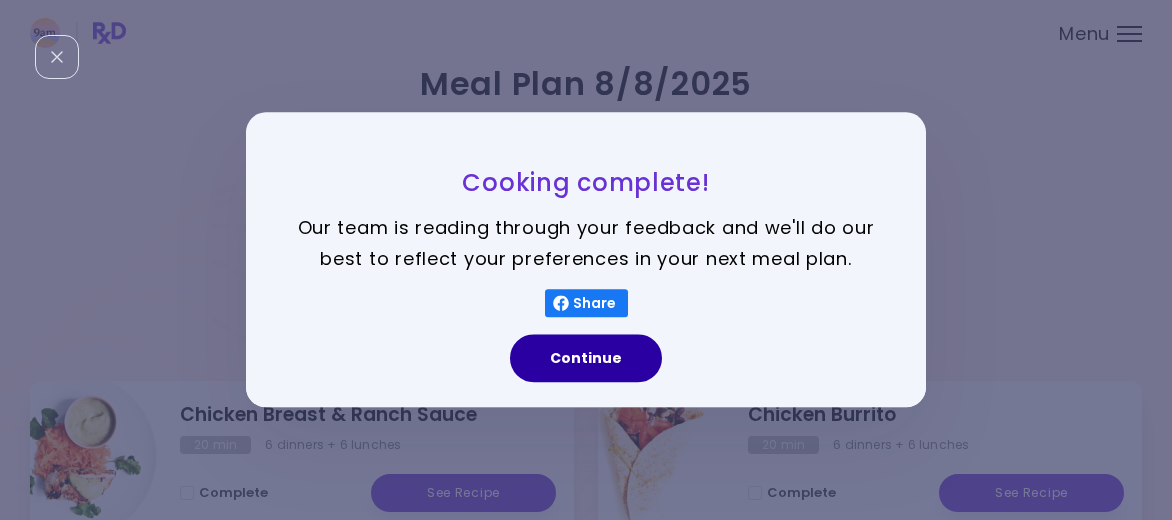 click on "Continue" at bounding box center (586, 359) 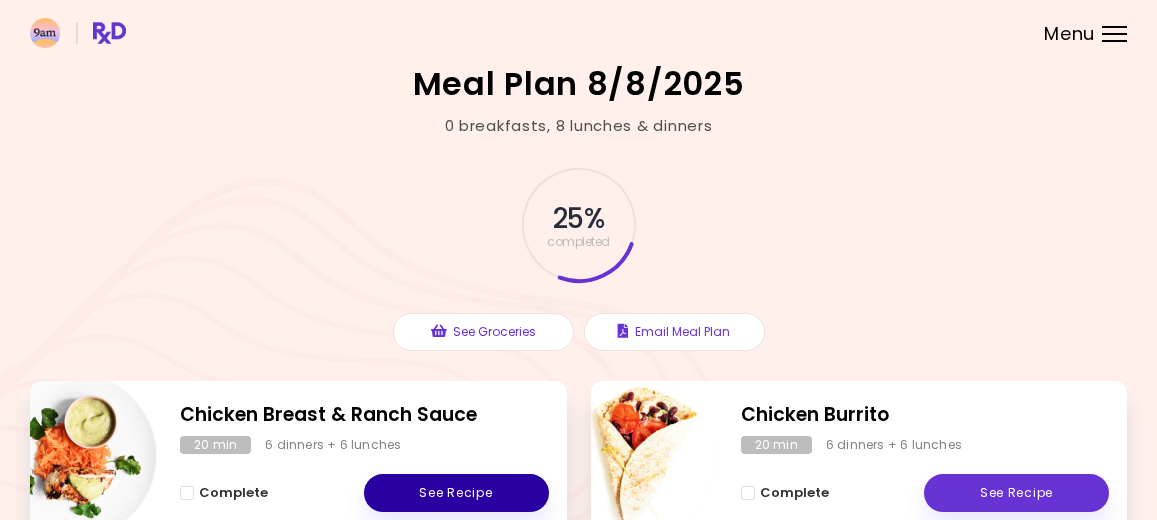click on "See Recipe" at bounding box center [456, 493] 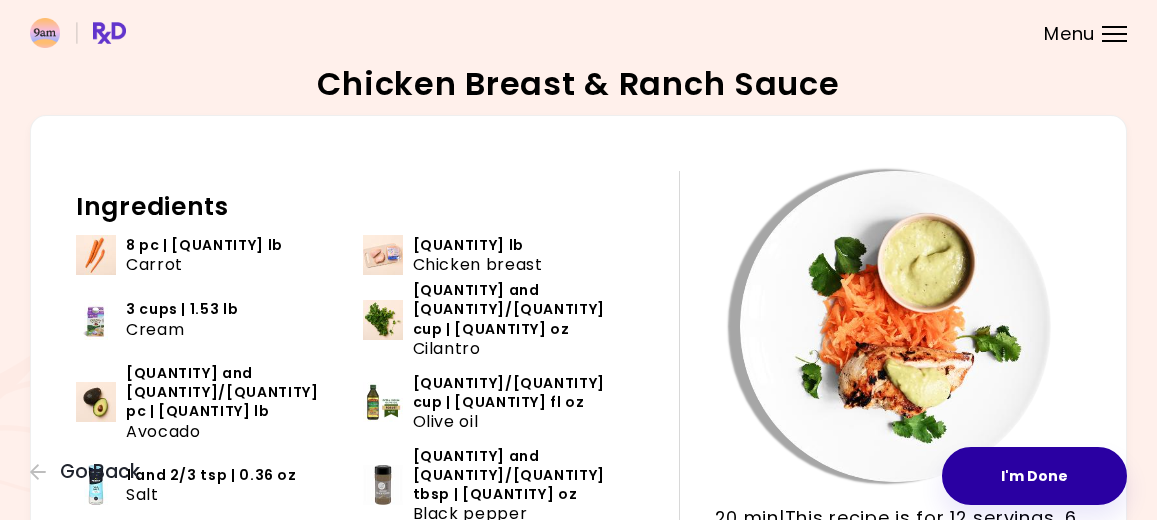 click on "I'm Done" at bounding box center [1034, 476] 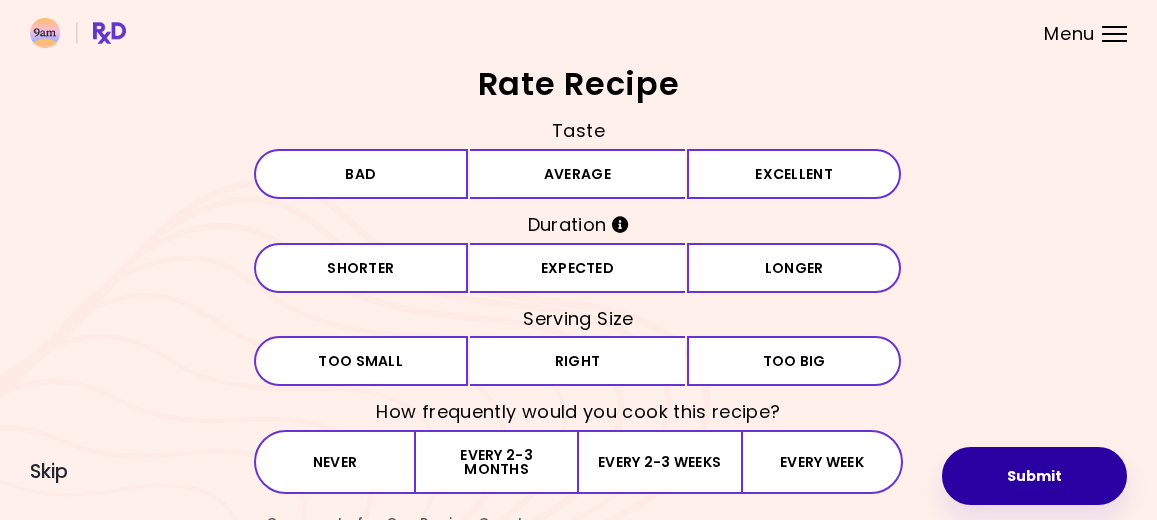 click on "Submit" at bounding box center [1034, 476] 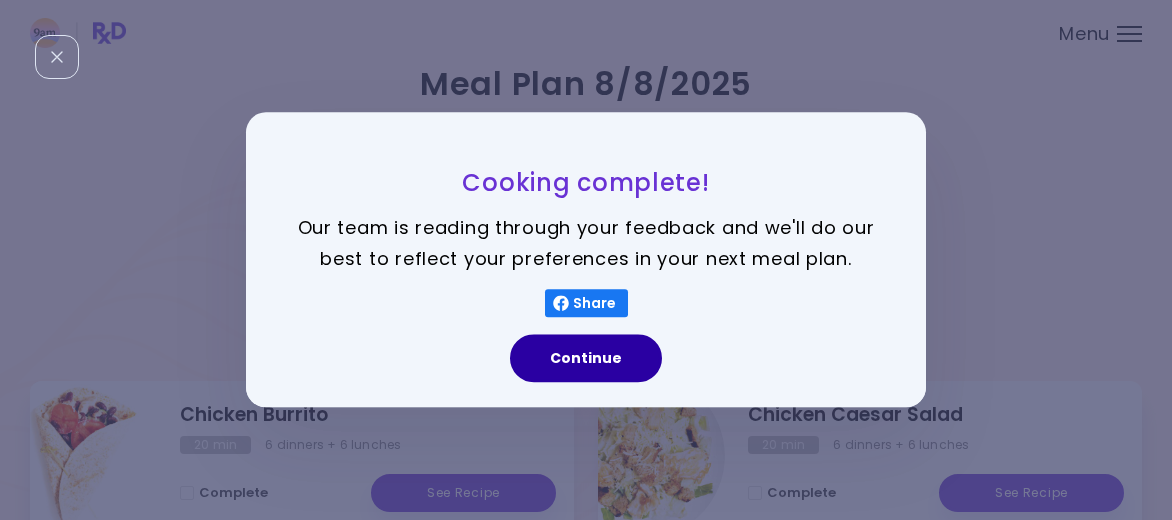 click on "Continue" at bounding box center (586, 359) 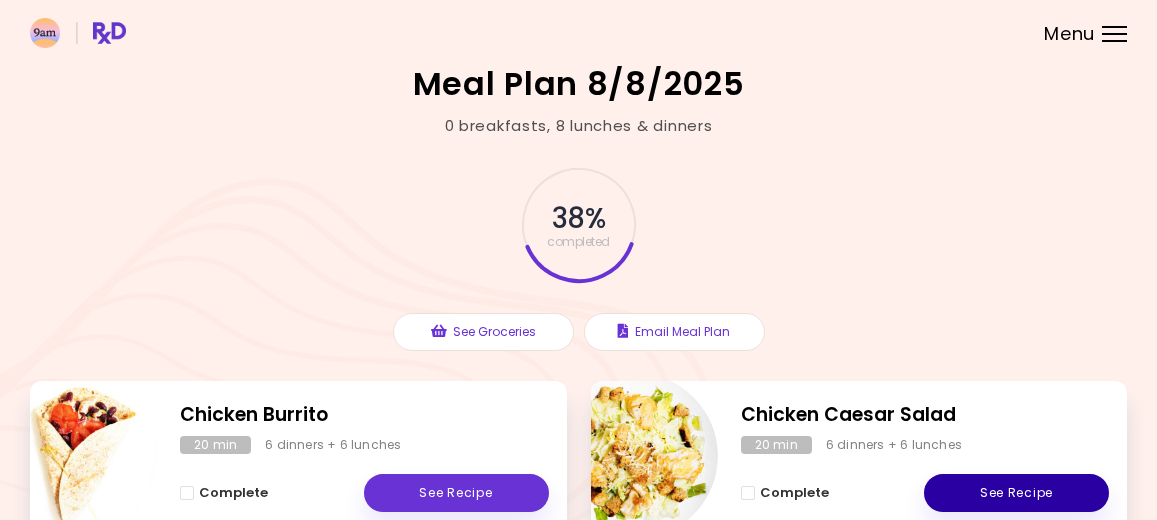 click on "See Recipe" at bounding box center (1016, 493) 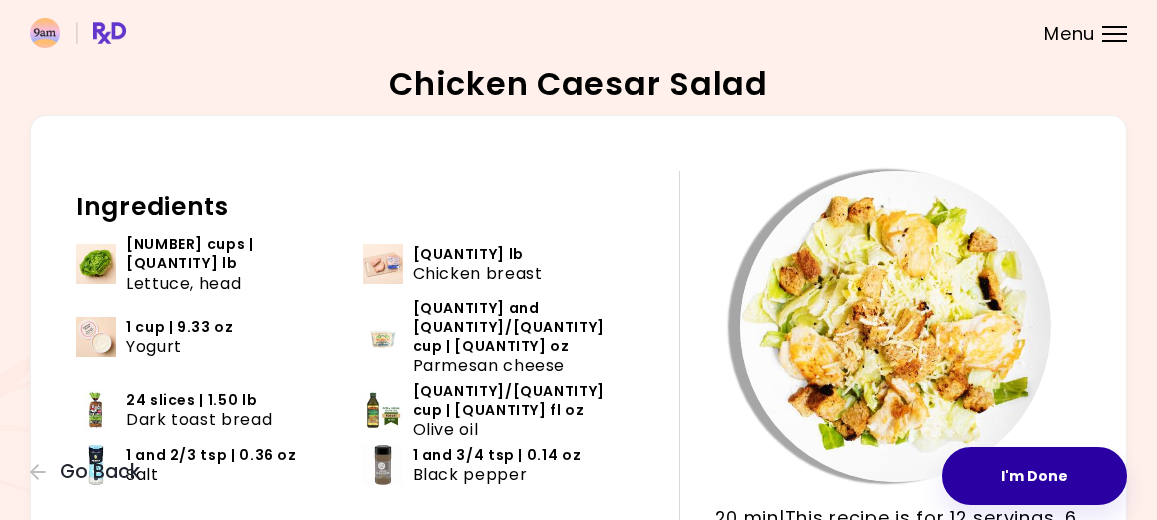 click on "I'm Done" at bounding box center (1034, 476) 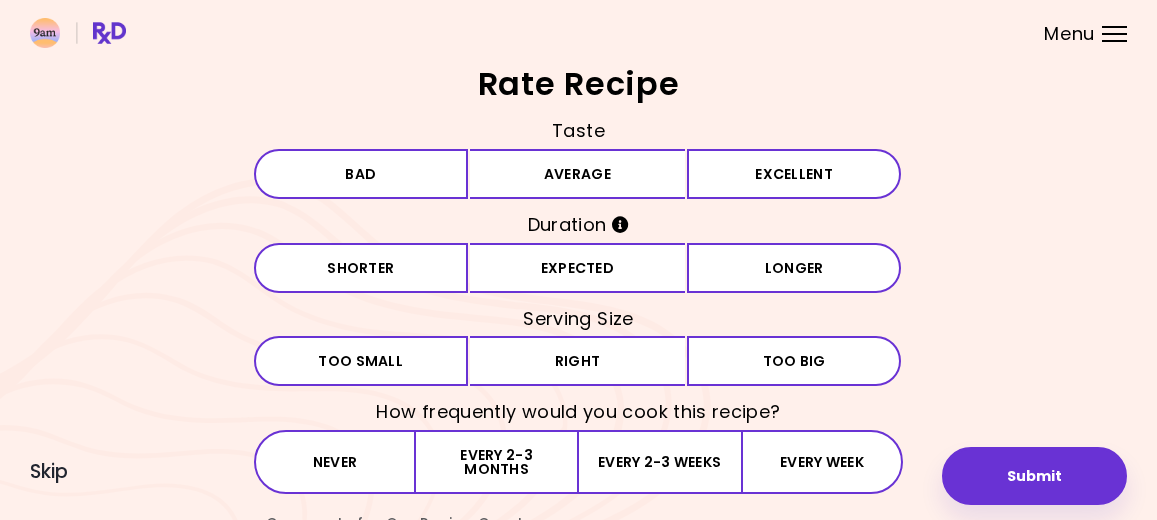 click on "Submit" at bounding box center (1034, 476) 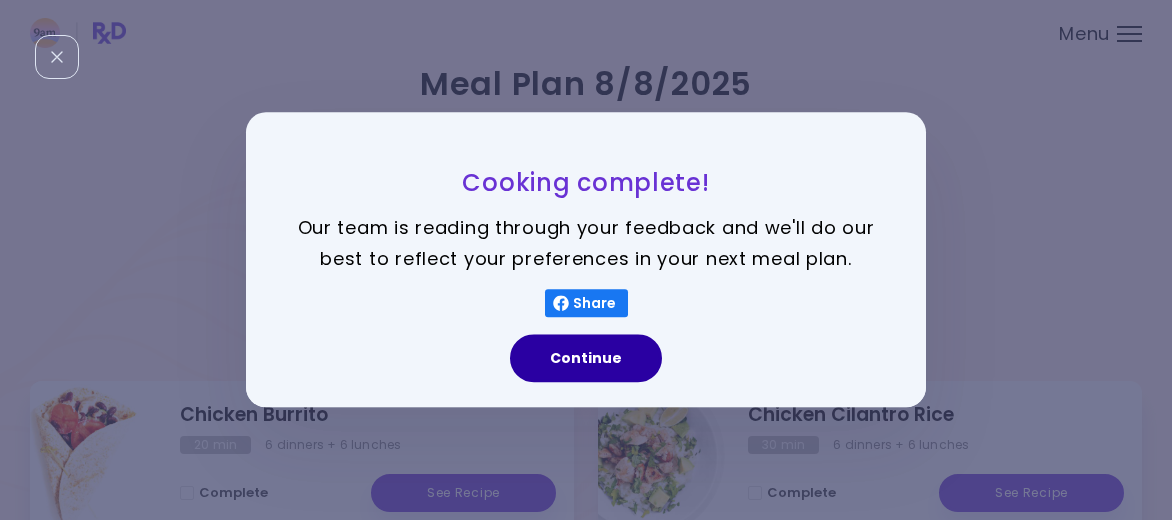click on "Continue" at bounding box center (586, 359) 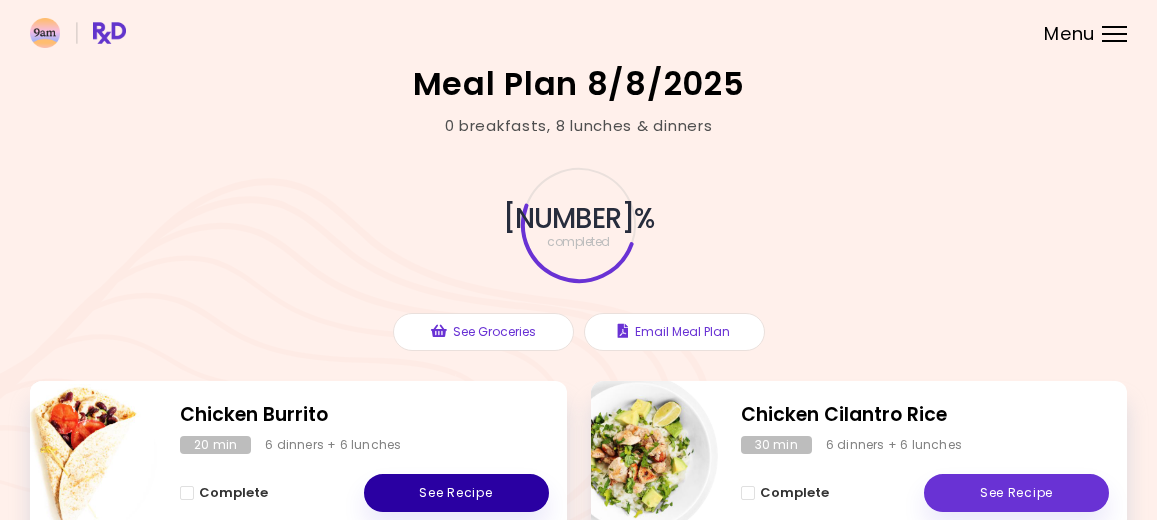 click on "See Recipe" at bounding box center (456, 493) 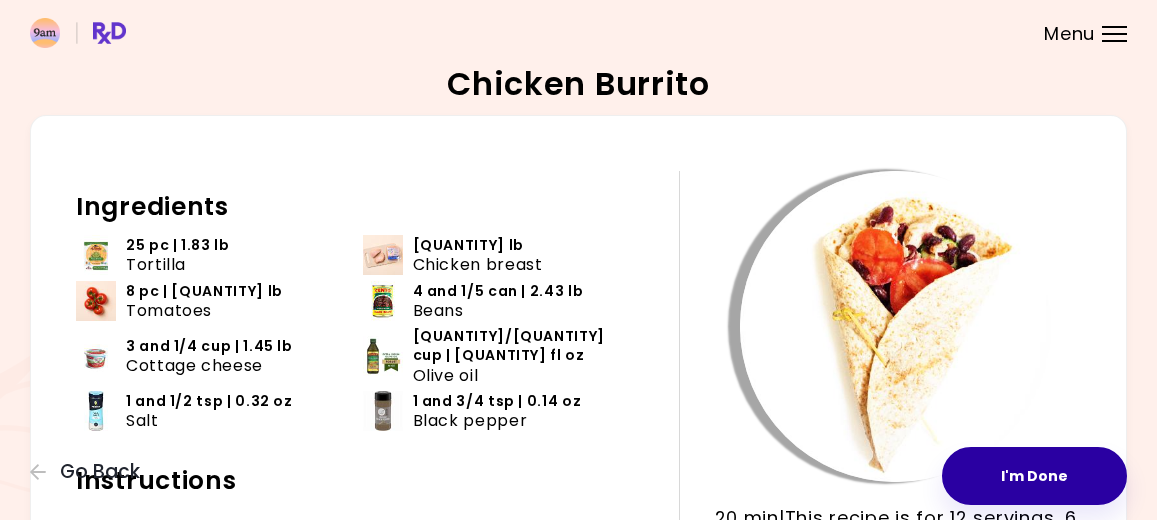 click on "I'm Done" at bounding box center (1034, 476) 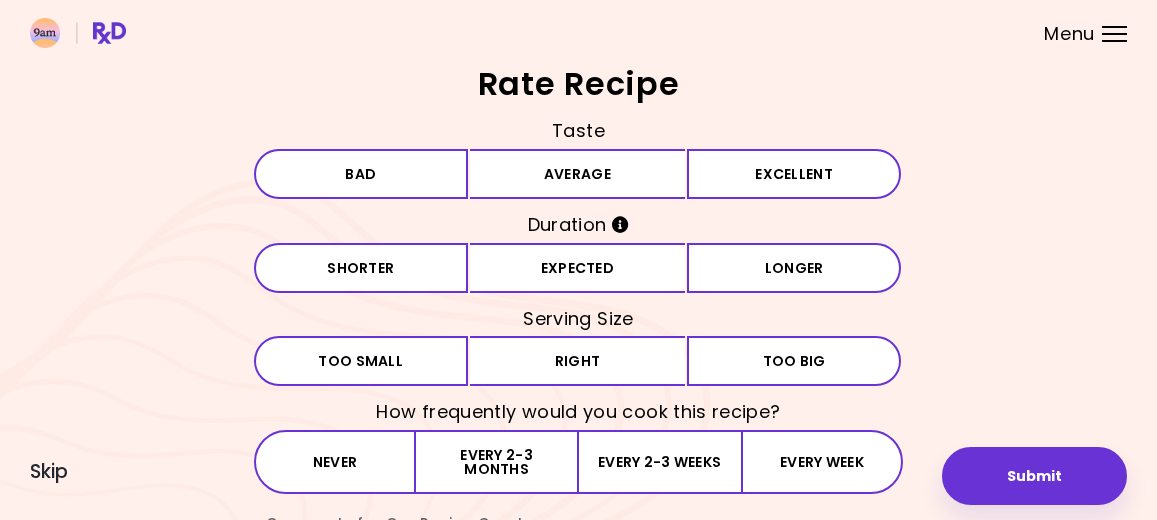 click on "Submit" at bounding box center (1034, 476) 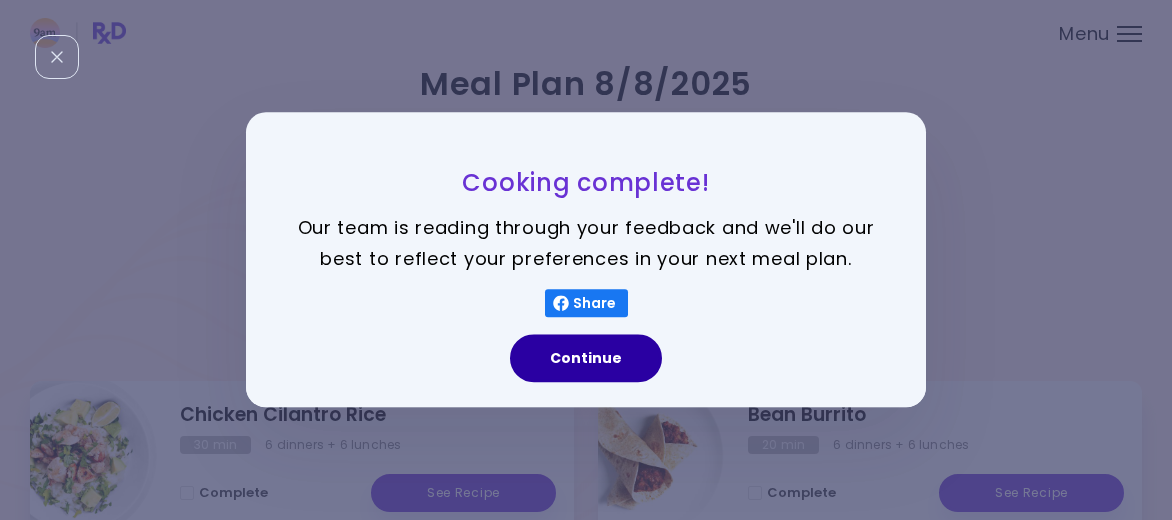 click on "Continue" at bounding box center [586, 359] 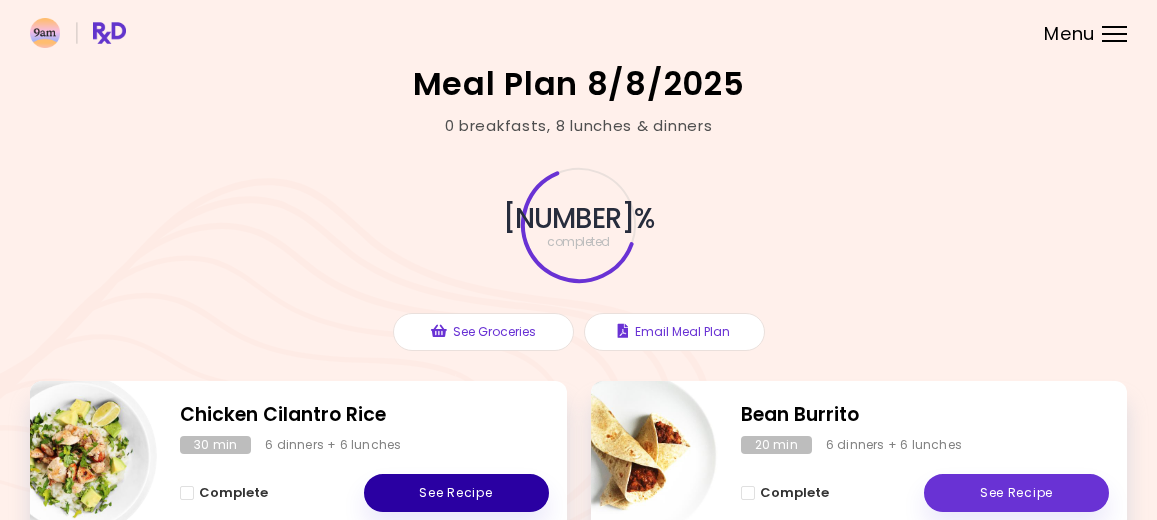 click on "See Recipe" at bounding box center (456, 493) 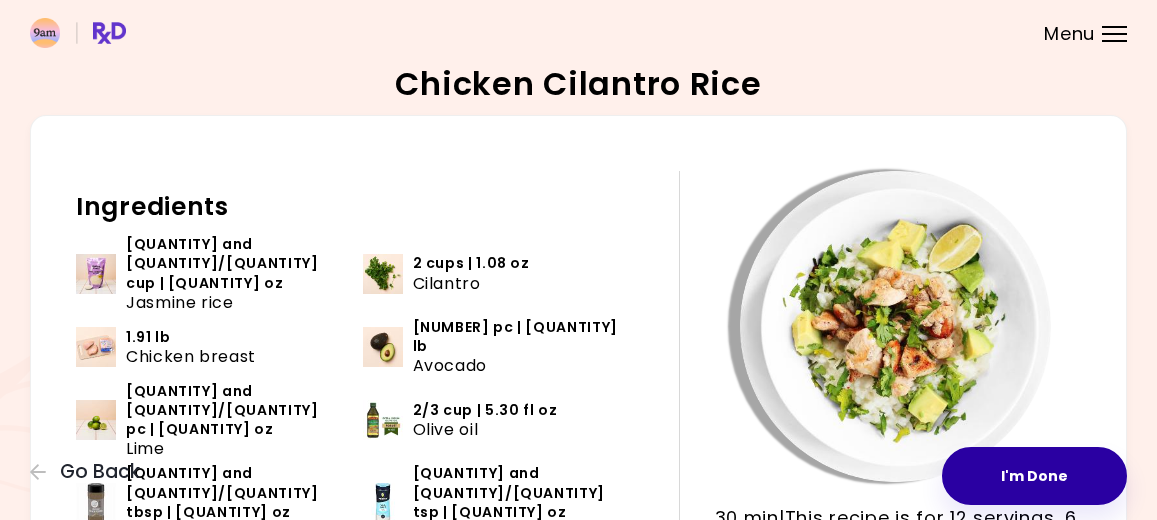 click on "I'm Done" at bounding box center (1034, 476) 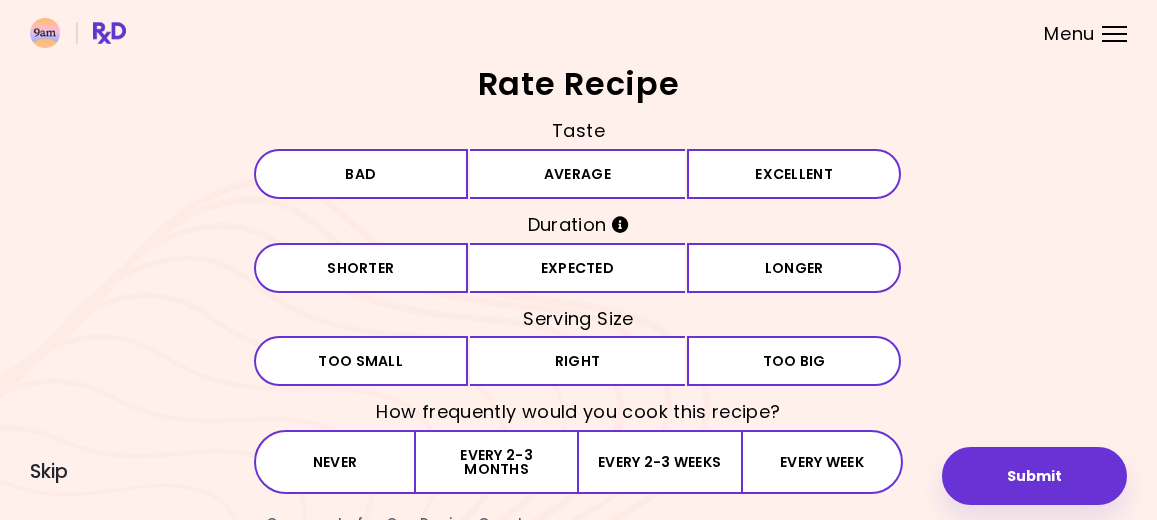 click on "Submit" at bounding box center (1034, 476) 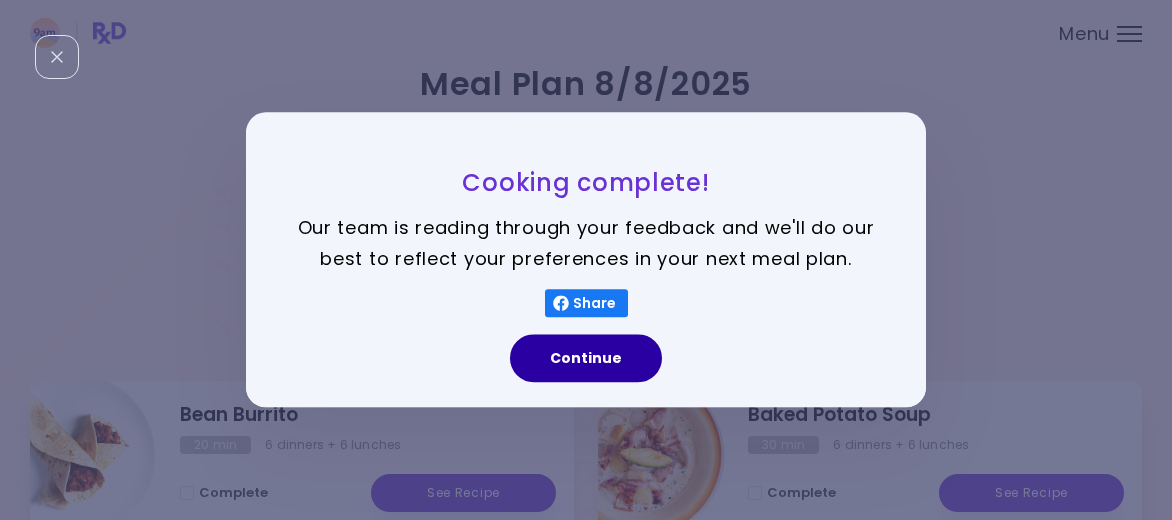 click on "Continue" at bounding box center (586, 359) 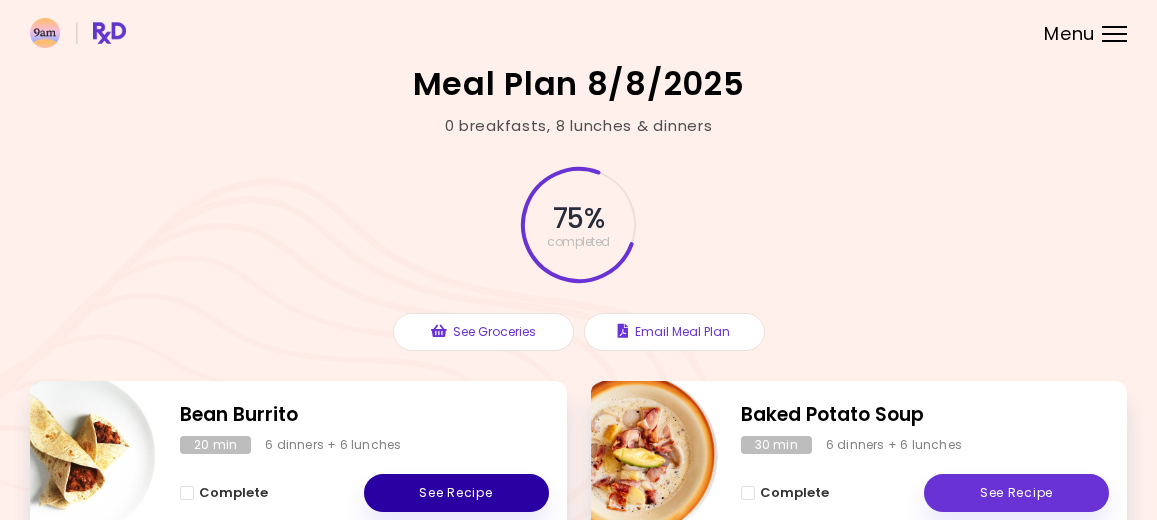 click on "See Recipe" at bounding box center (456, 493) 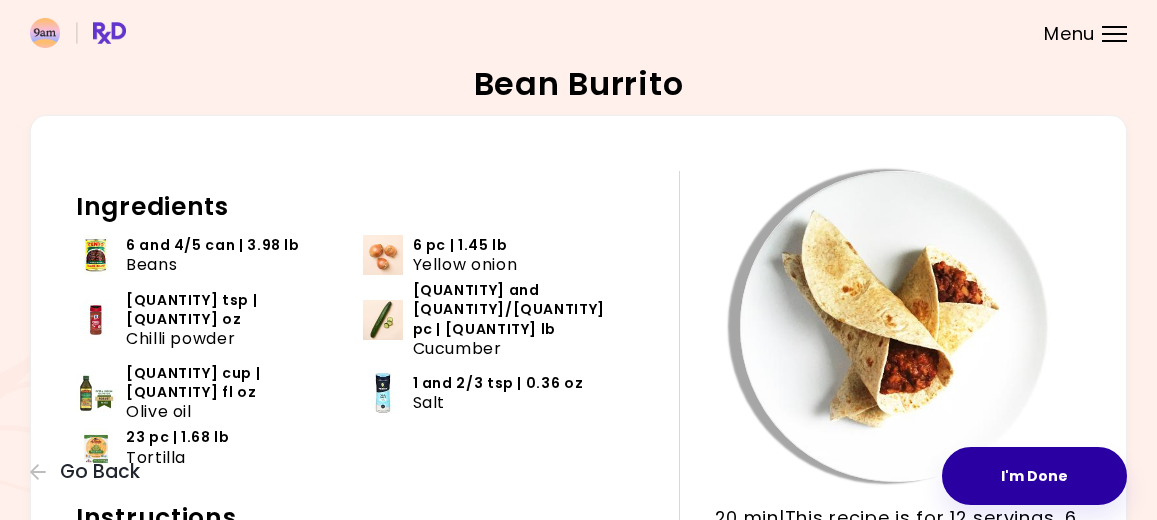 click on "I'm Done" at bounding box center (1034, 476) 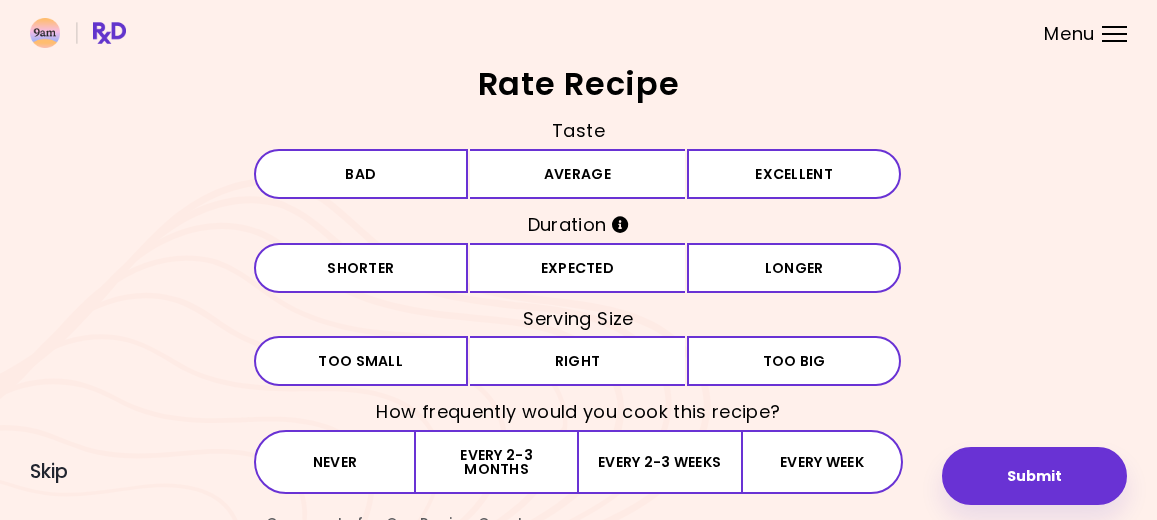 click on "Submit" at bounding box center (1034, 476) 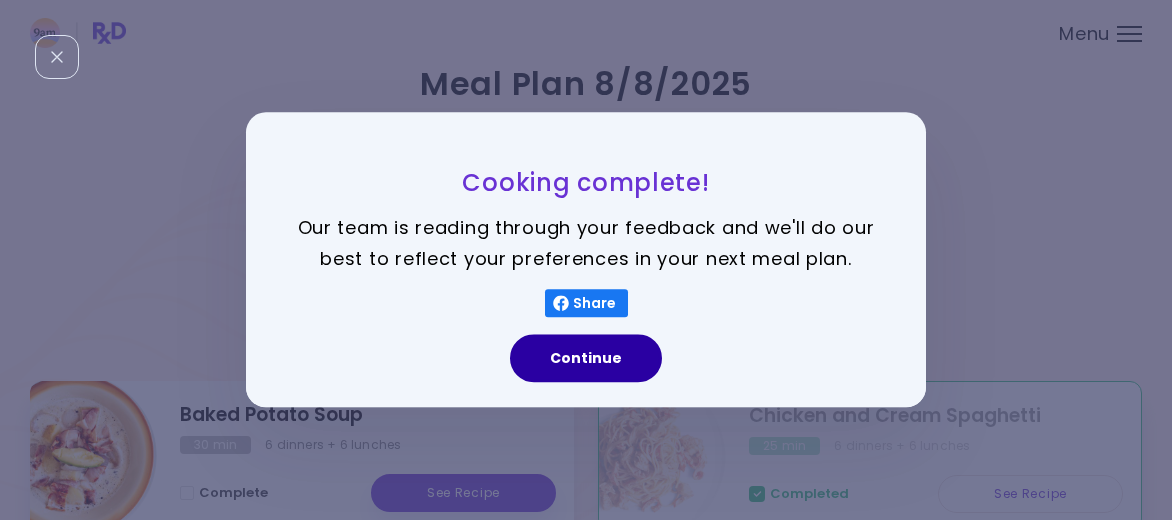 click on "Continue" at bounding box center (586, 359) 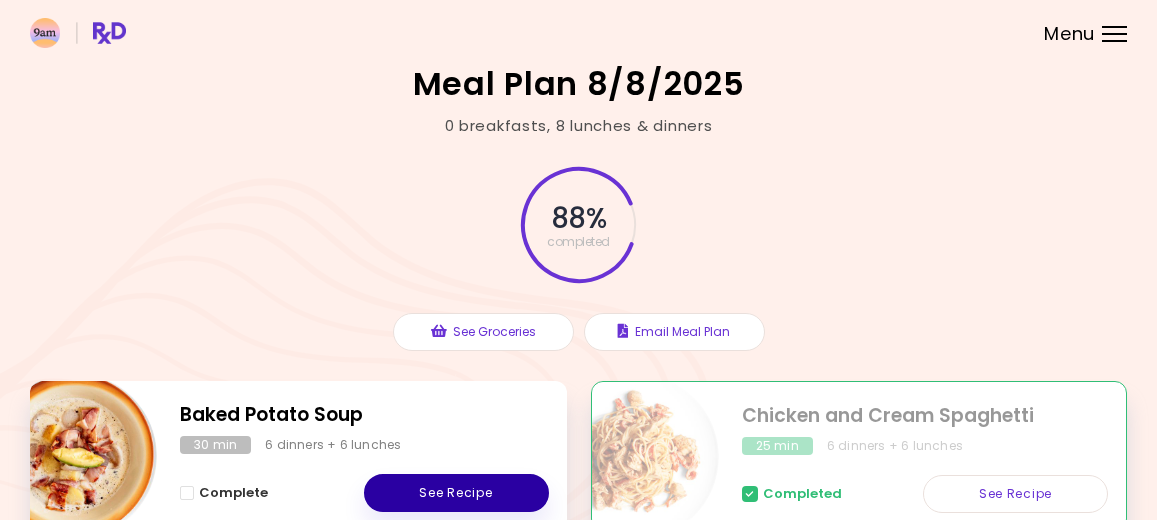 click on "See Recipe" at bounding box center (456, 493) 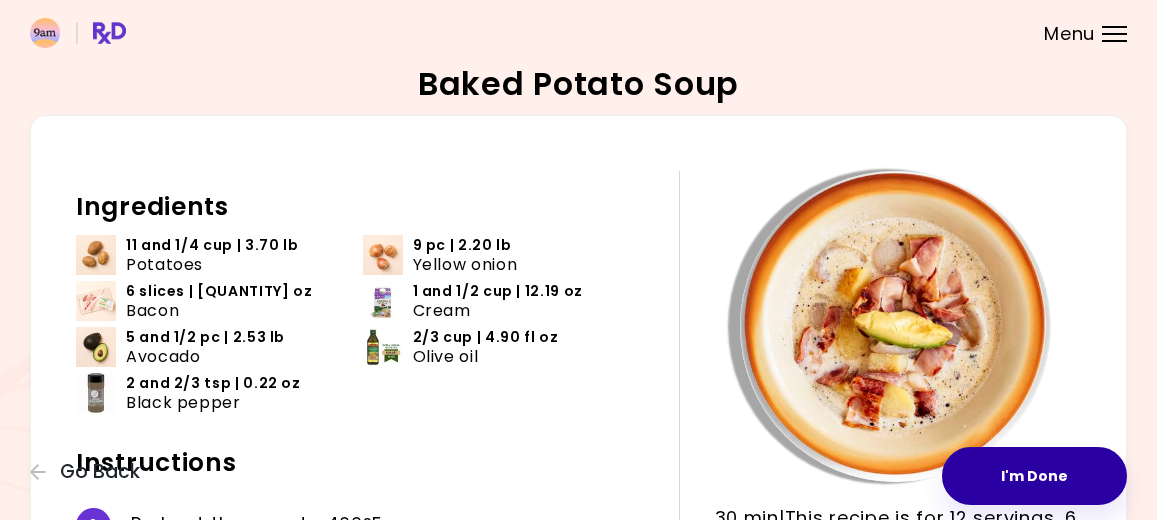 click on "I'm Done" at bounding box center [1034, 476] 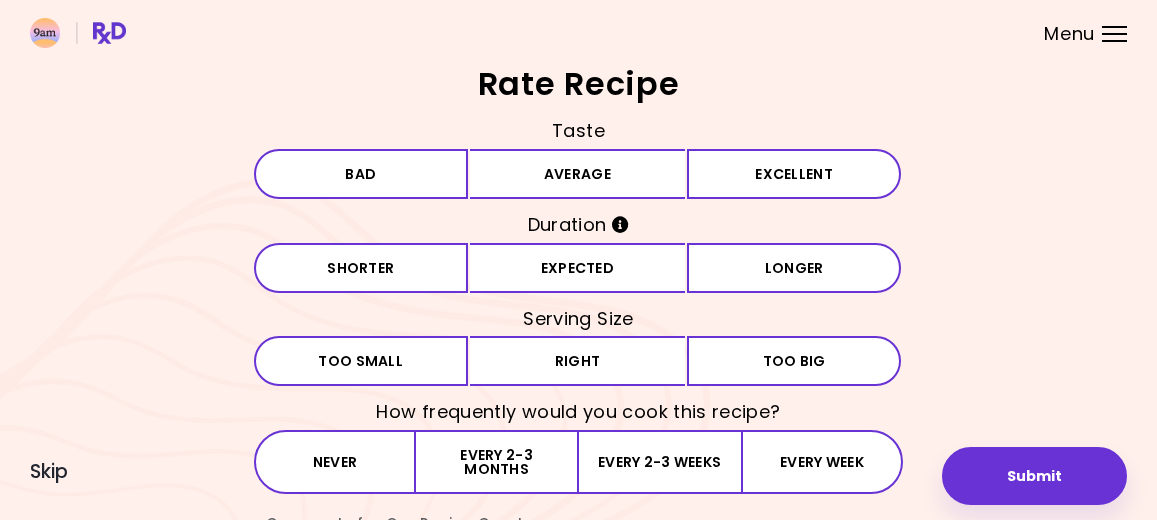 click on "Submit" at bounding box center (1034, 476) 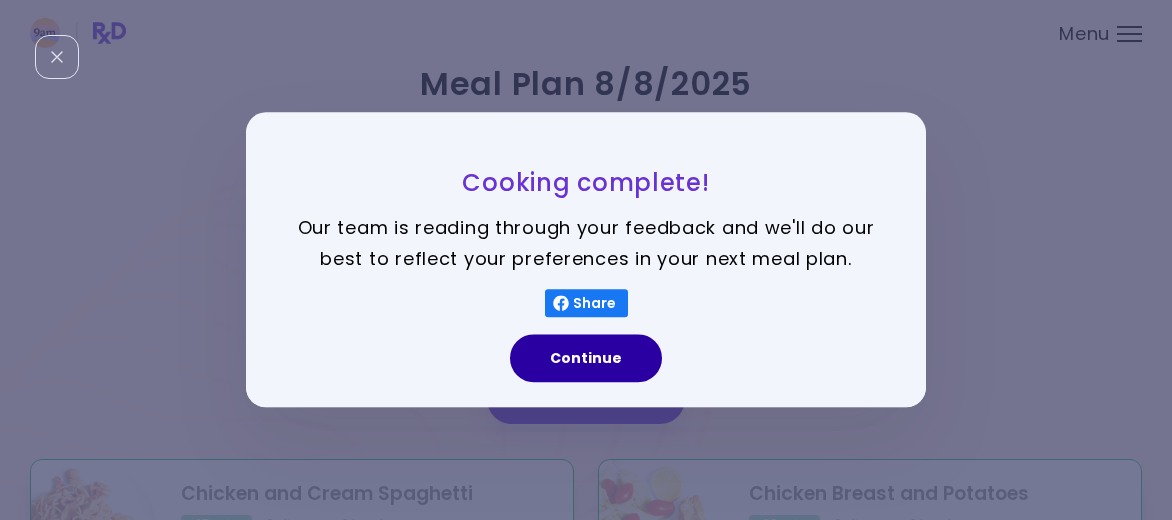 click on "Continue" at bounding box center [586, 359] 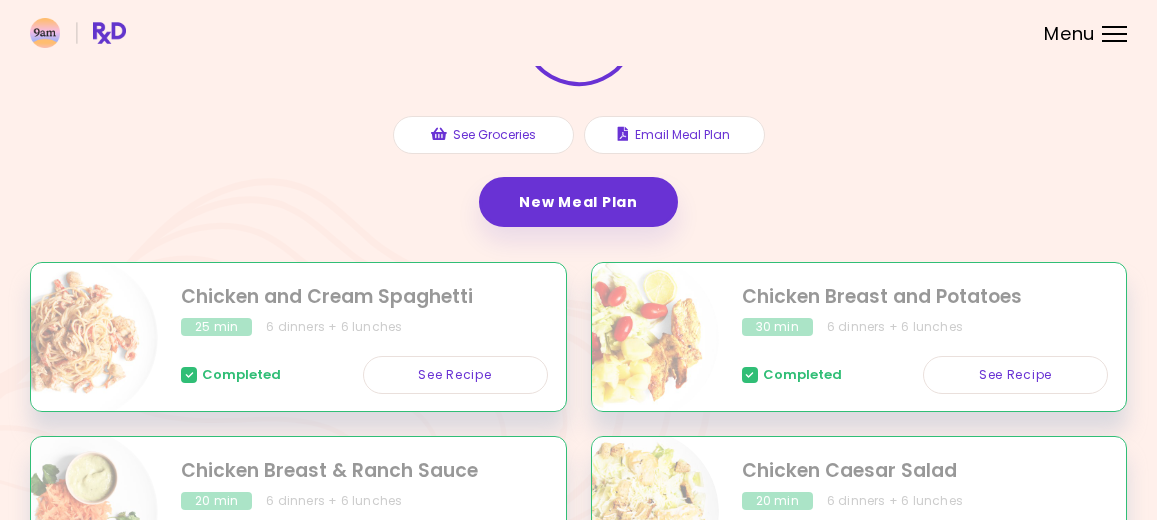 scroll, scrollTop: 400, scrollLeft: 0, axis: vertical 